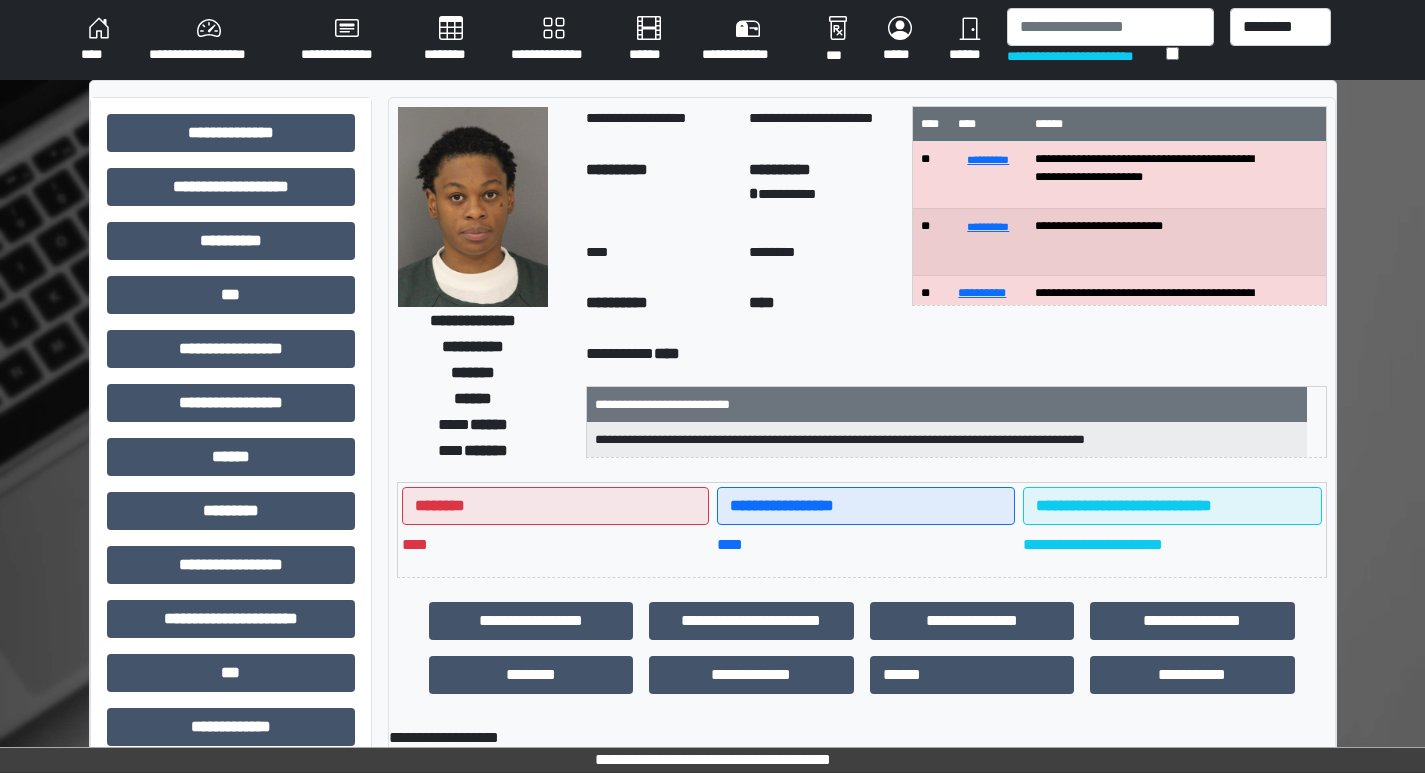 scroll, scrollTop: 0, scrollLeft: 0, axis: both 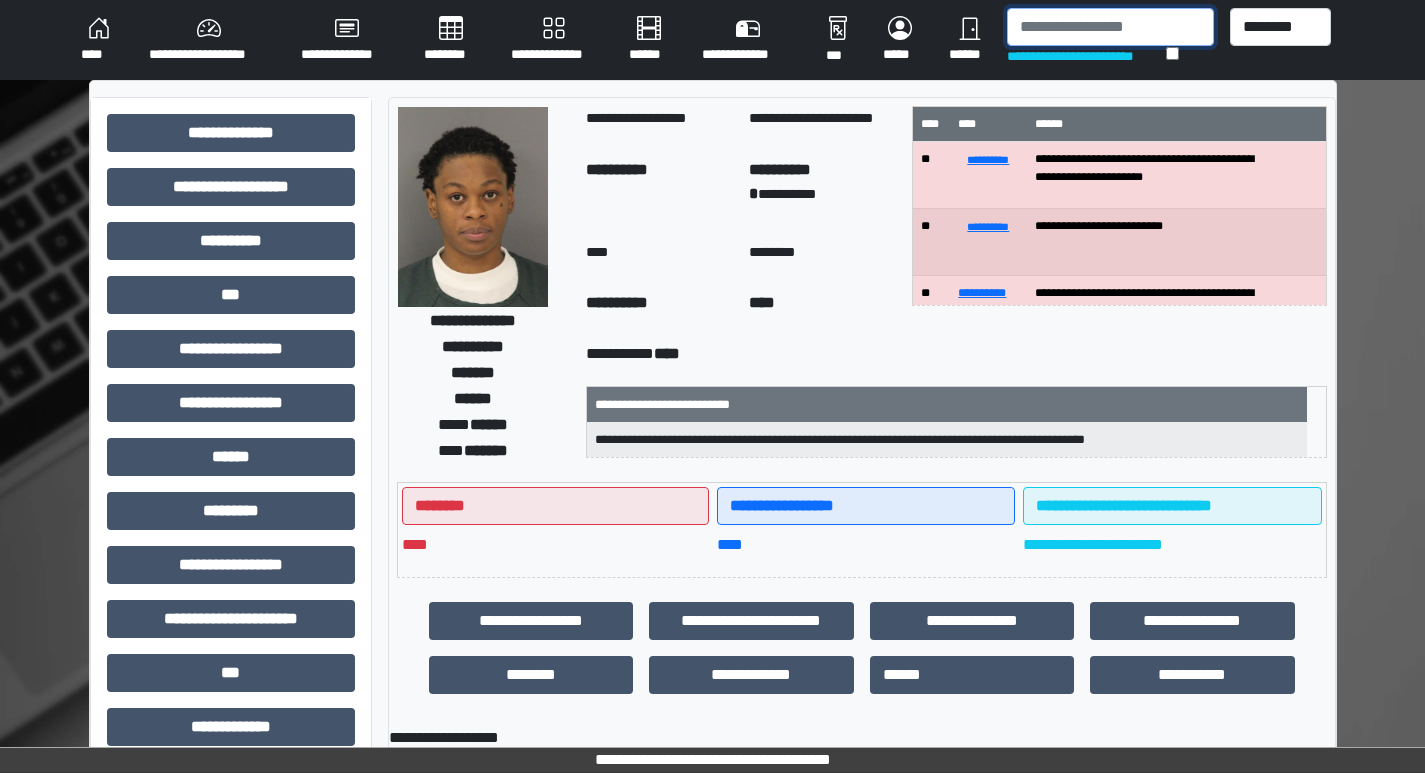 drag, startPoint x: 1040, startPoint y: 28, endPoint x: 1041, endPoint y: 38, distance: 10.049875 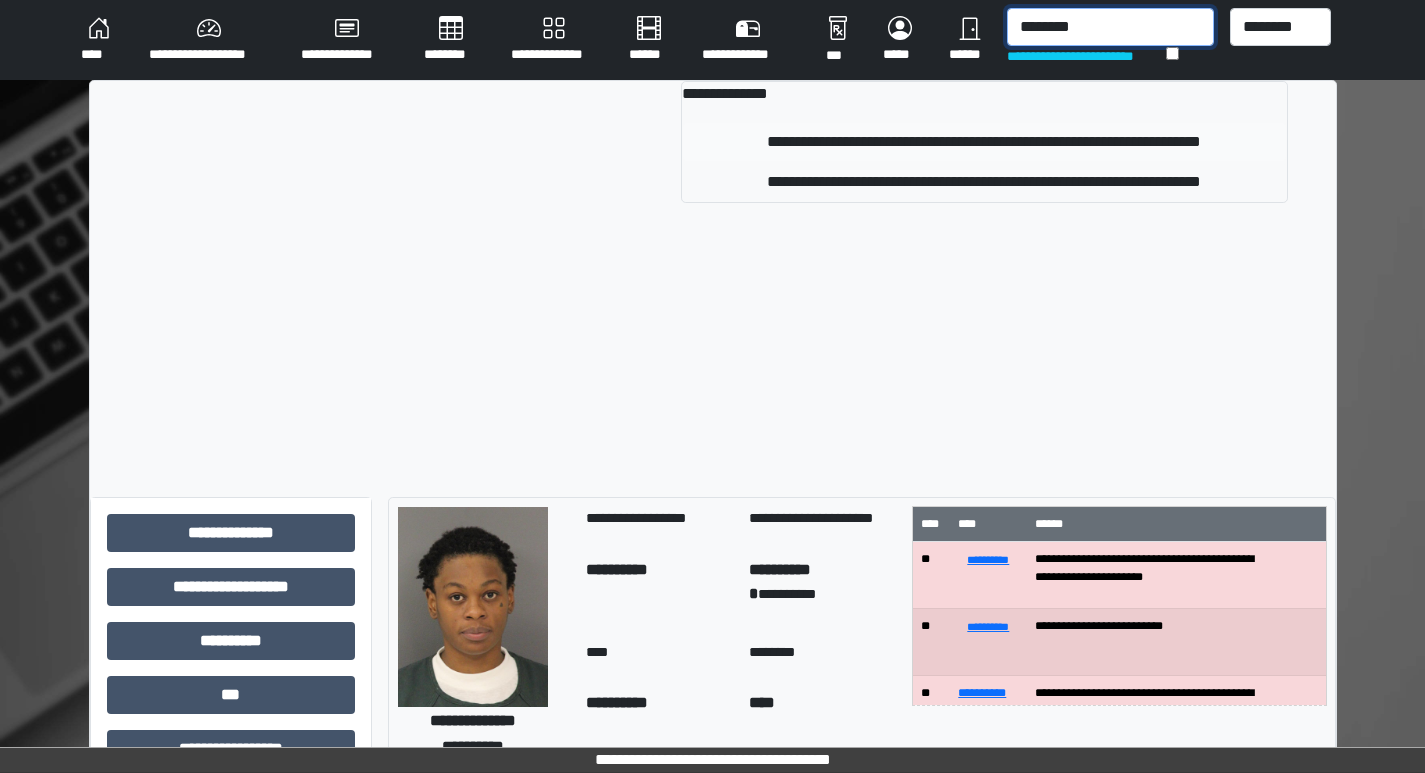 type on "********" 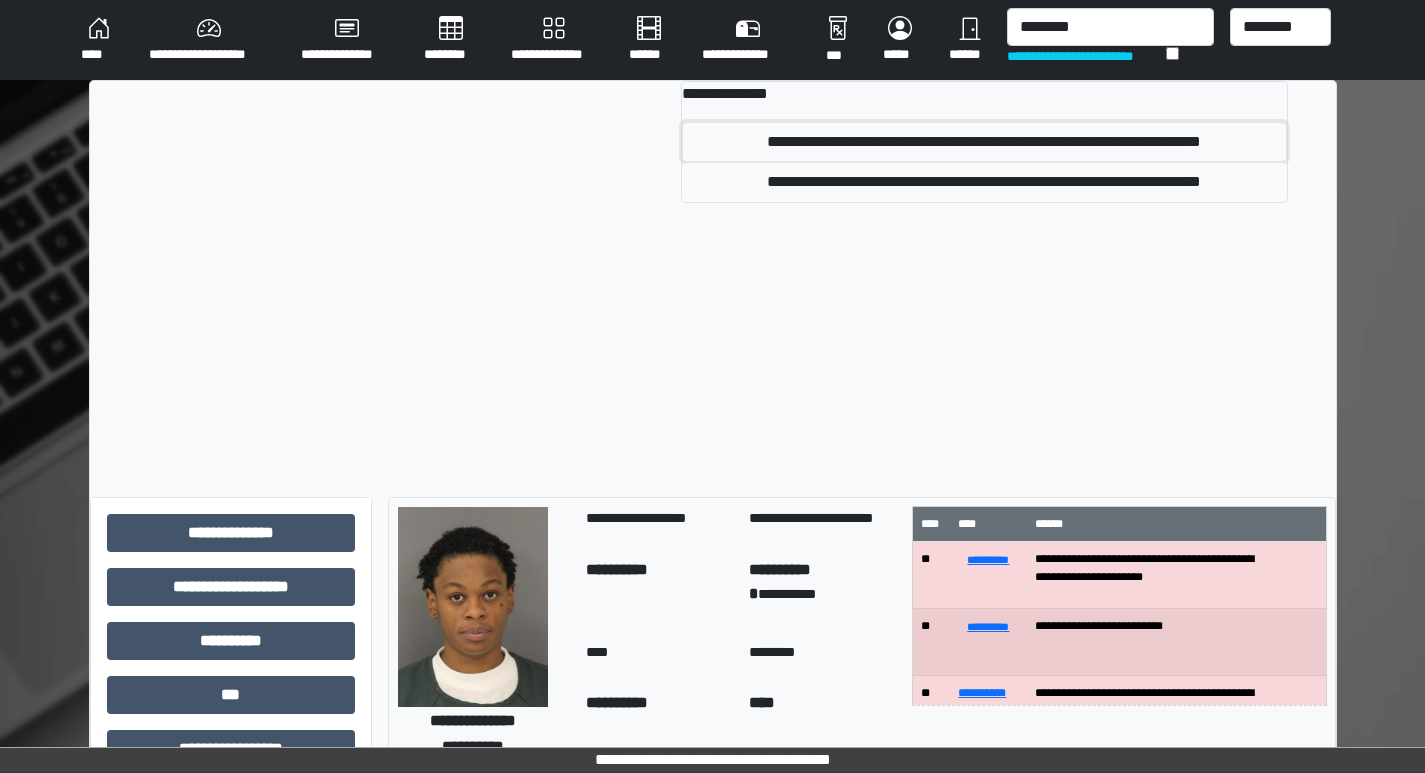 click on "**********" at bounding box center (984, 142) 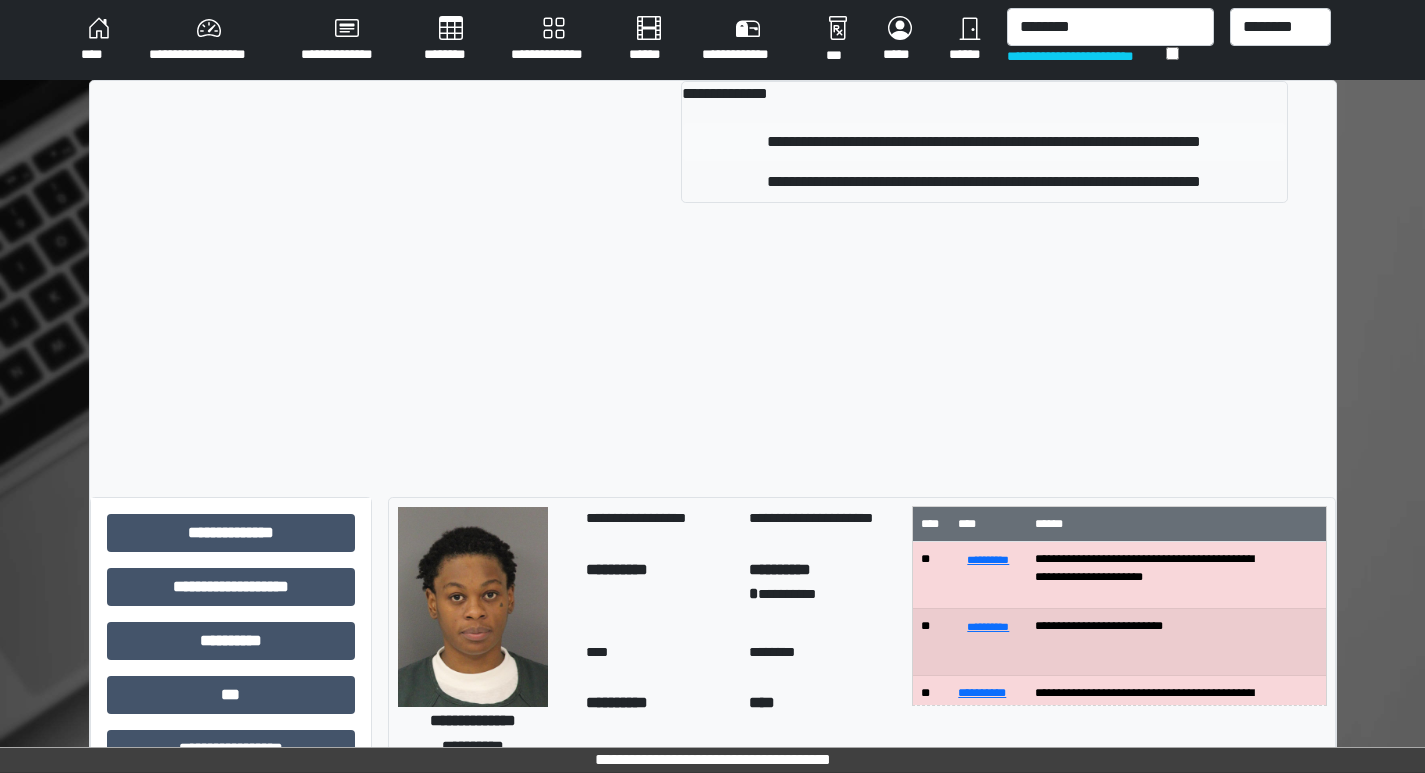 type 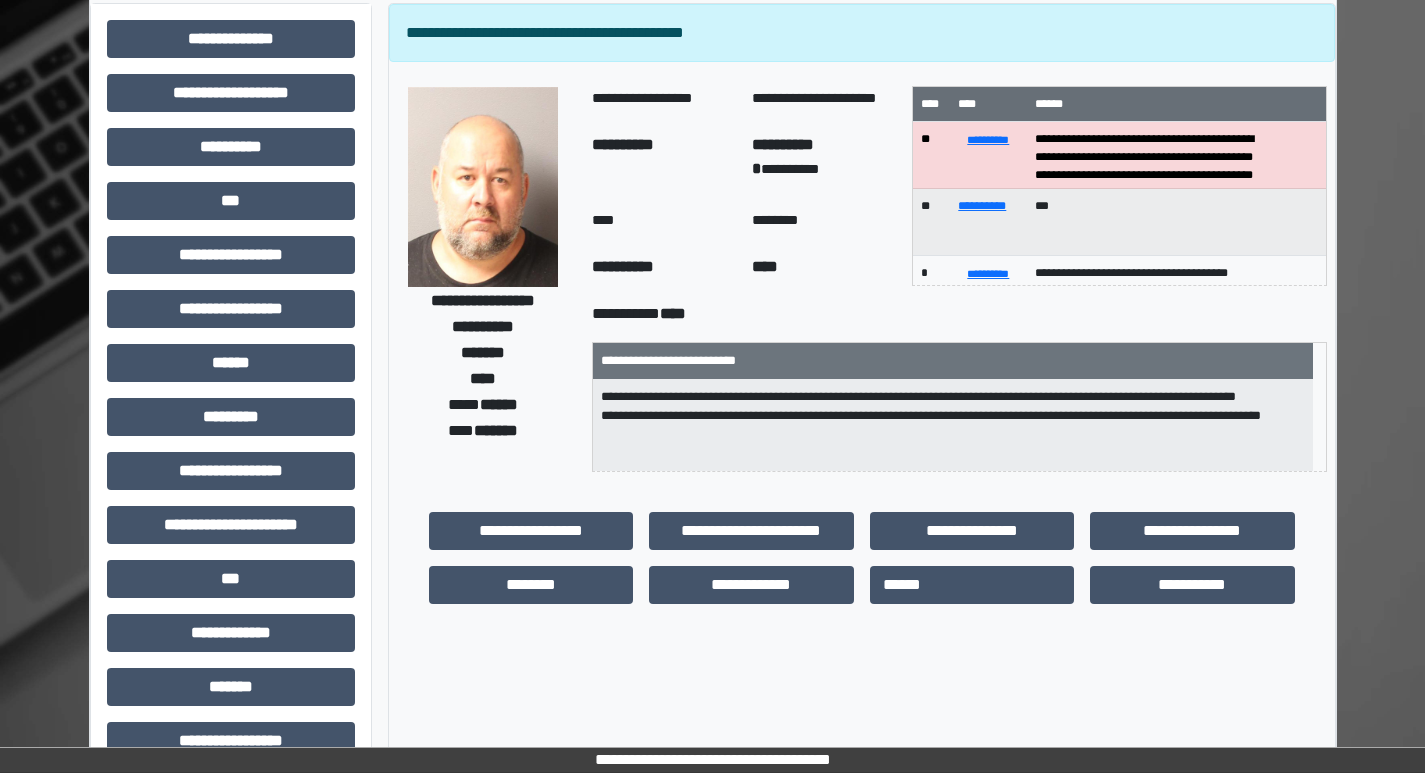 scroll, scrollTop: 200, scrollLeft: 0, axis: vertical 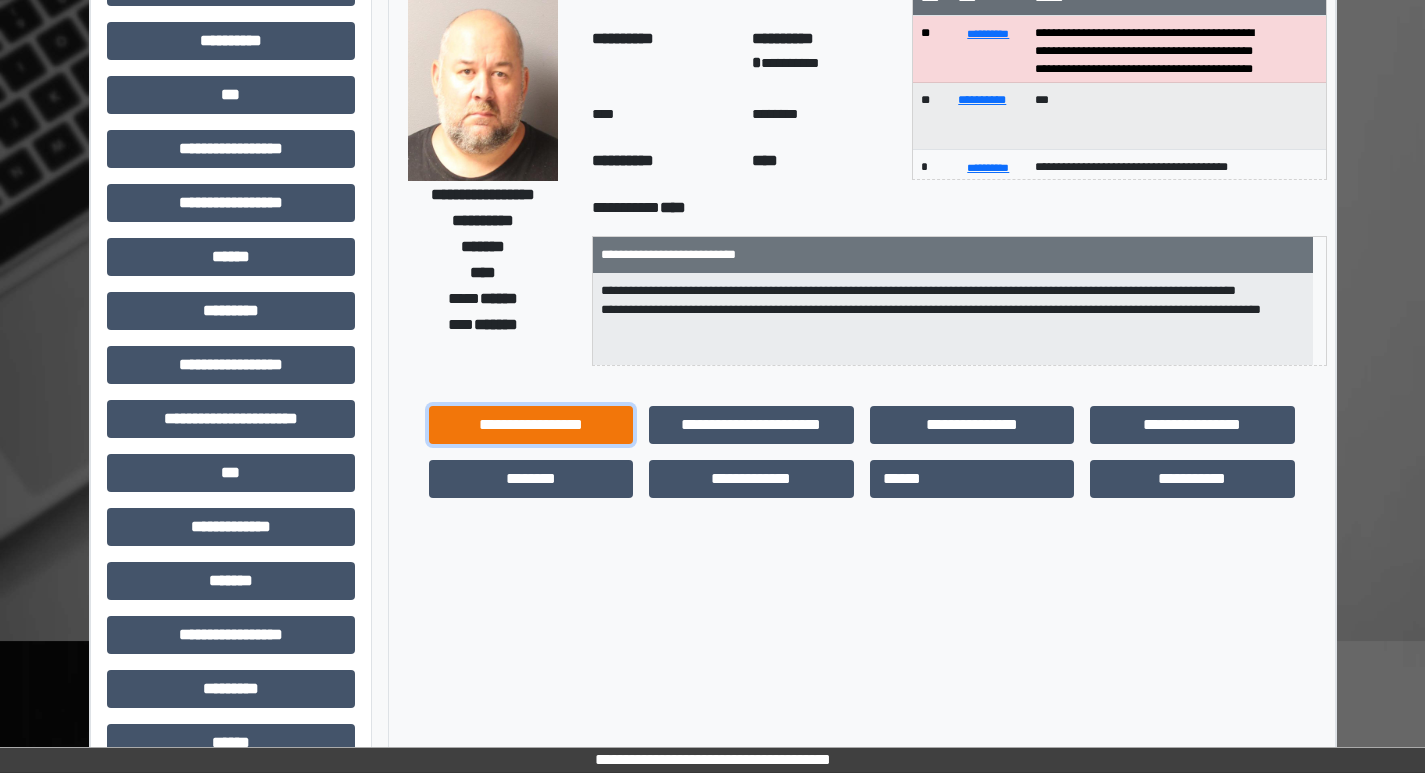 click on "**********" at bounding box center (531, 425) 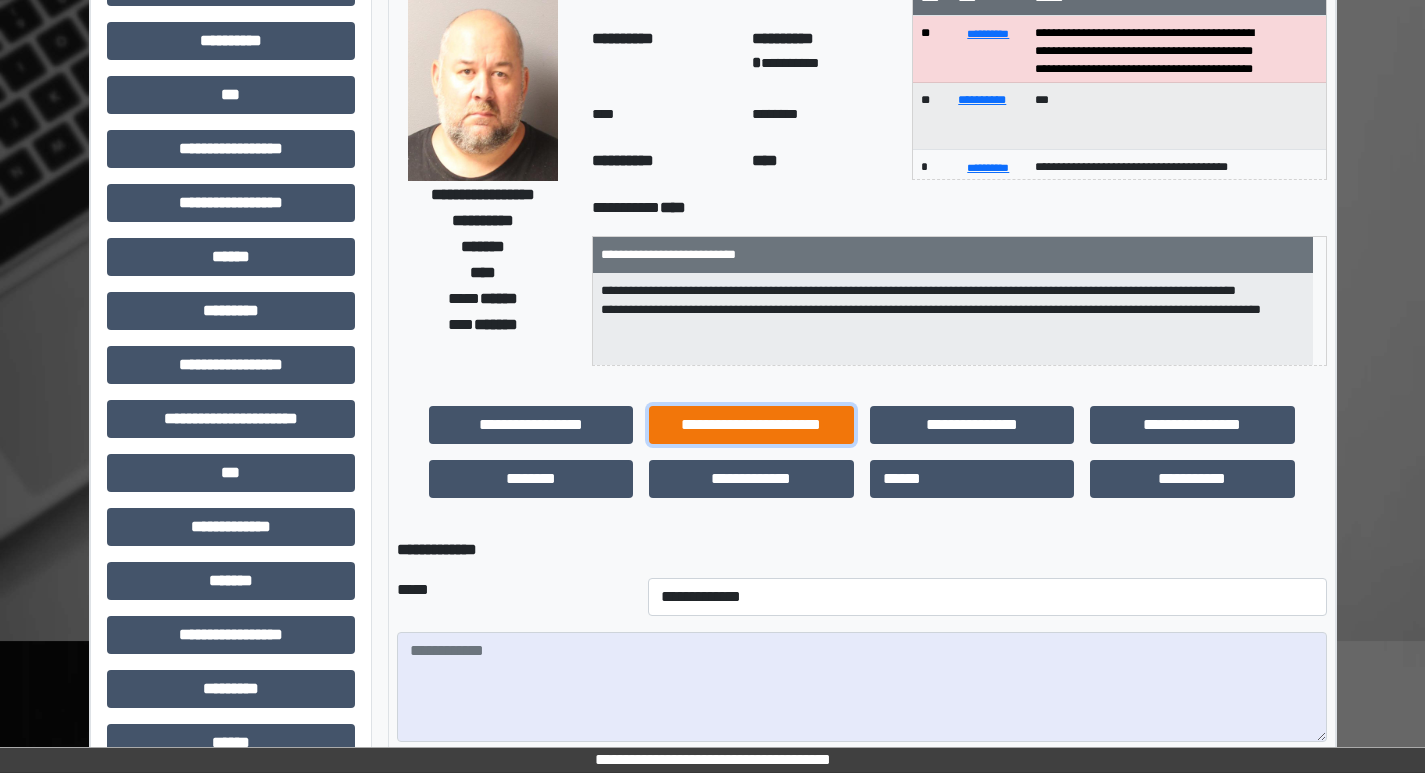 click on "**********" at bounding box center [751, 425] 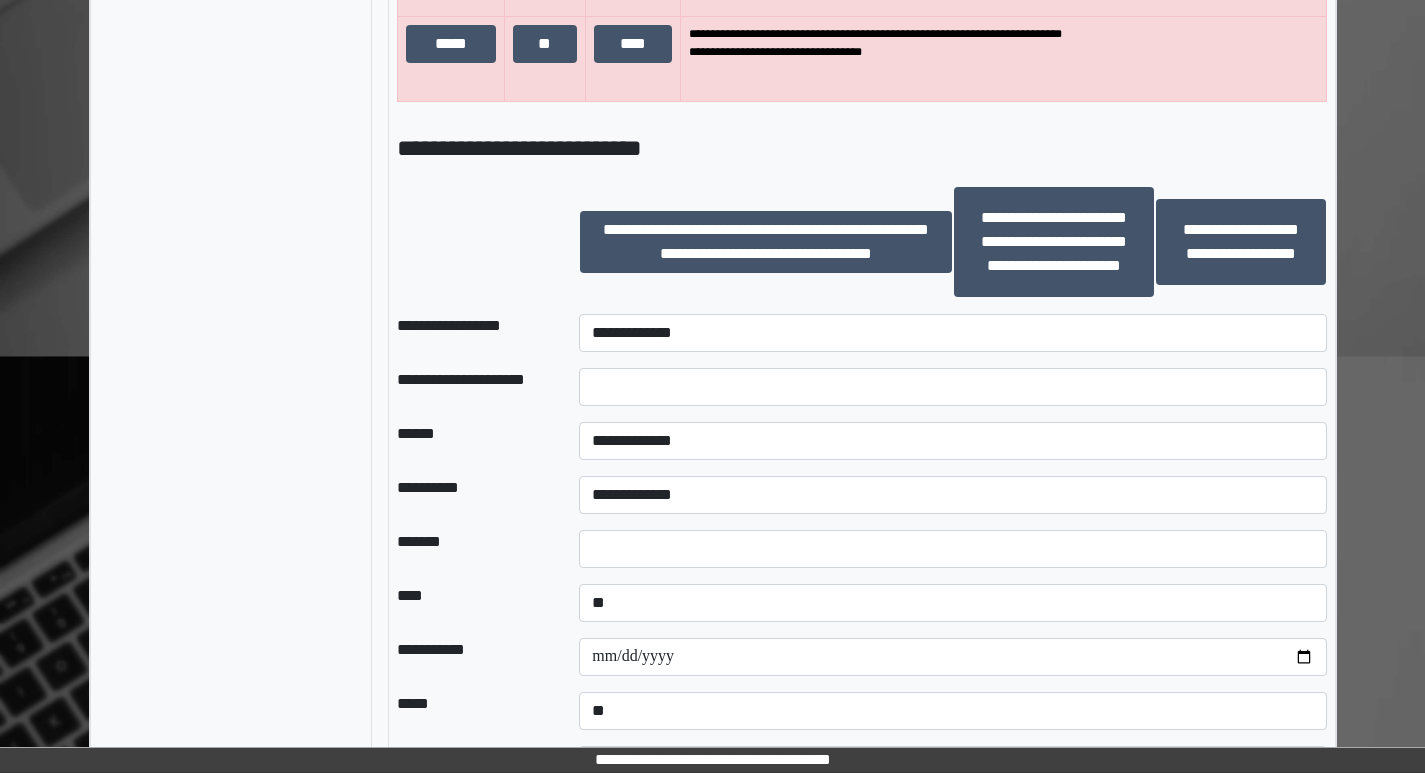 scroll, scrollTop: 1400, scrollLeft: 0, axis: vertical 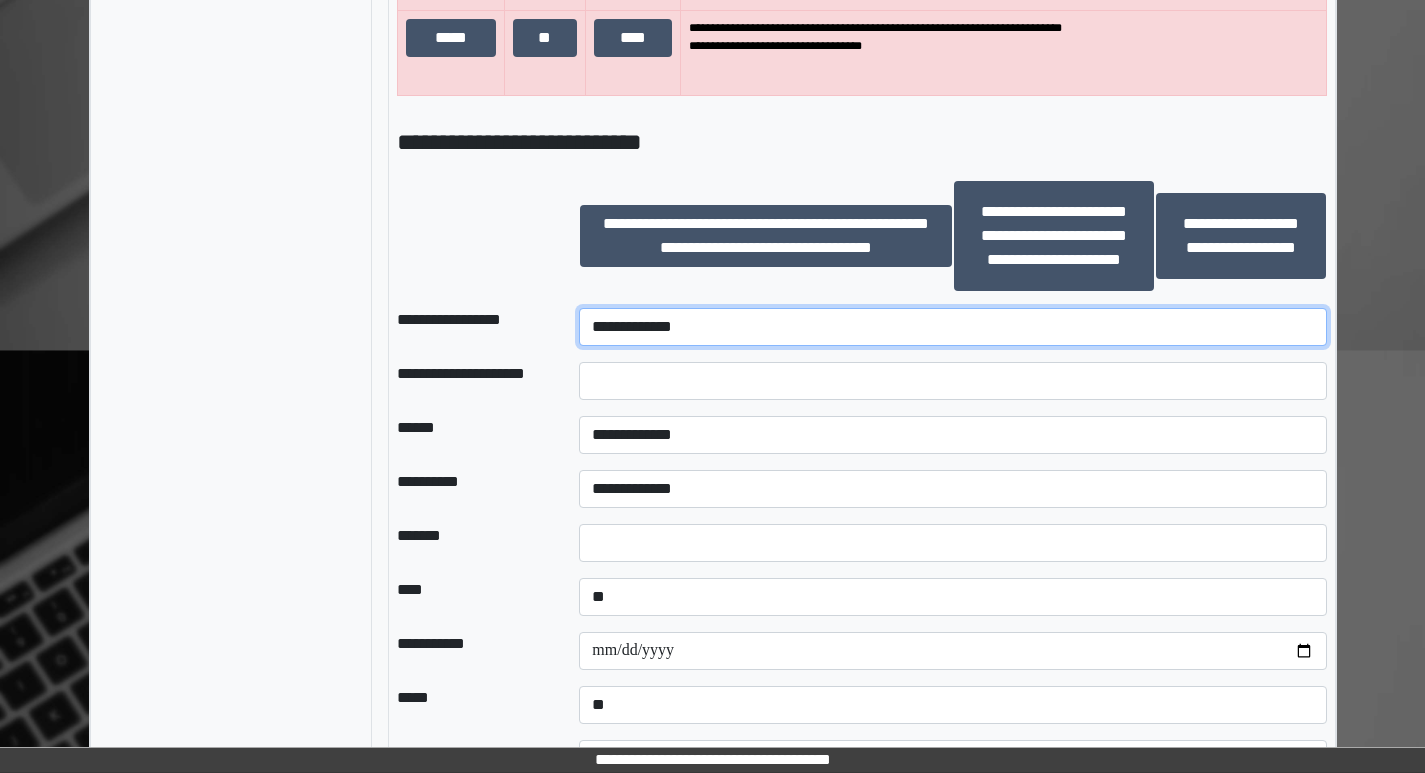 click on "**********" at bounding box center (952, 327) 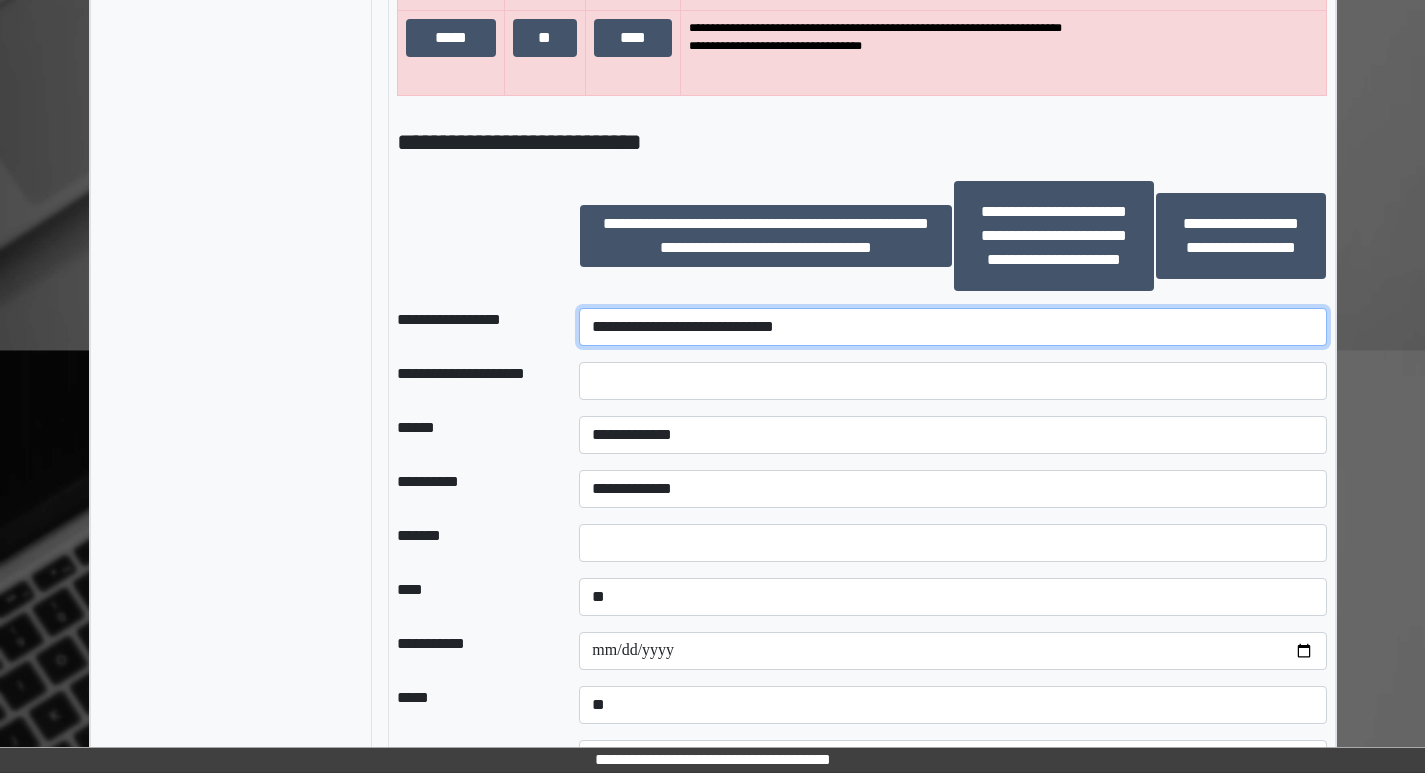 click on "**********" at bounding box center (952, 327) 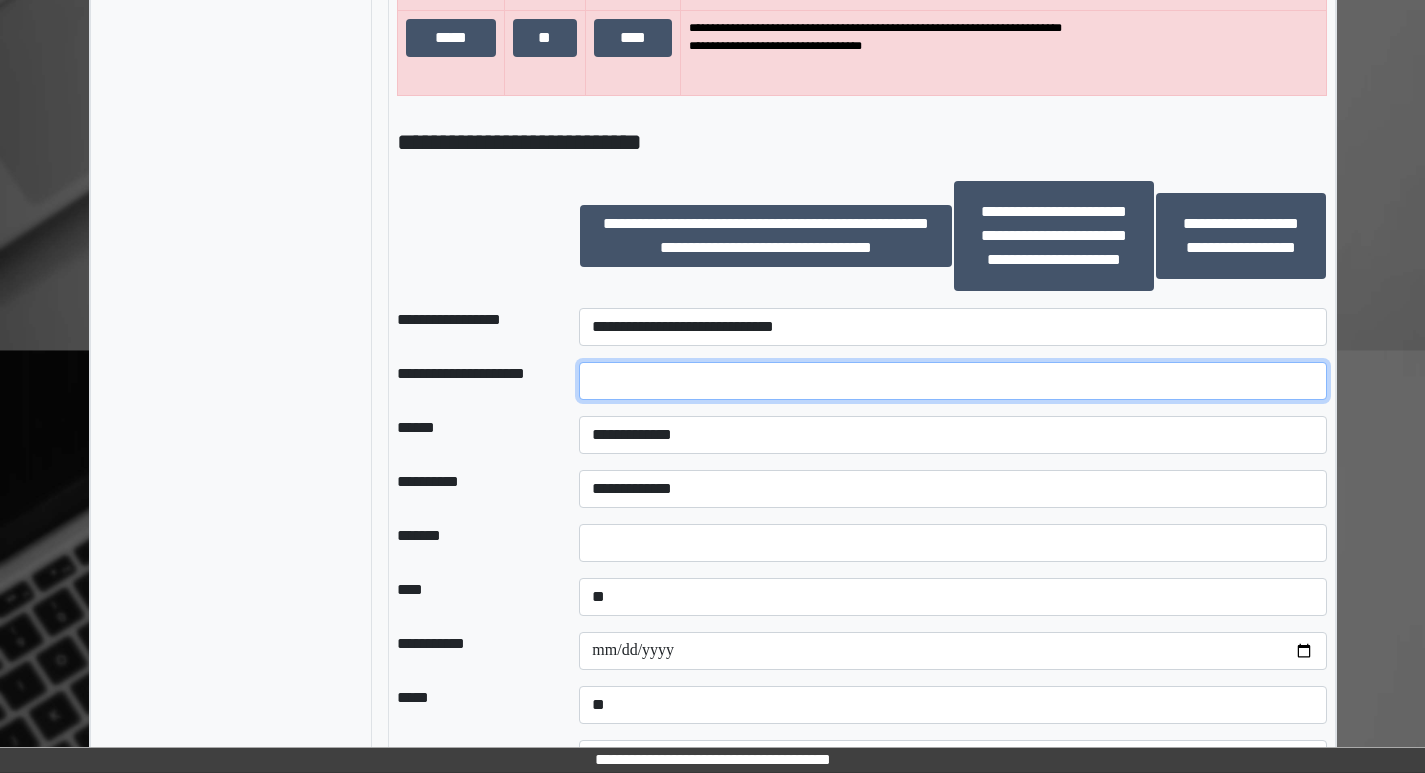 click at bounding box center (952, 381) 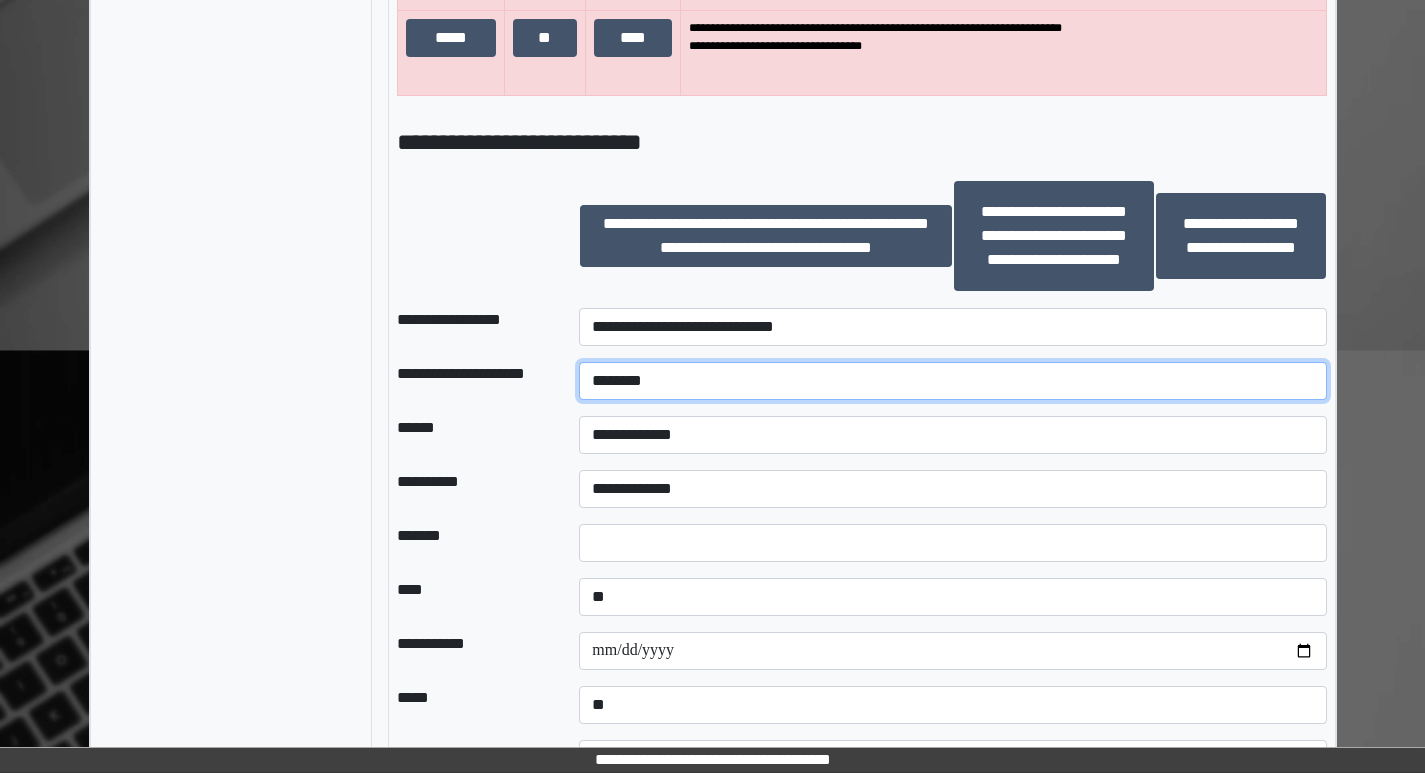 type on "********" 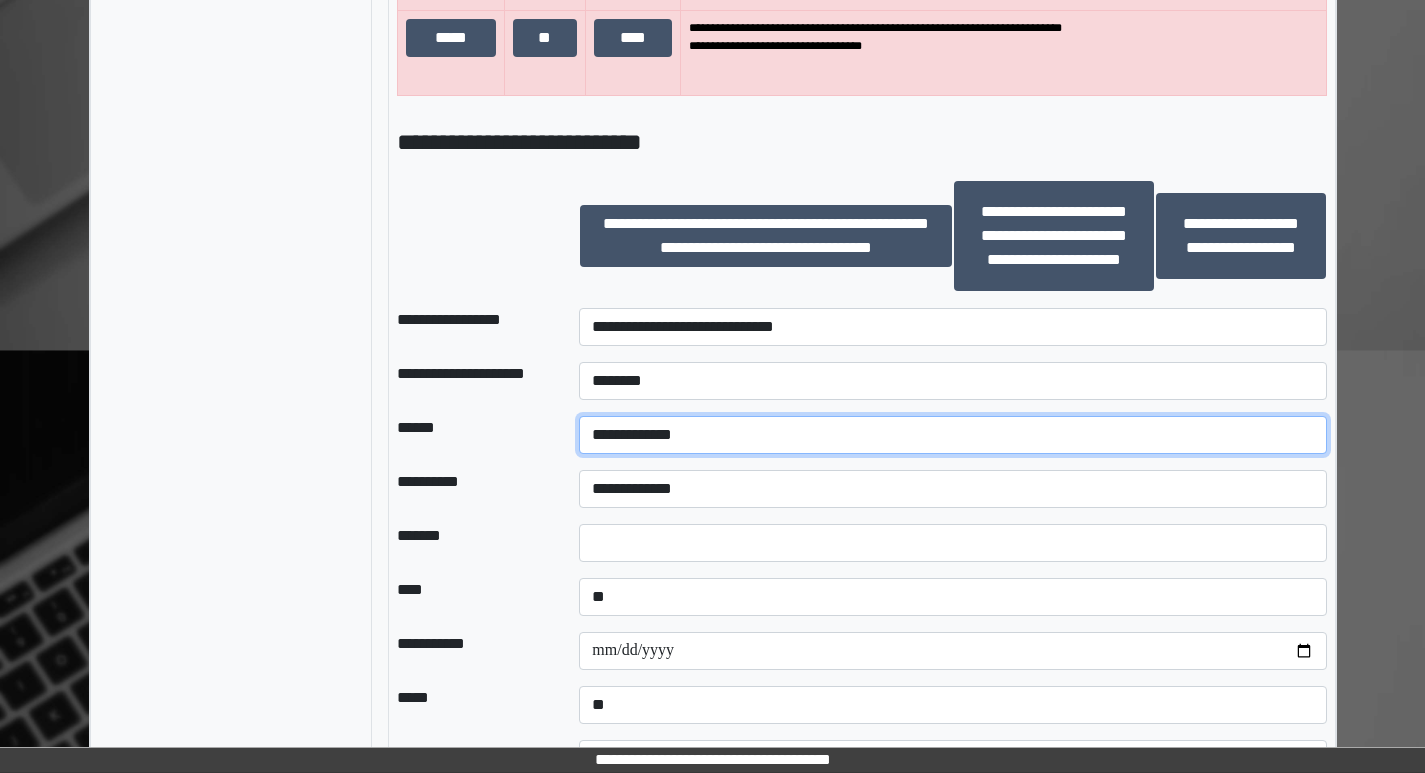 click on "**********" at bounding box center [952, 435] 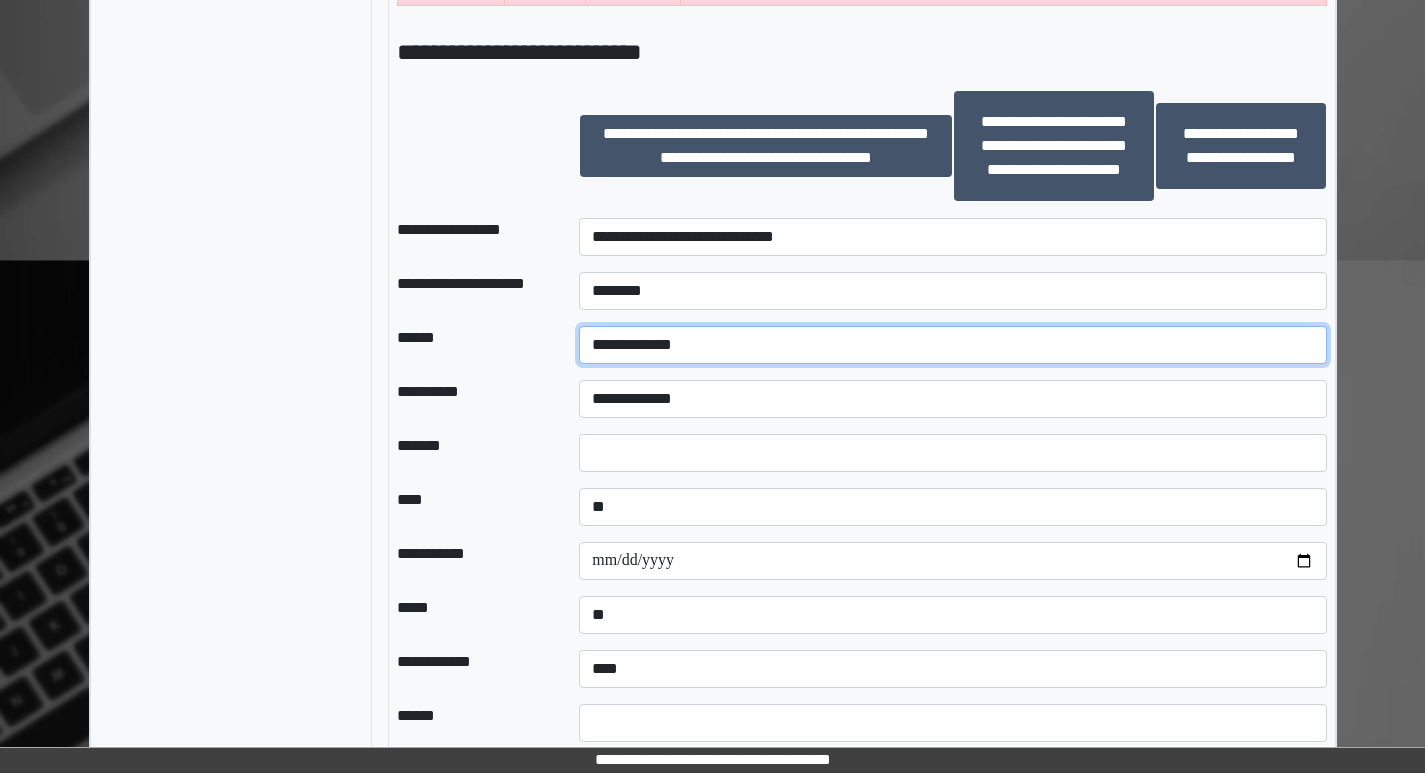 scroll, scrollTop: 1600, scrollLeft: 0, axis: vertical 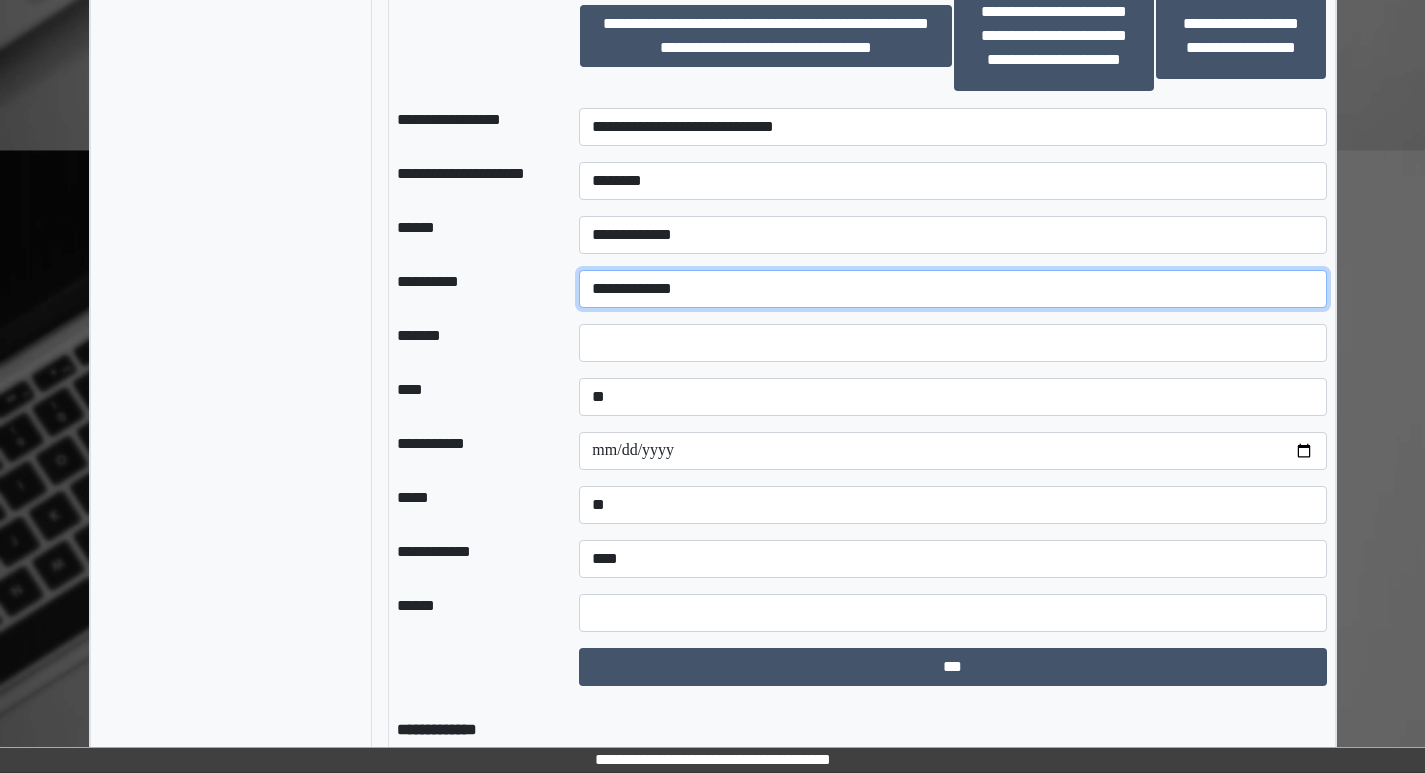 click on "**********" at bounding box center [952, 289] 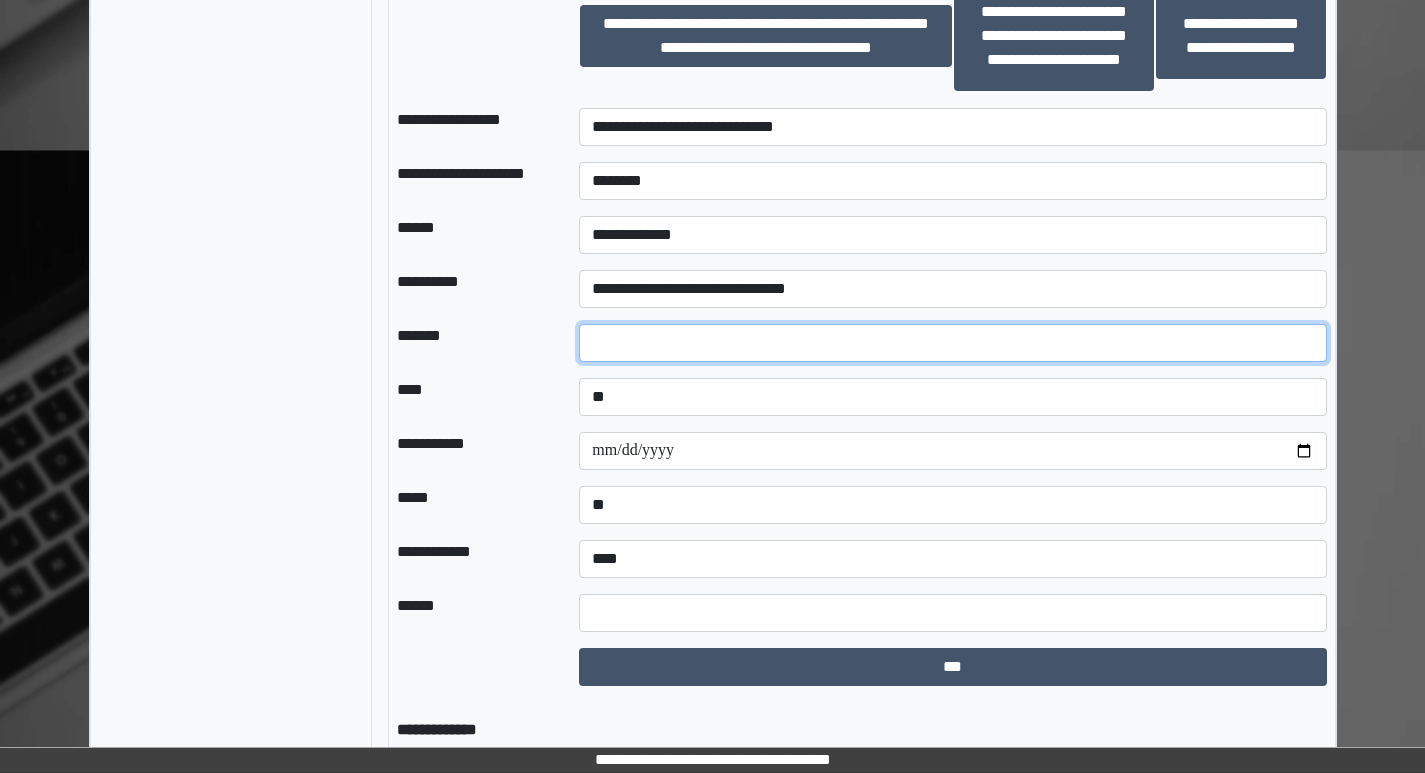 click at bounding box center [952, 343] 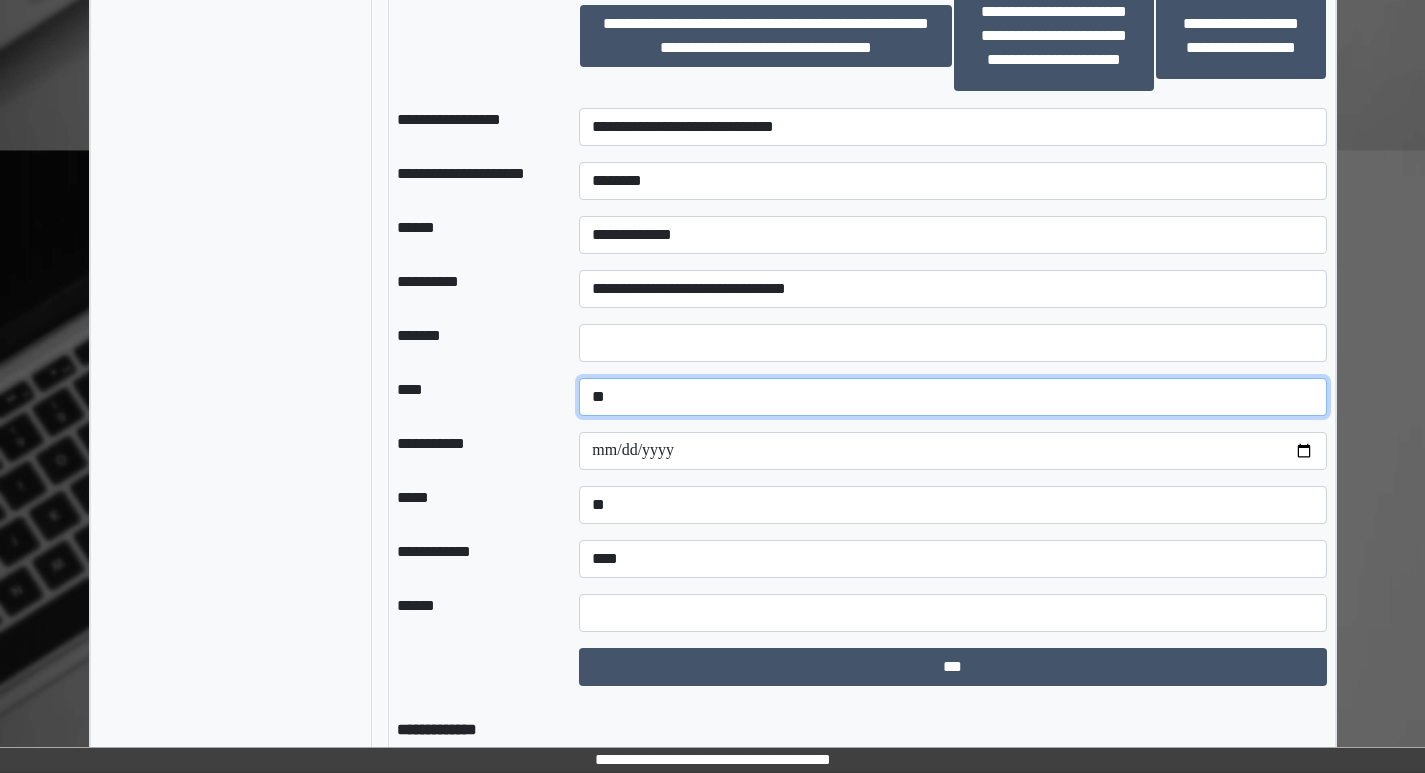 click on "**********" at bounding box center (952, 397) 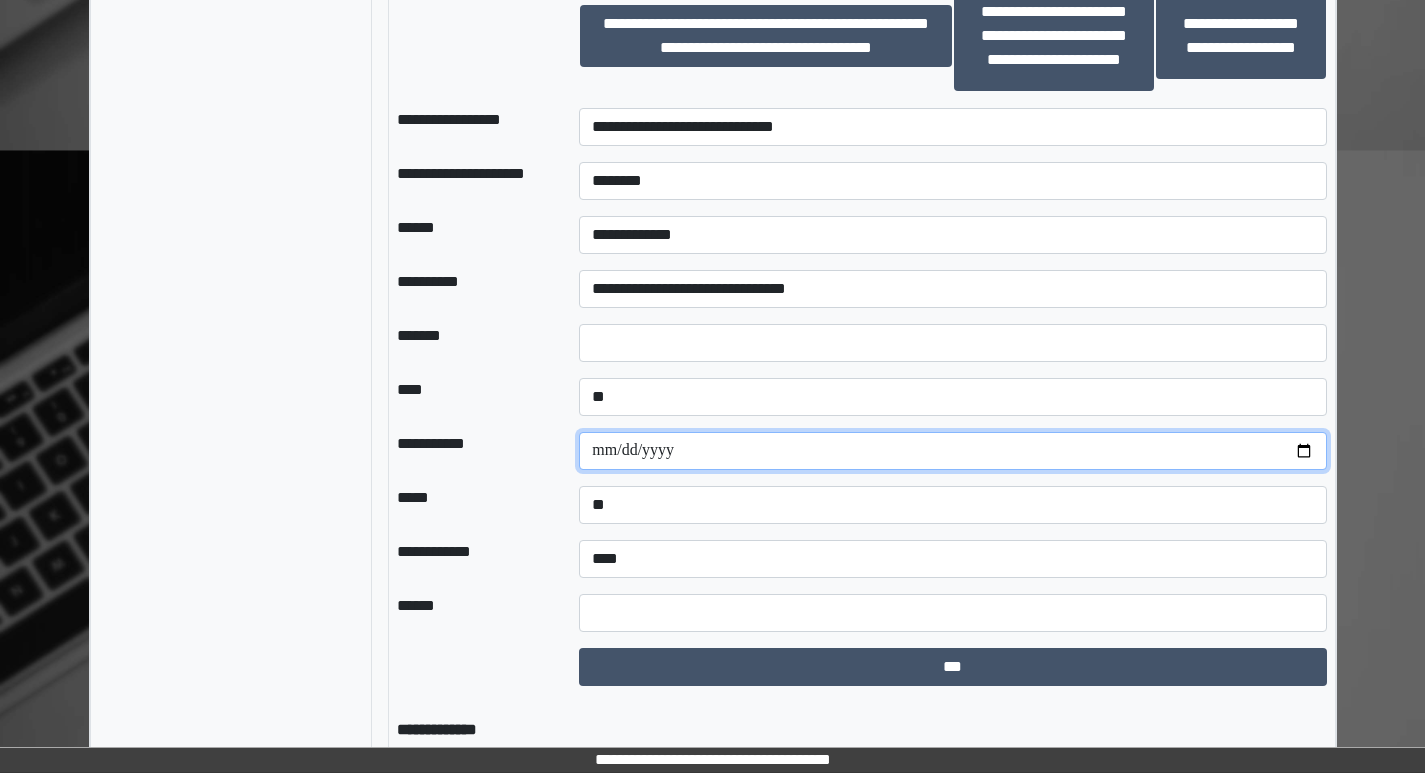 click at bounding box center (952, 451) 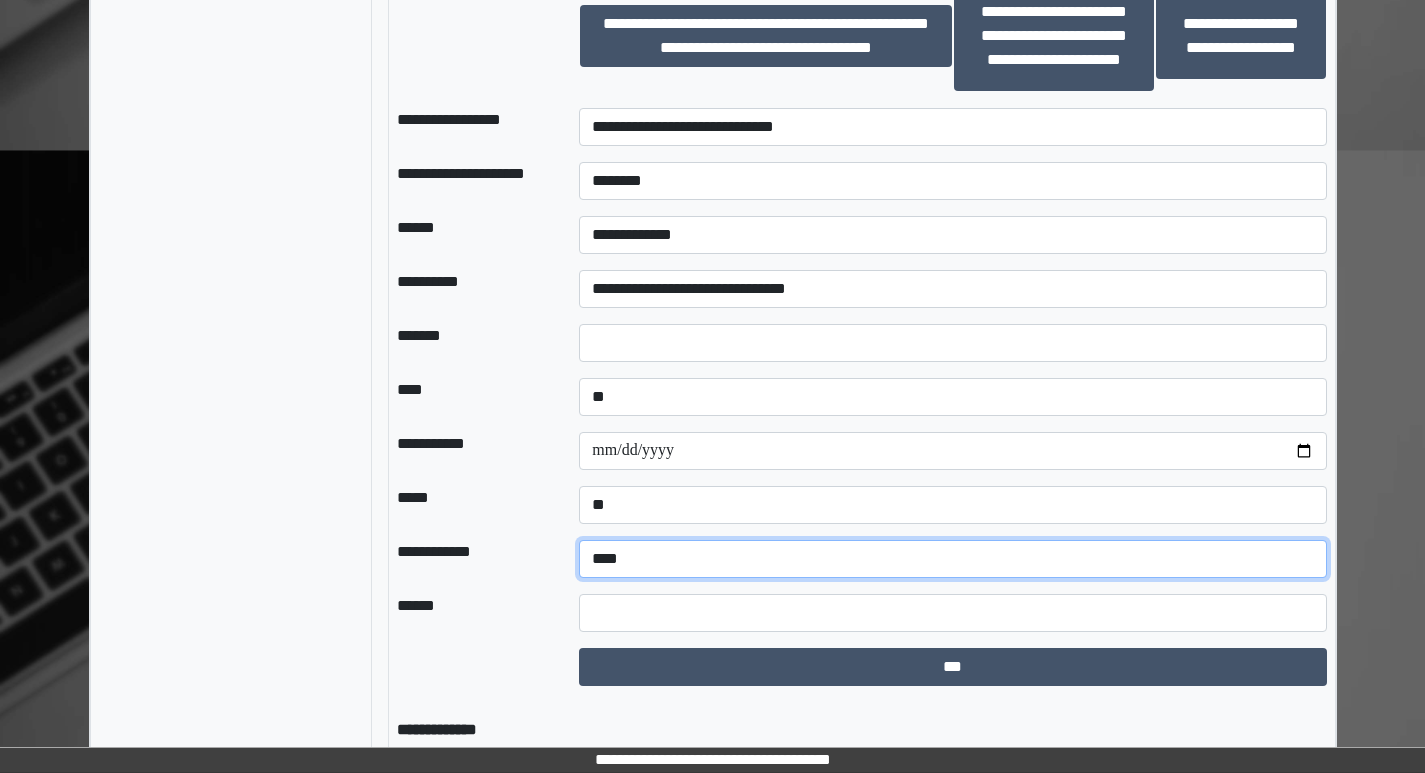 click on "**********" at bounding box center (952, 559) 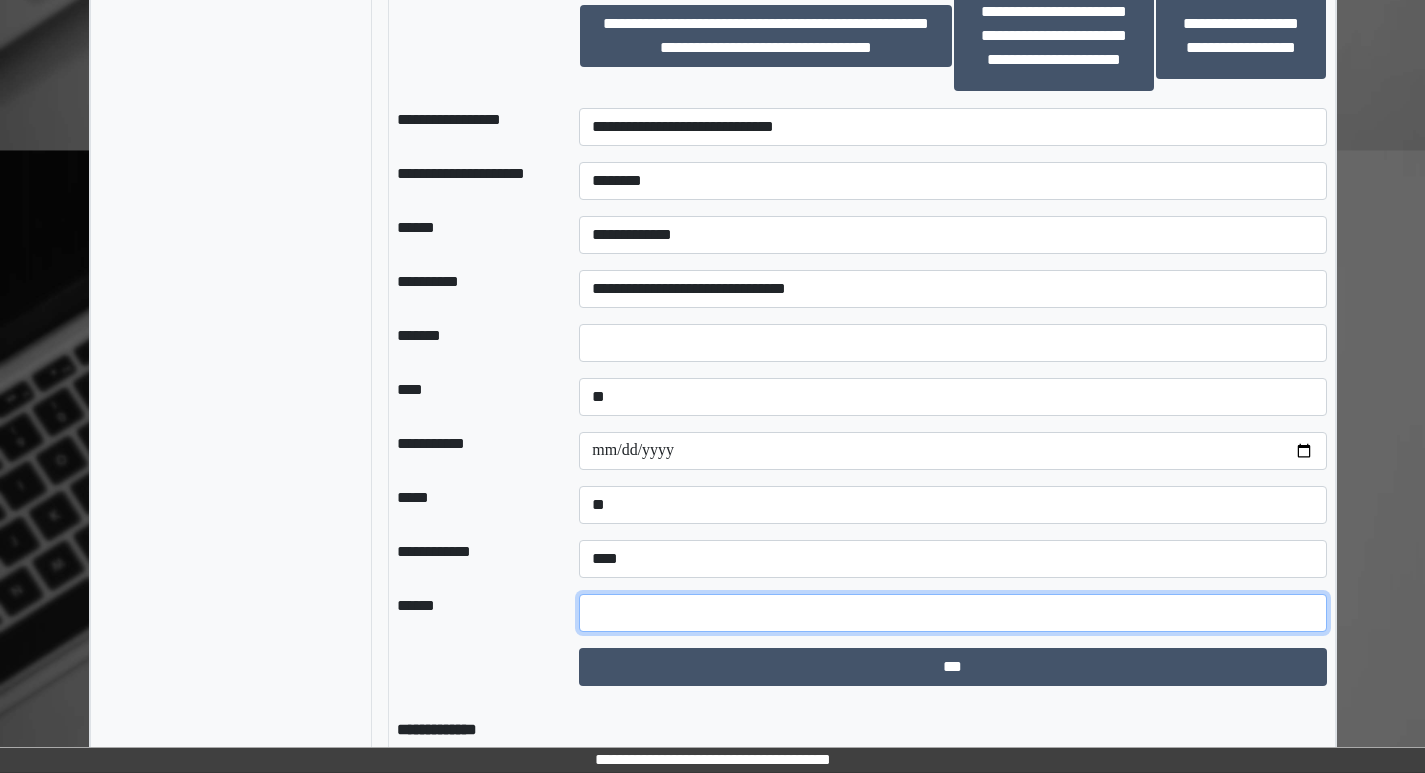 click at bounding box center (952, 613) 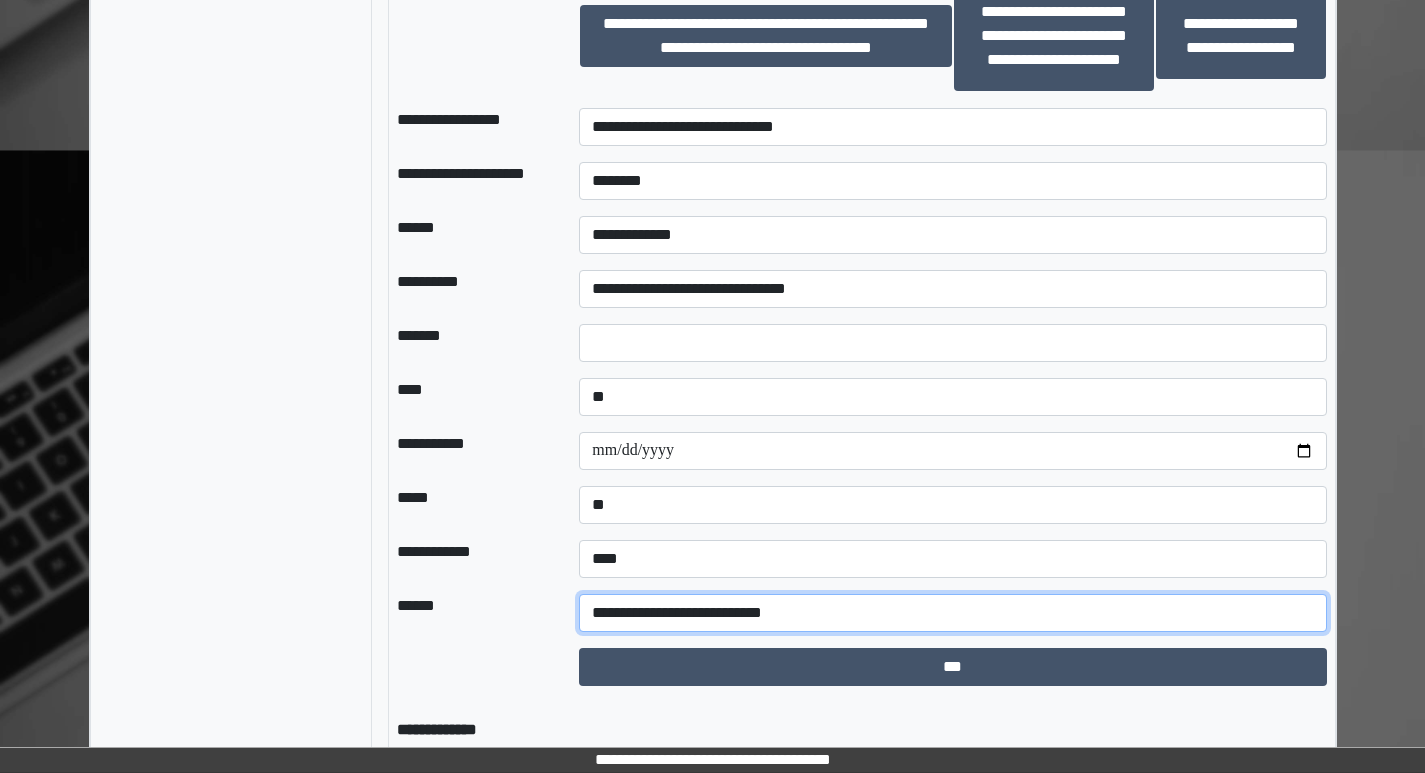 scroll, scrollTop: 1800, scrollLeft: 0, axis: vertical 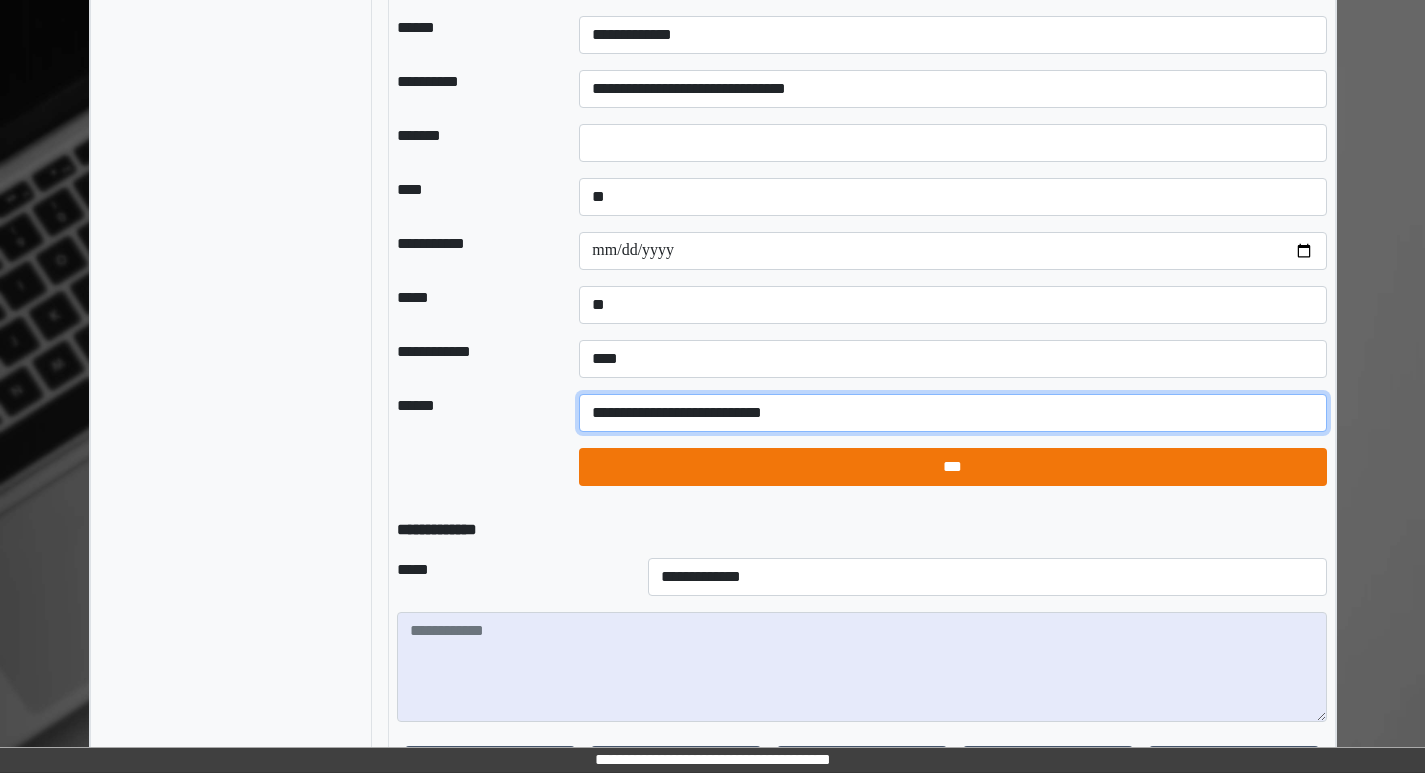 type on "**********" 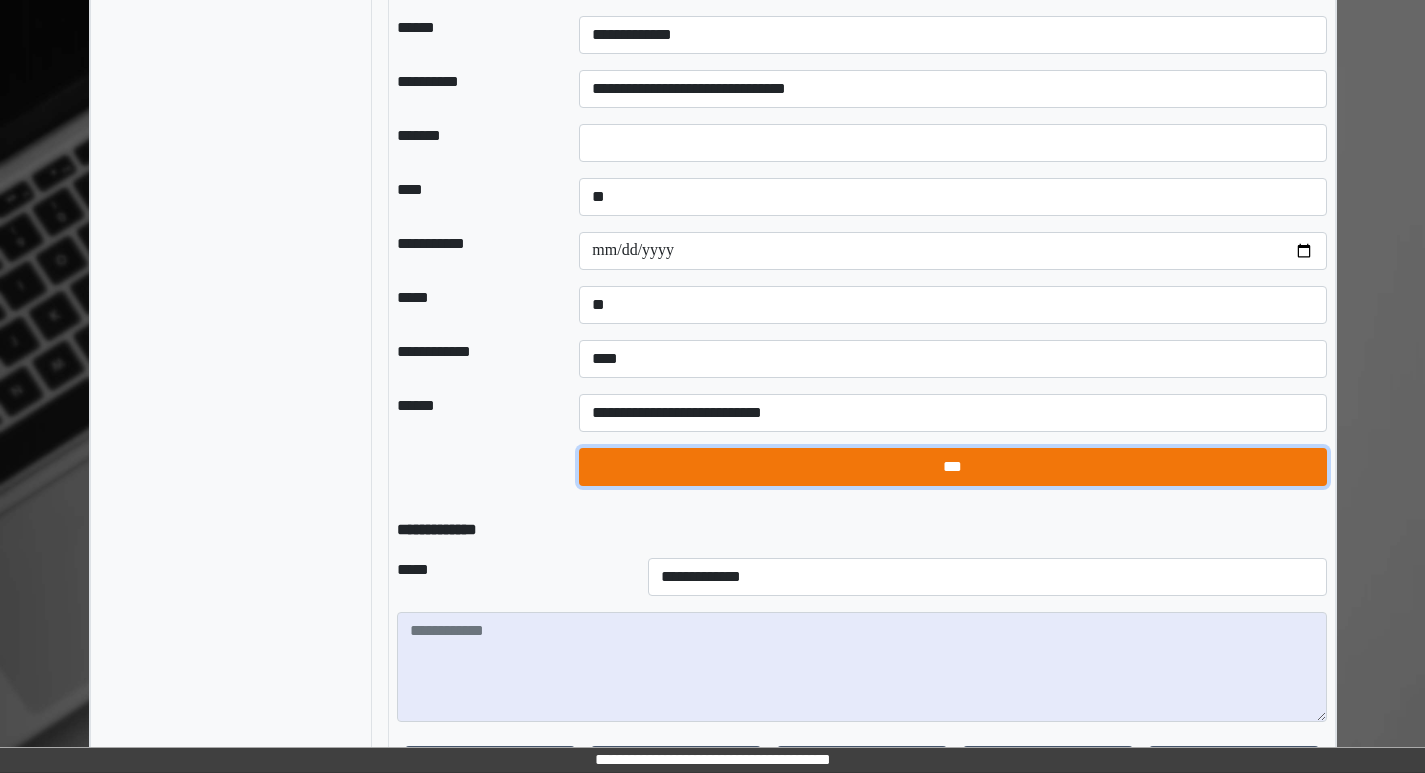 click on "***" at bounding box center [952, 467] 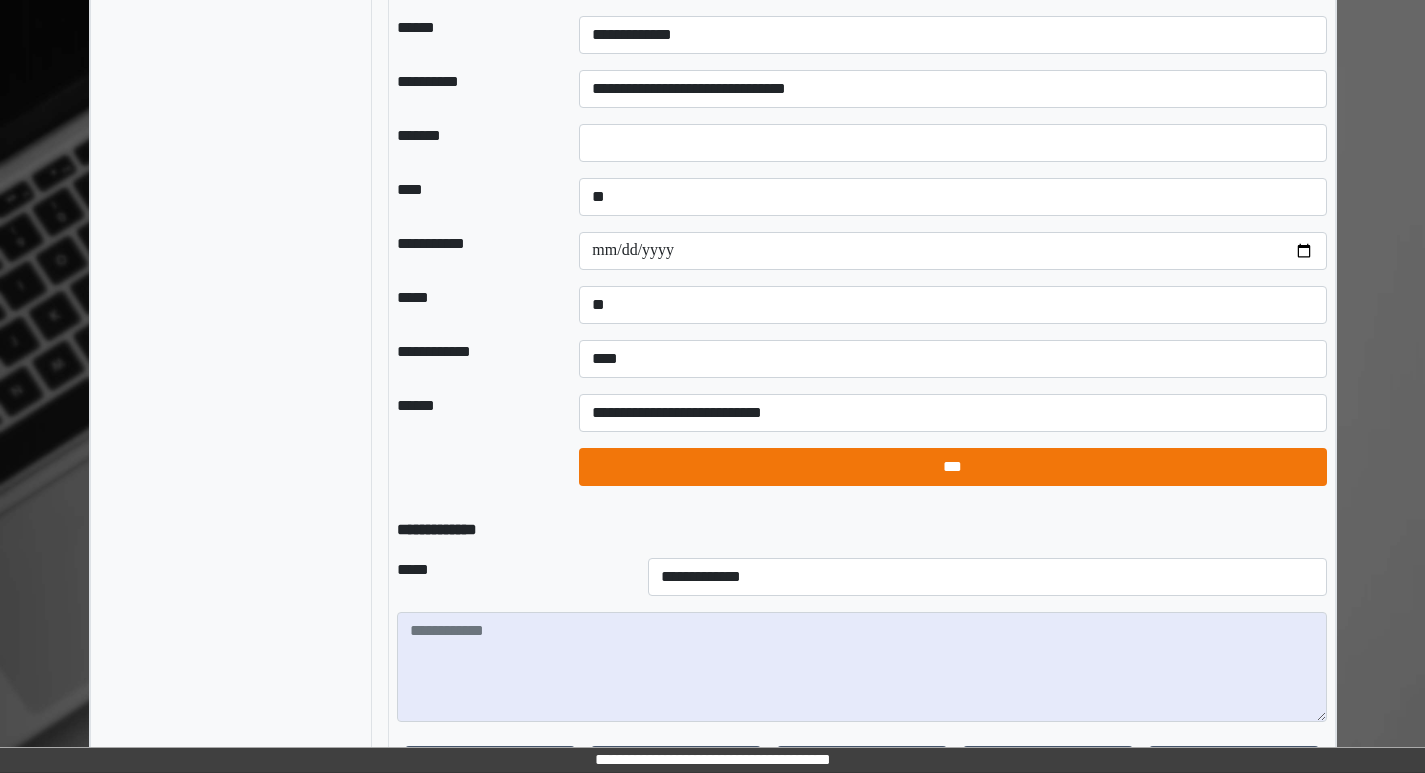 select on "*" 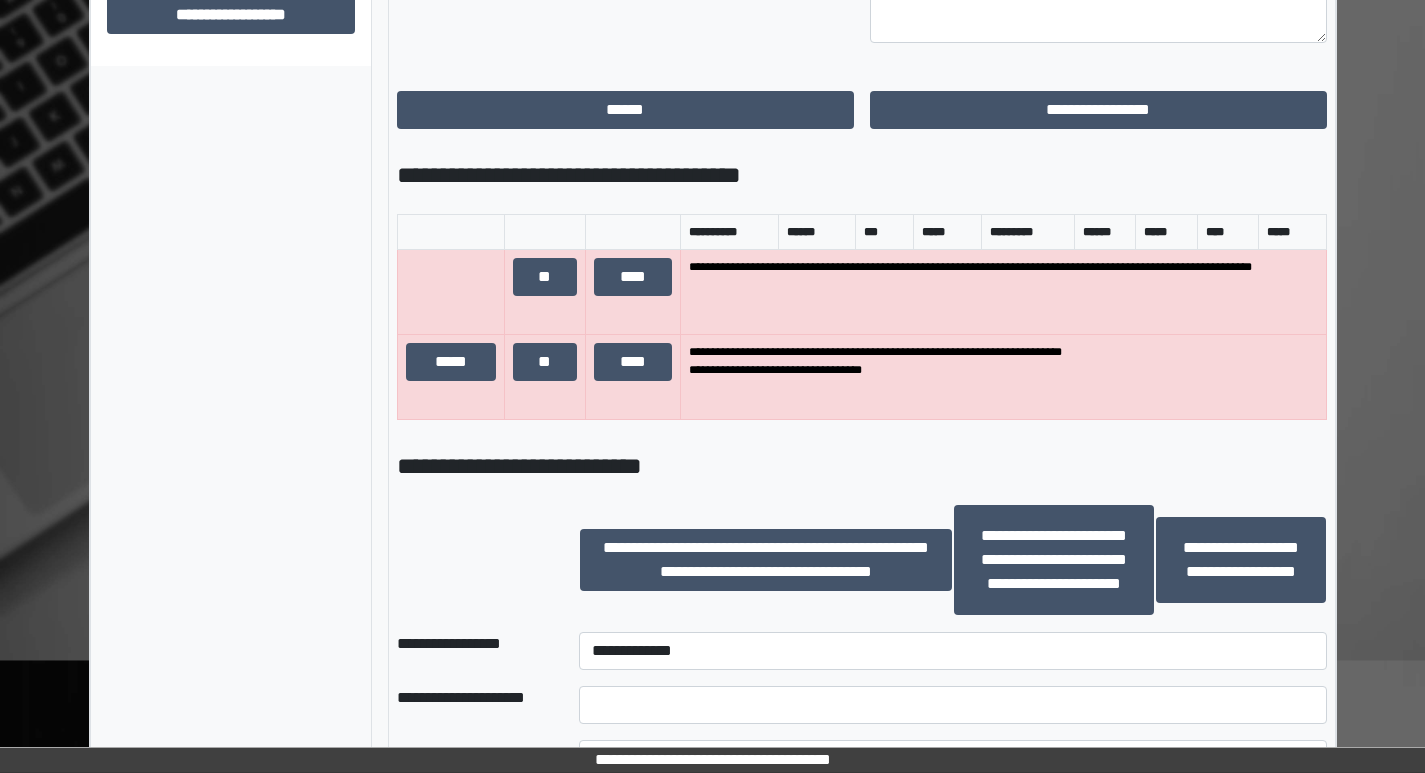 scroll, scrollTop: 800, scrollLeft: 0, axis: vertical 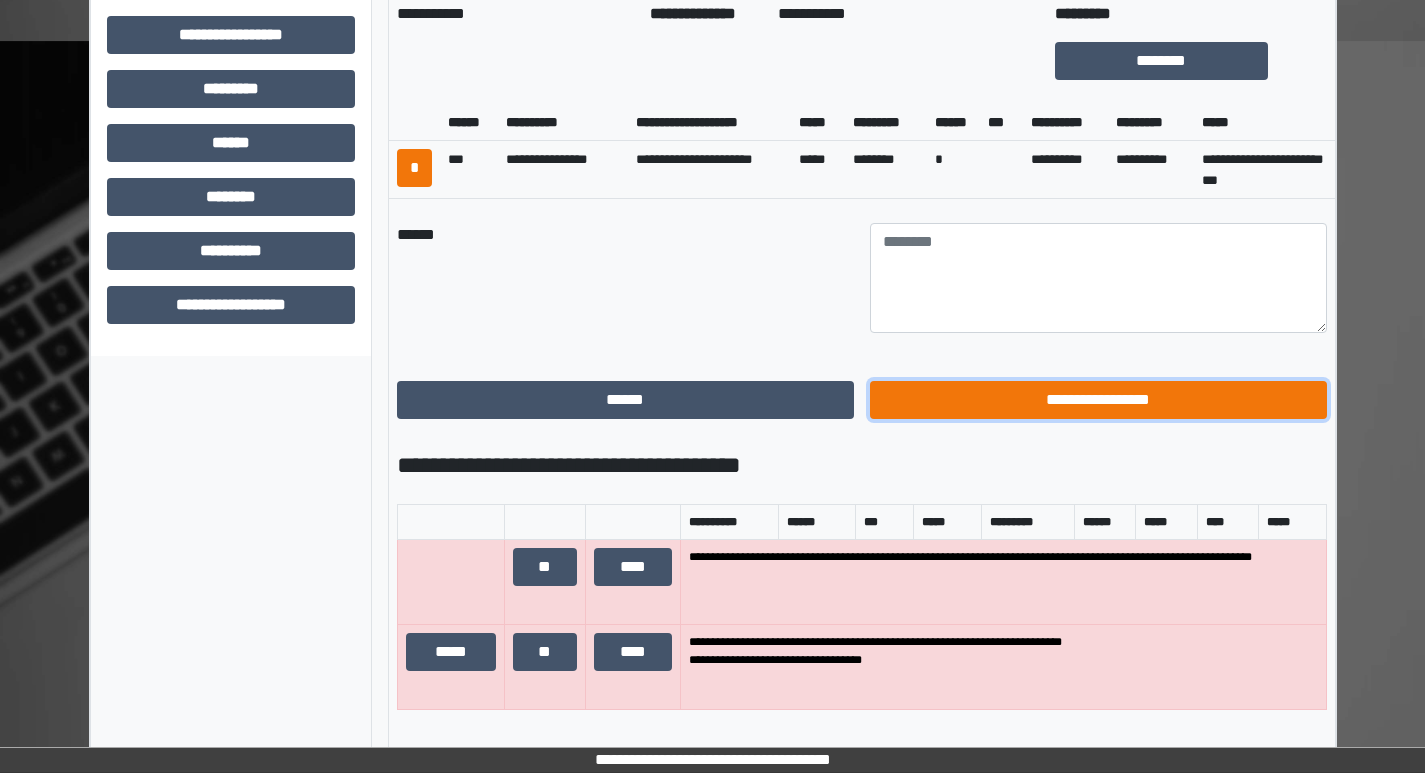 click on "**********" at bounding box center [1098, 400] 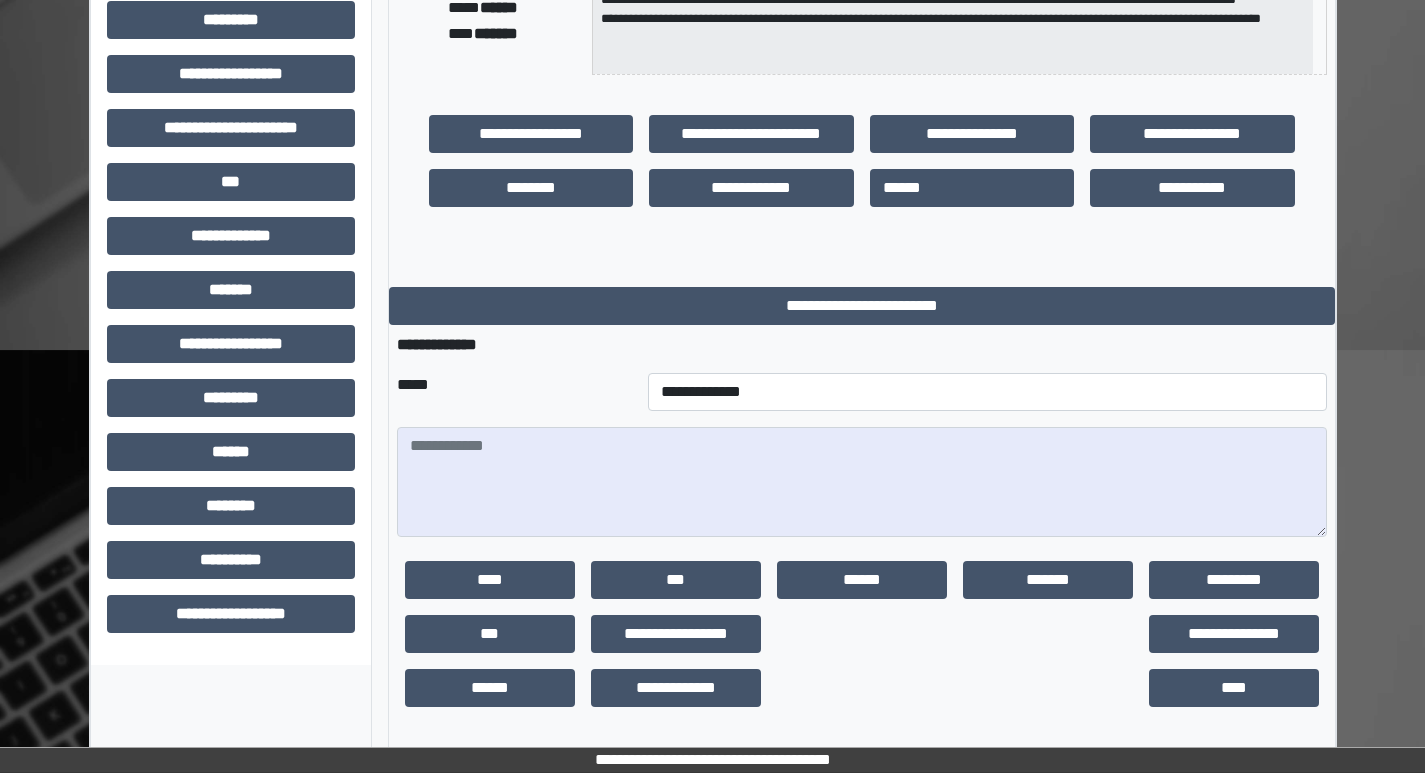 scroll, scrollTop: 491, scrollLeft: 0, axis: vertical 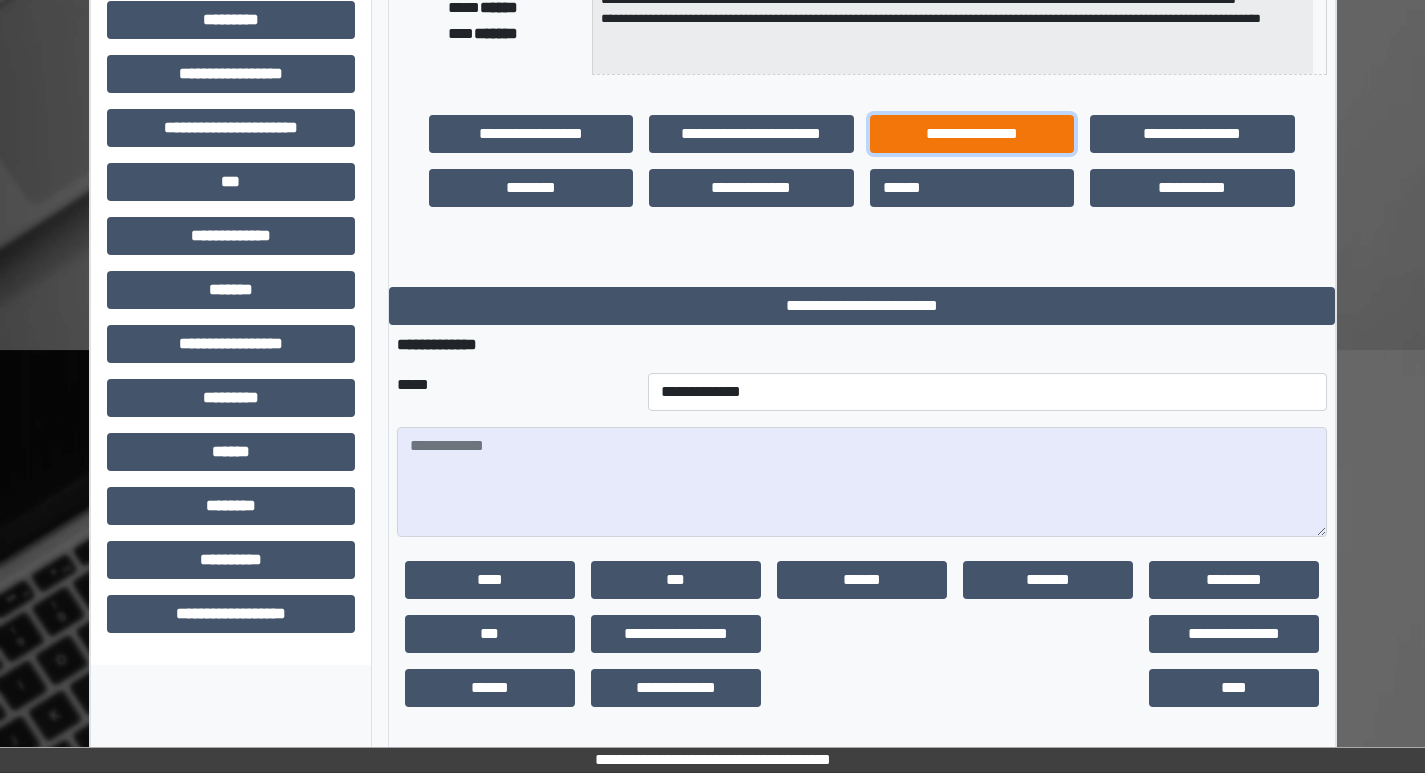 click on "**********" at bounding box center (972, 134) 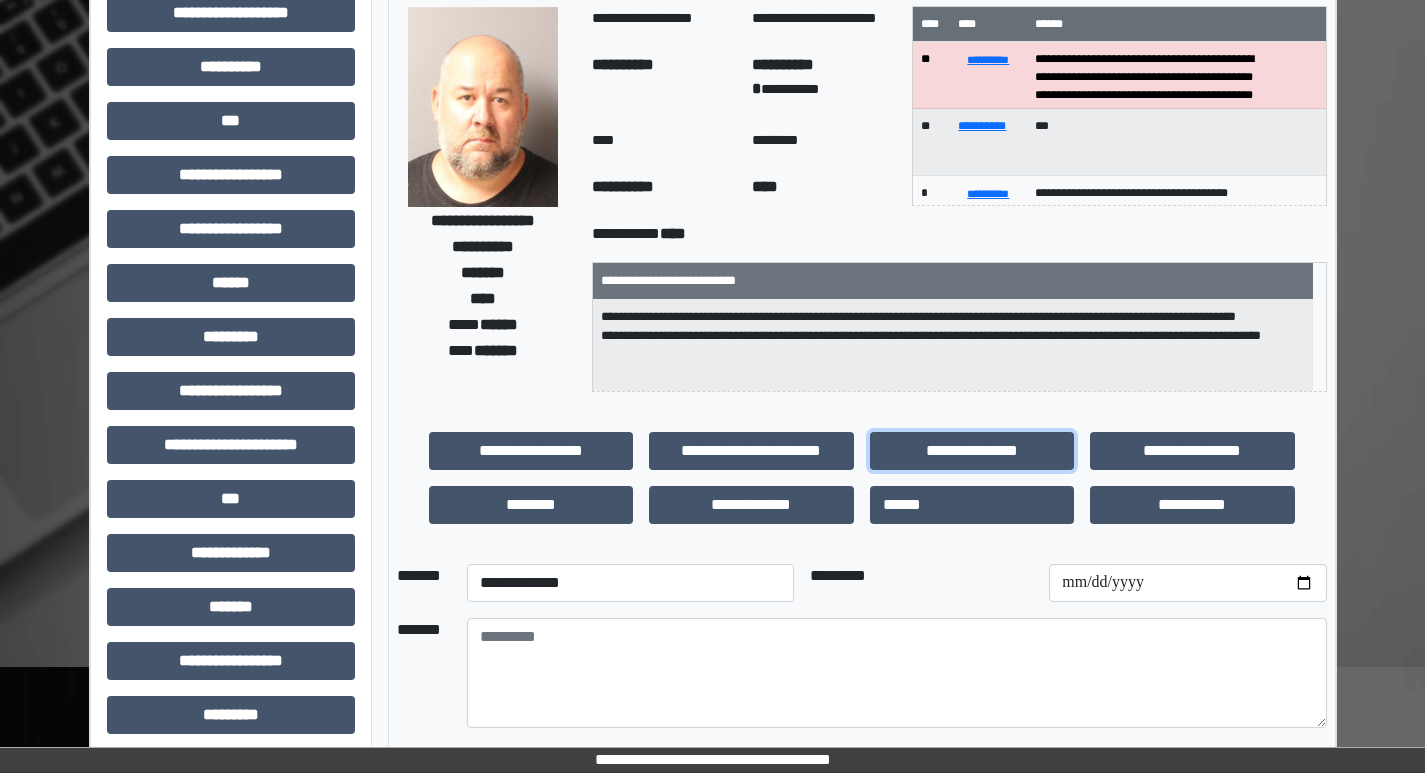 scroll, scrollTop: 171, scrollLeft: 0, axis: vertical 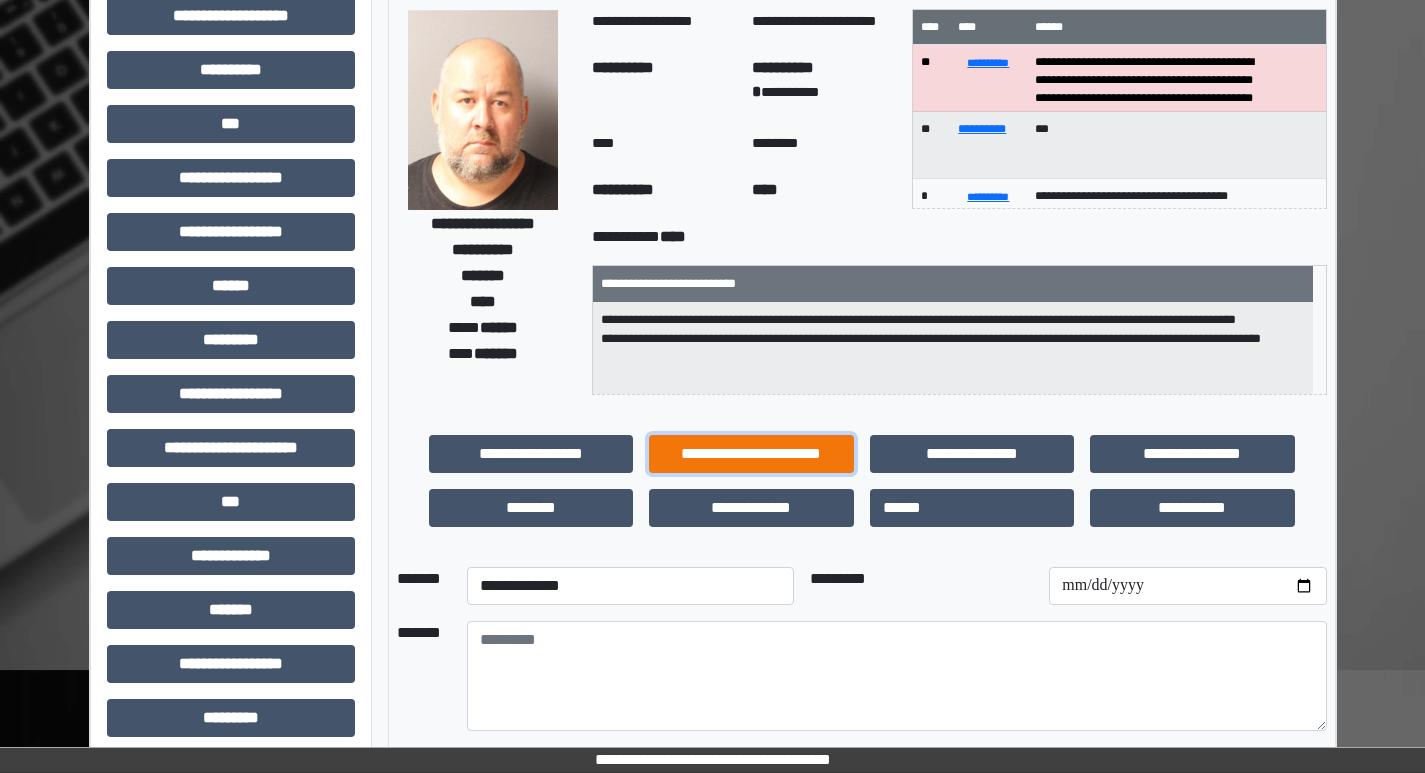 click on "**********" at bounding box center (751, 454) 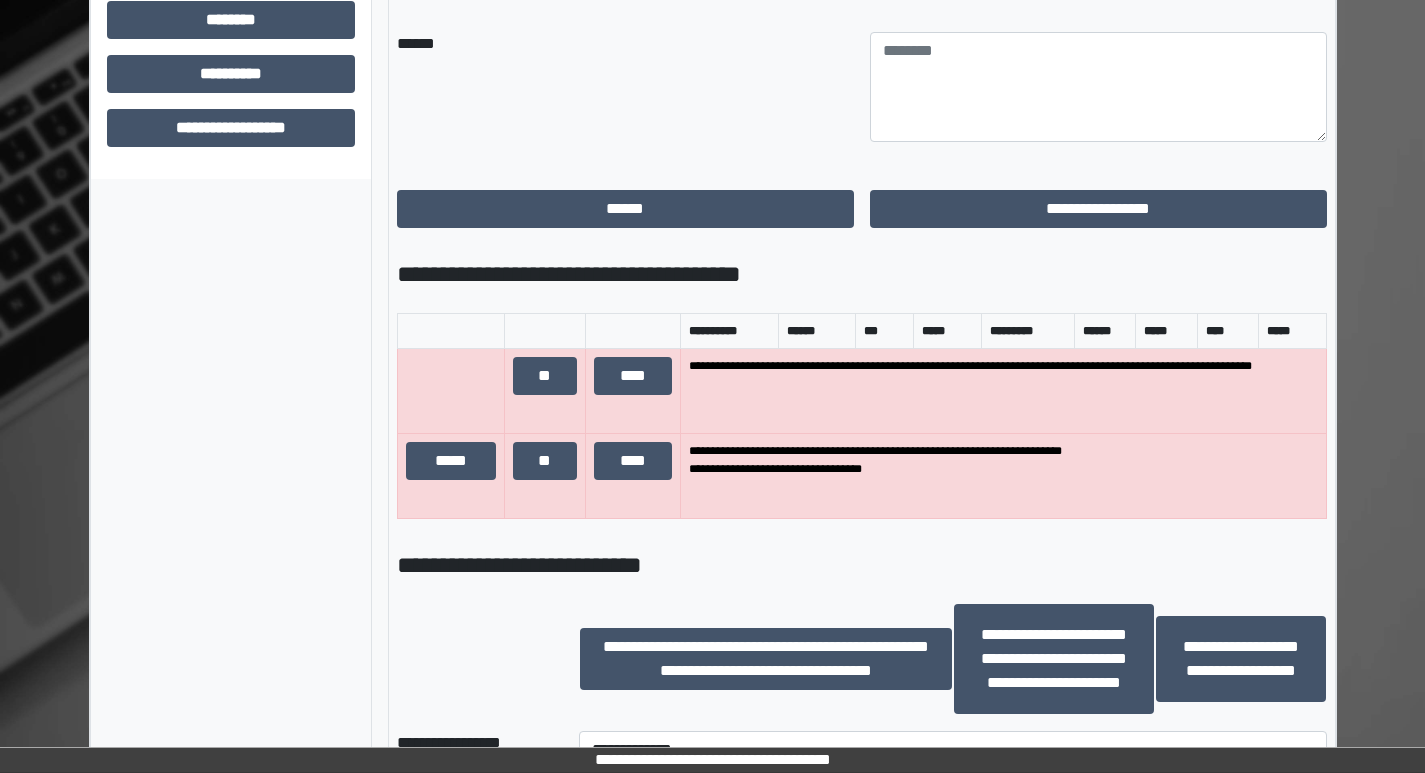 scroll, scrollTop: 1471, scrollLeft: 0, axis: vertical 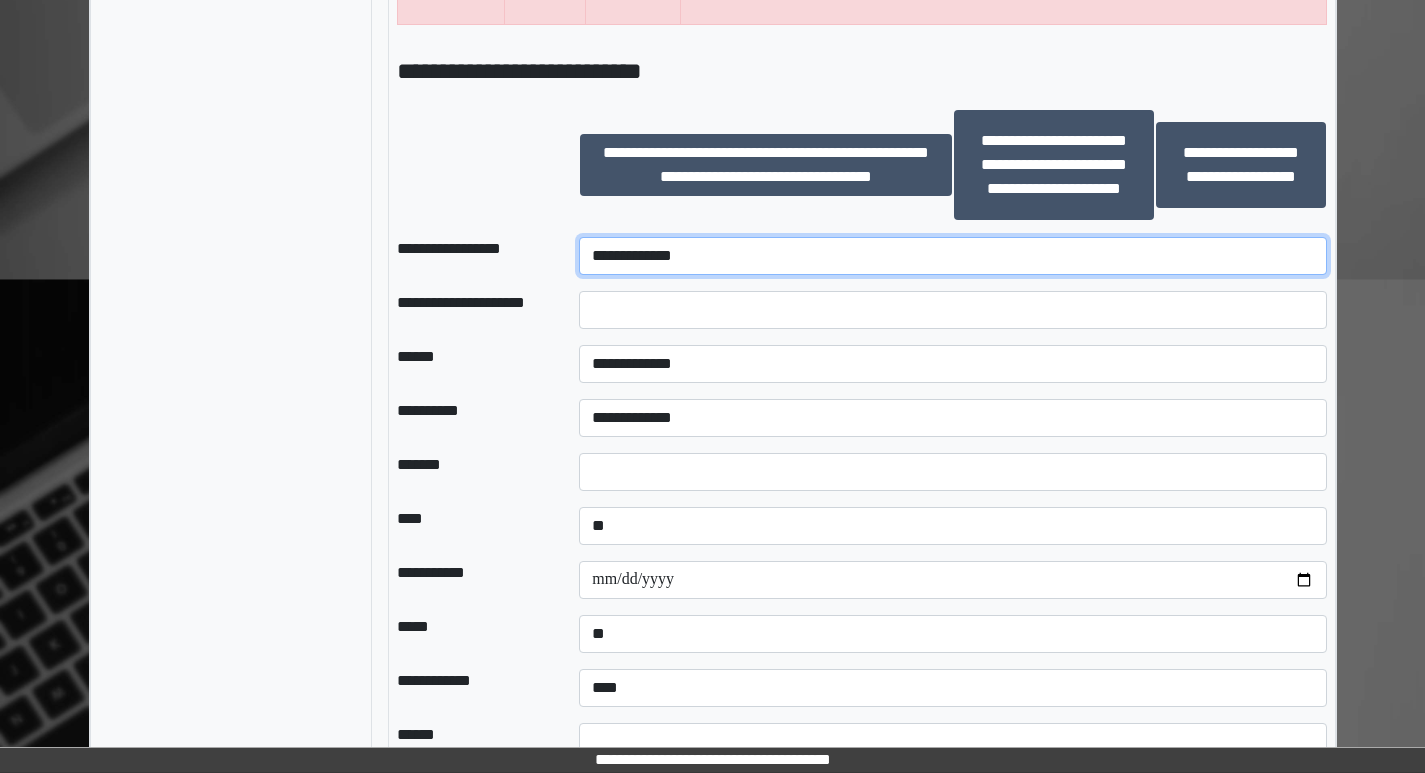 click on "**********" at bounding box center (952, 256) 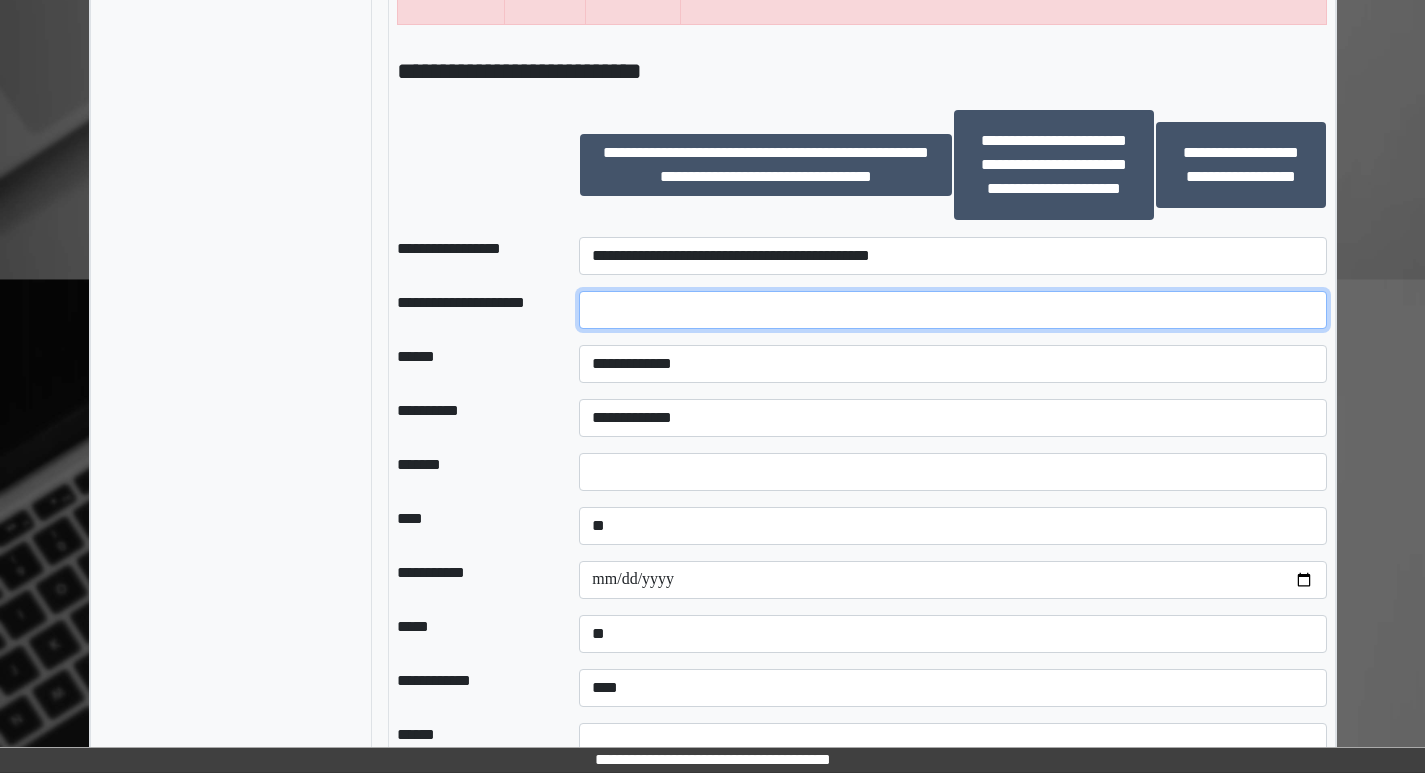 click at bounding box center [952, 310] 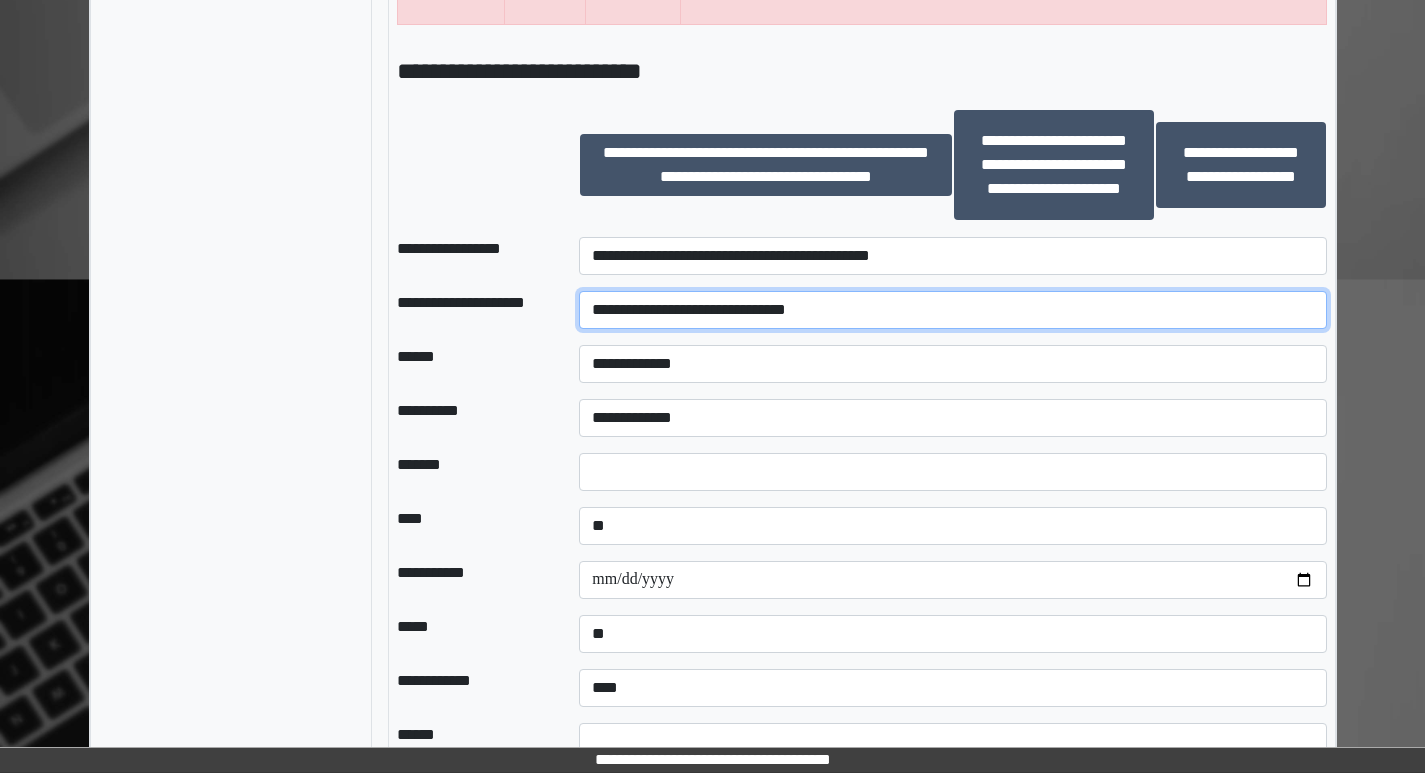type on "**********" 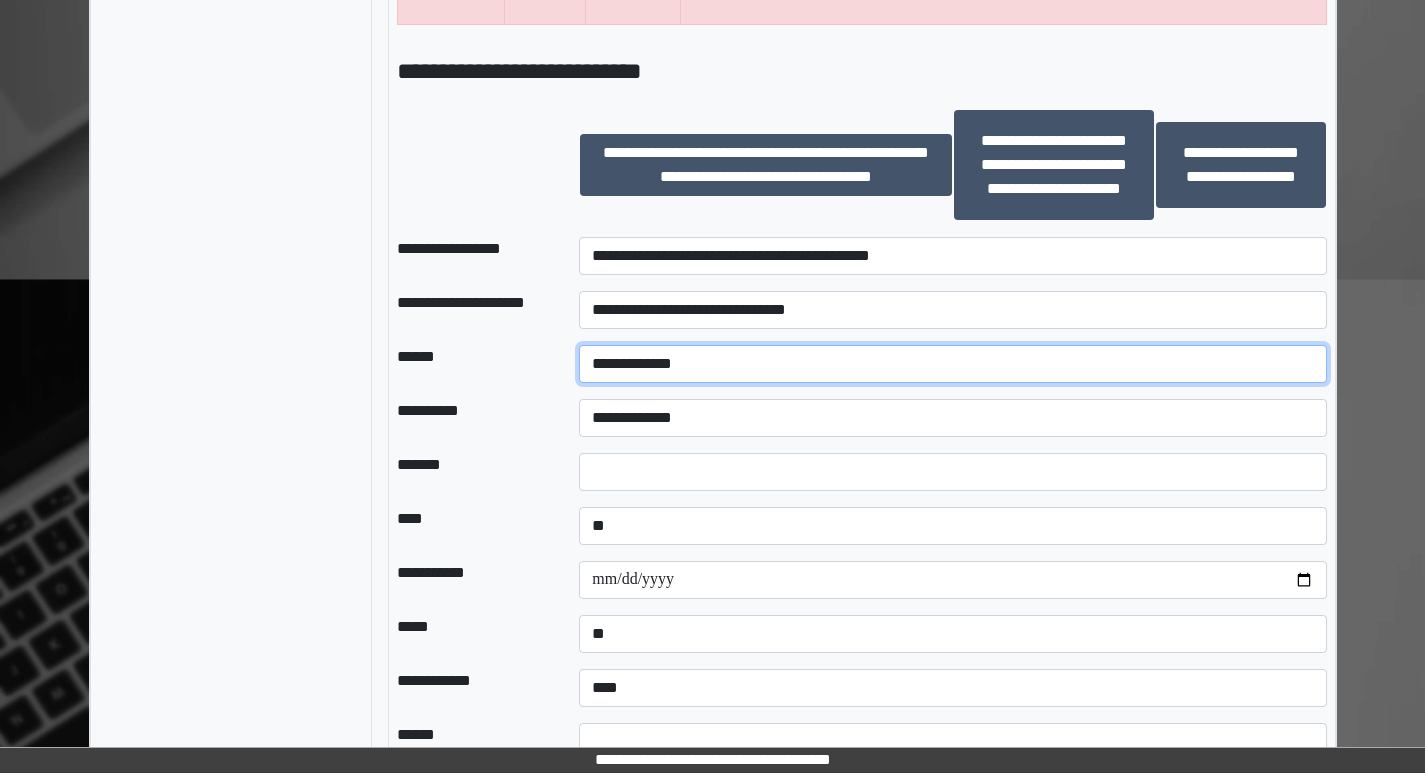 click on "**********" at bounding box center [952, 364] 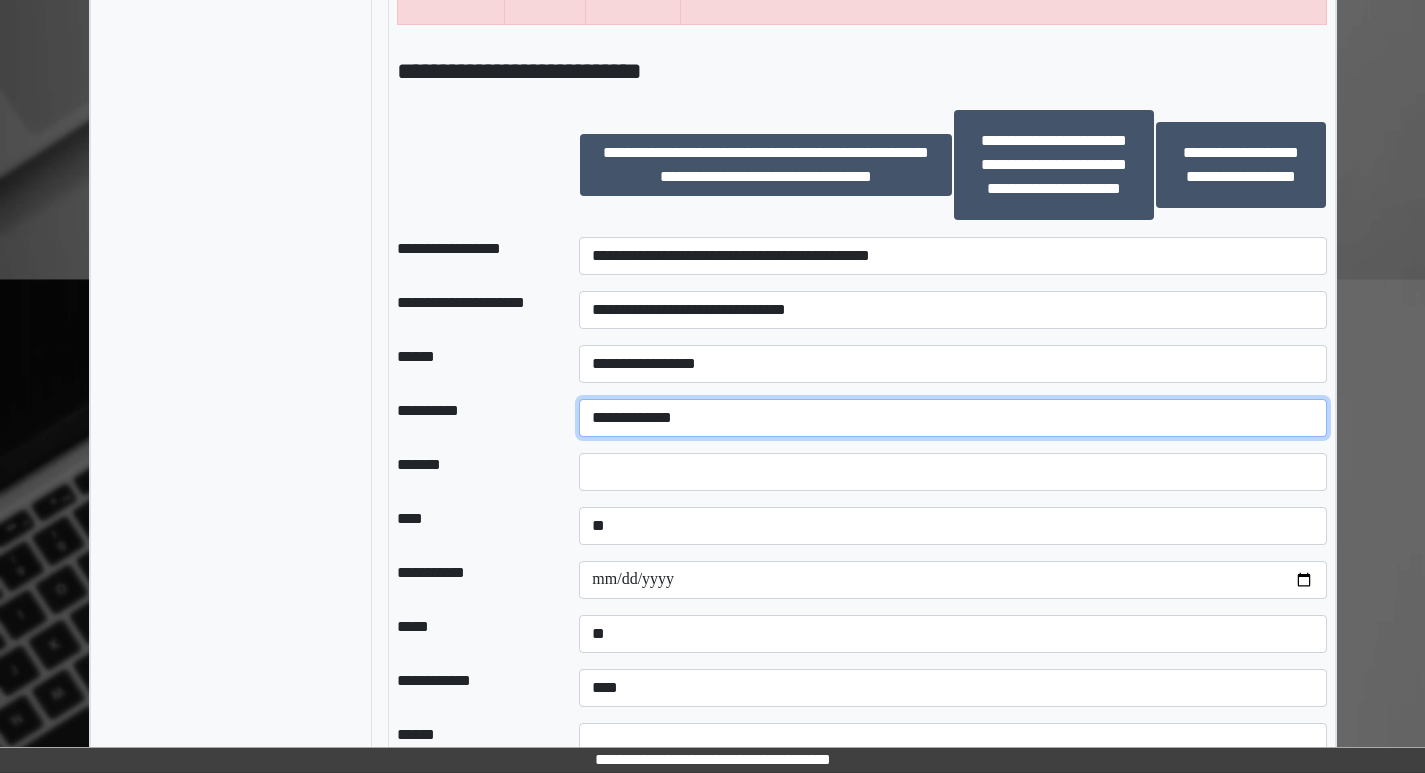 click on "**********" at bounding box center (952, 418) 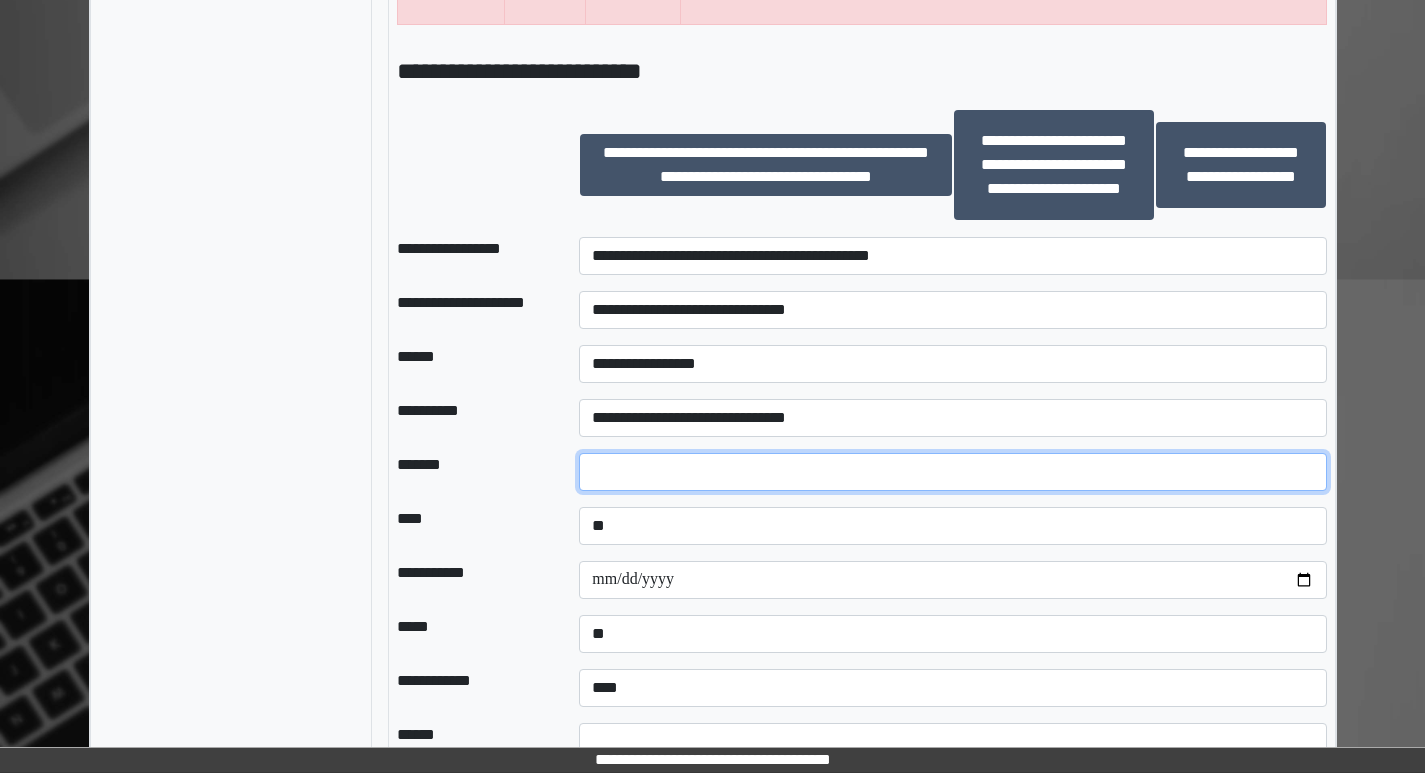 click at bounding box center (952, 472) 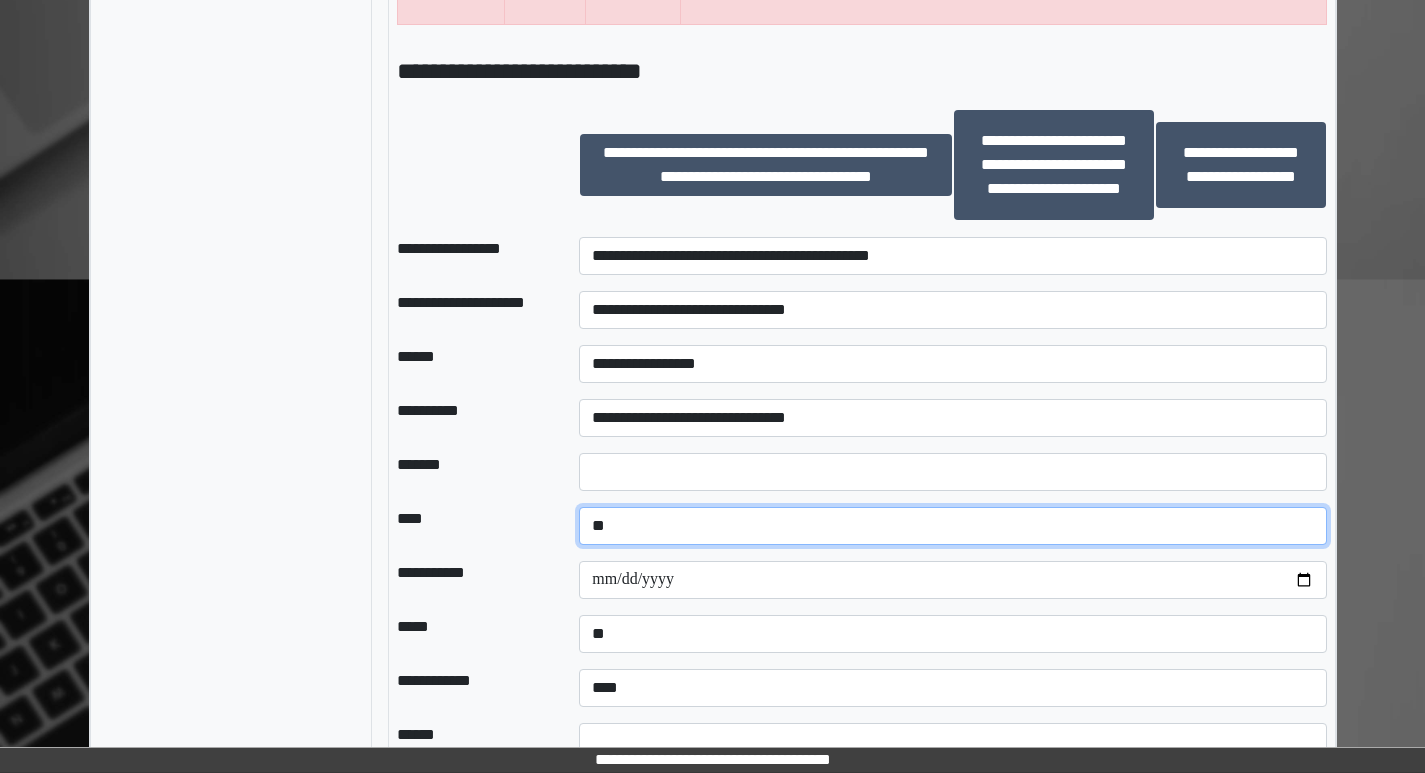 click on "**********" at bounding box center (952, 526) 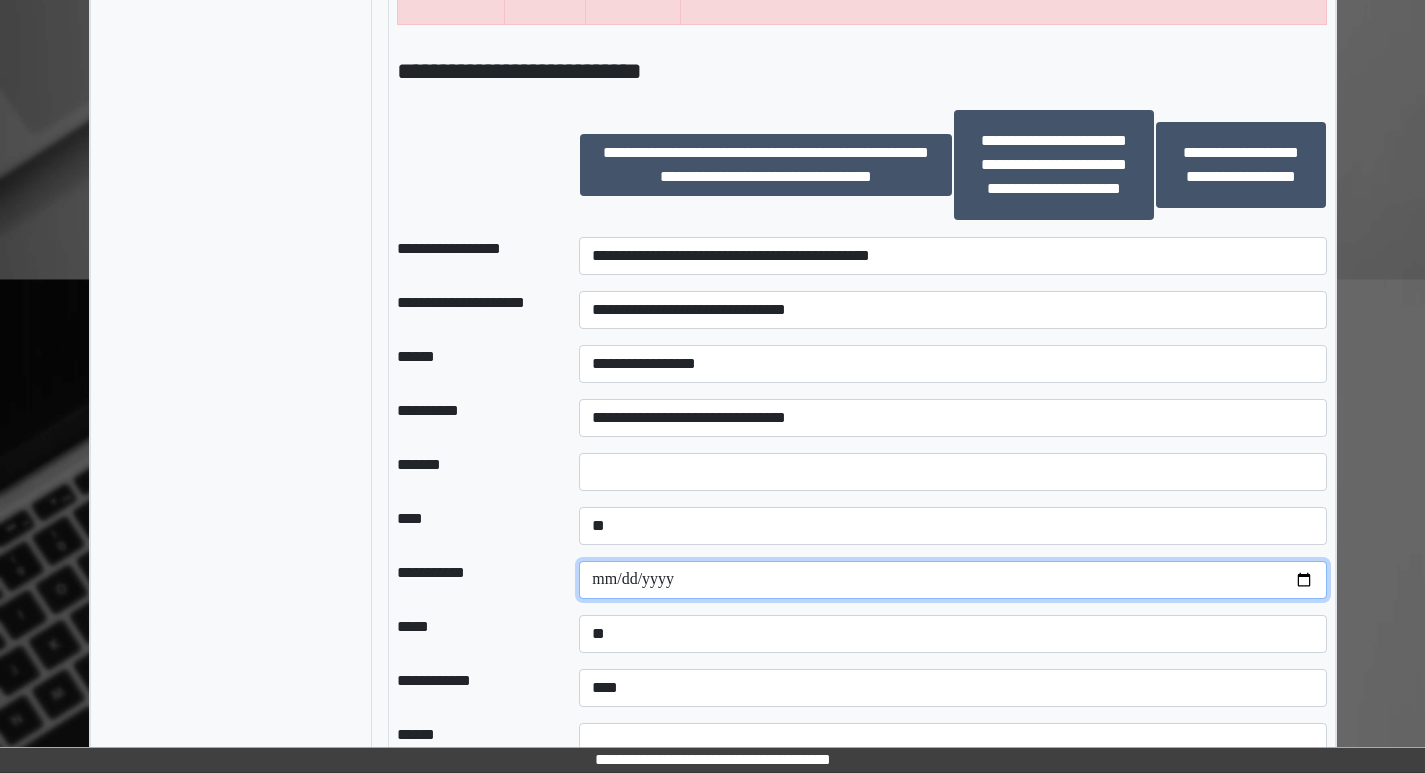 click at bounding box center [952, 580] 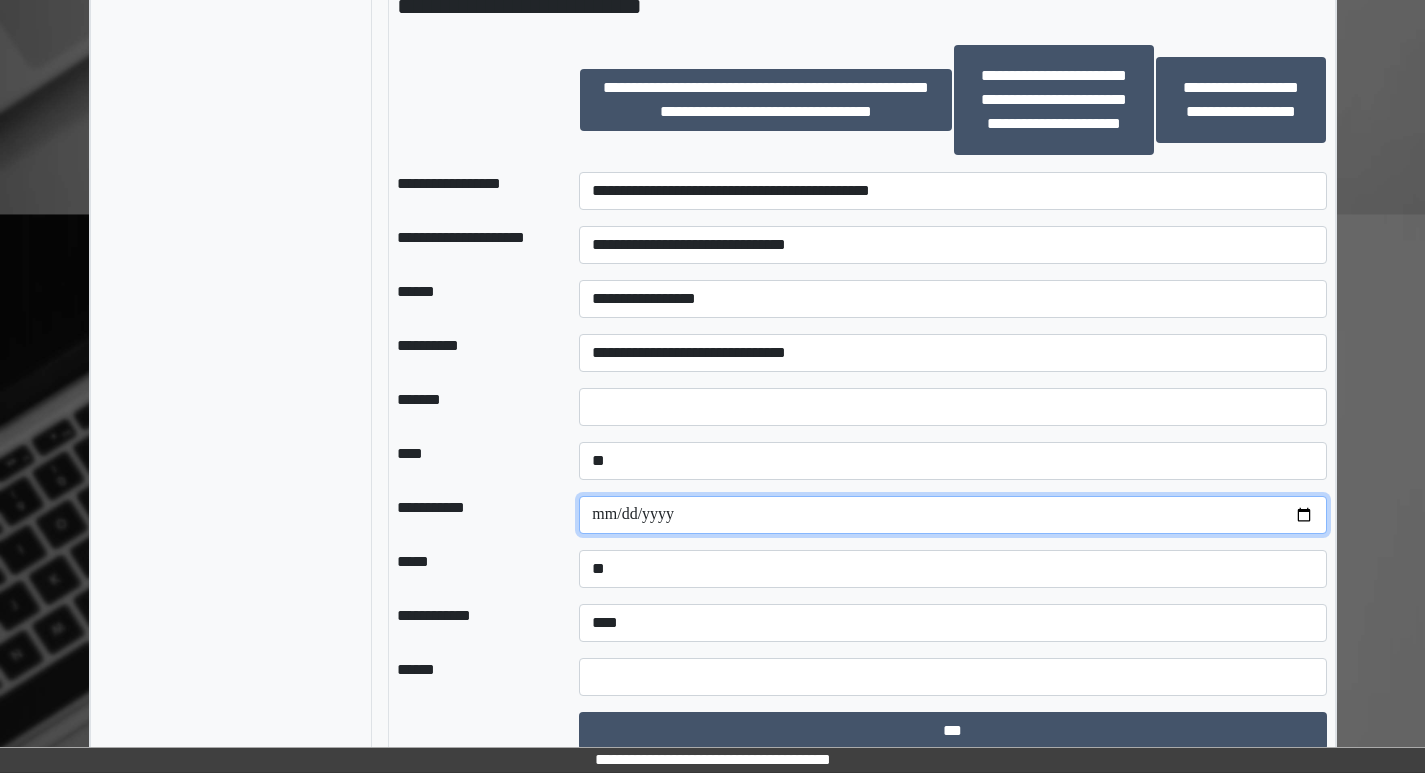 scroll, scrollTop: 1571, scrollLeft: 0, axis: vertical 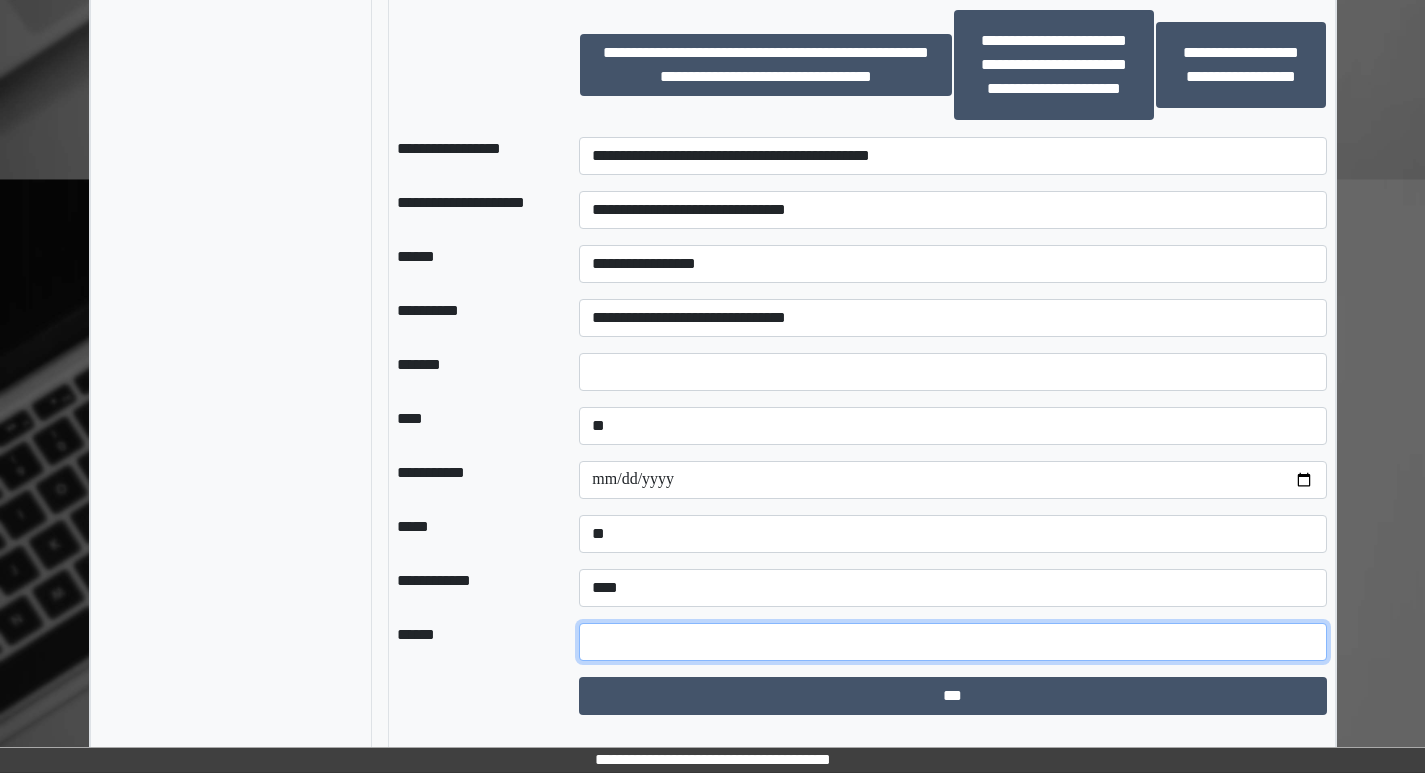 click at bounding box center [952, 642] 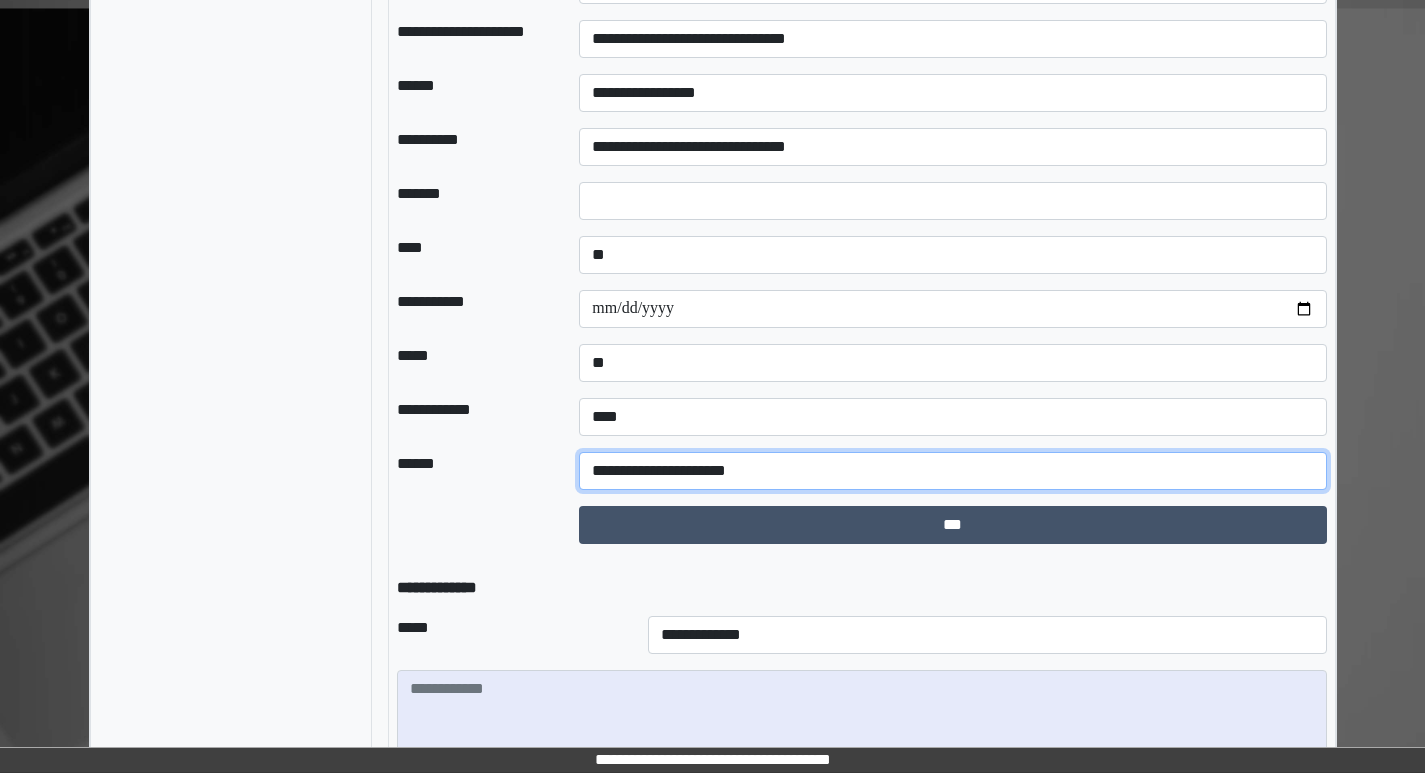 scroll, scrollTop: 1771, scrollLeft: 0, axis: vertical 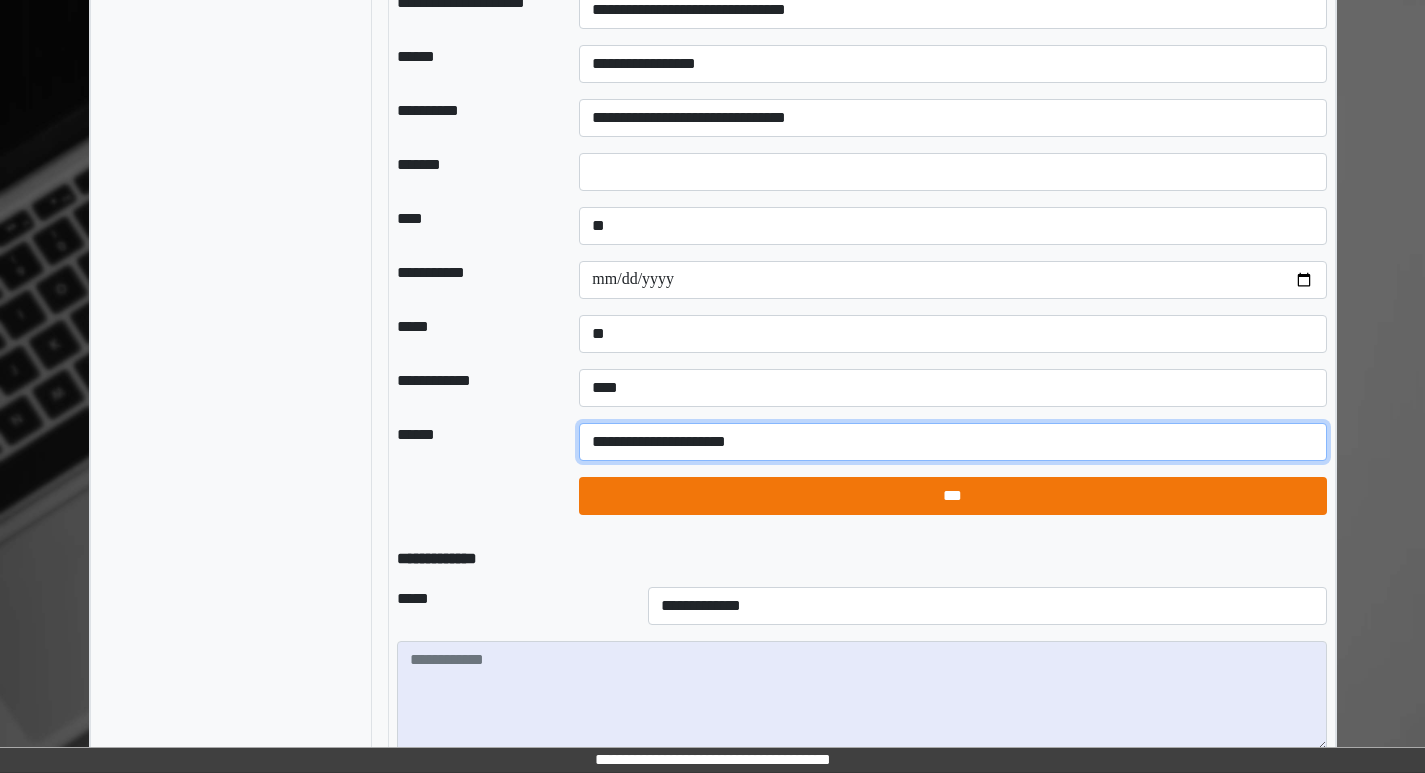 type on "**********" 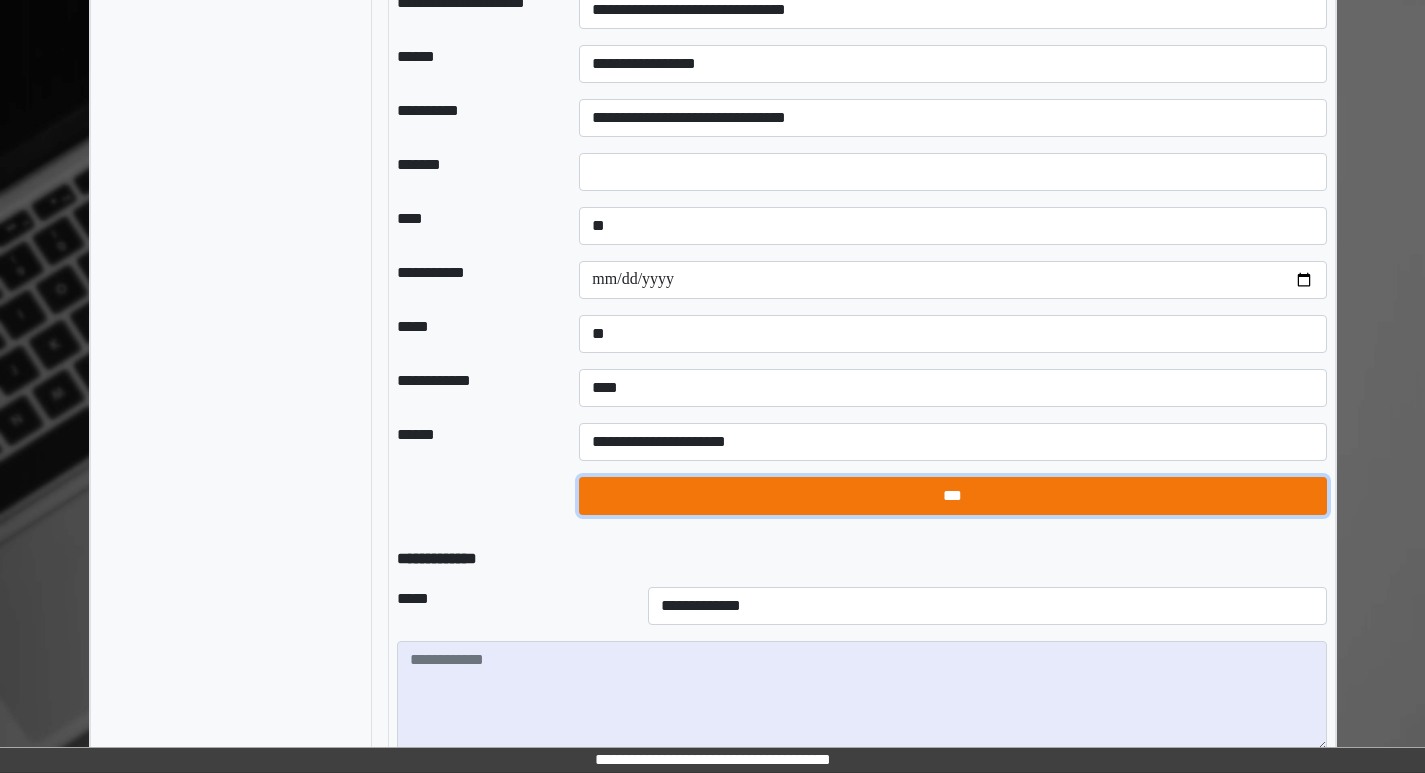 click on "***" at bounding box center [952, 496] 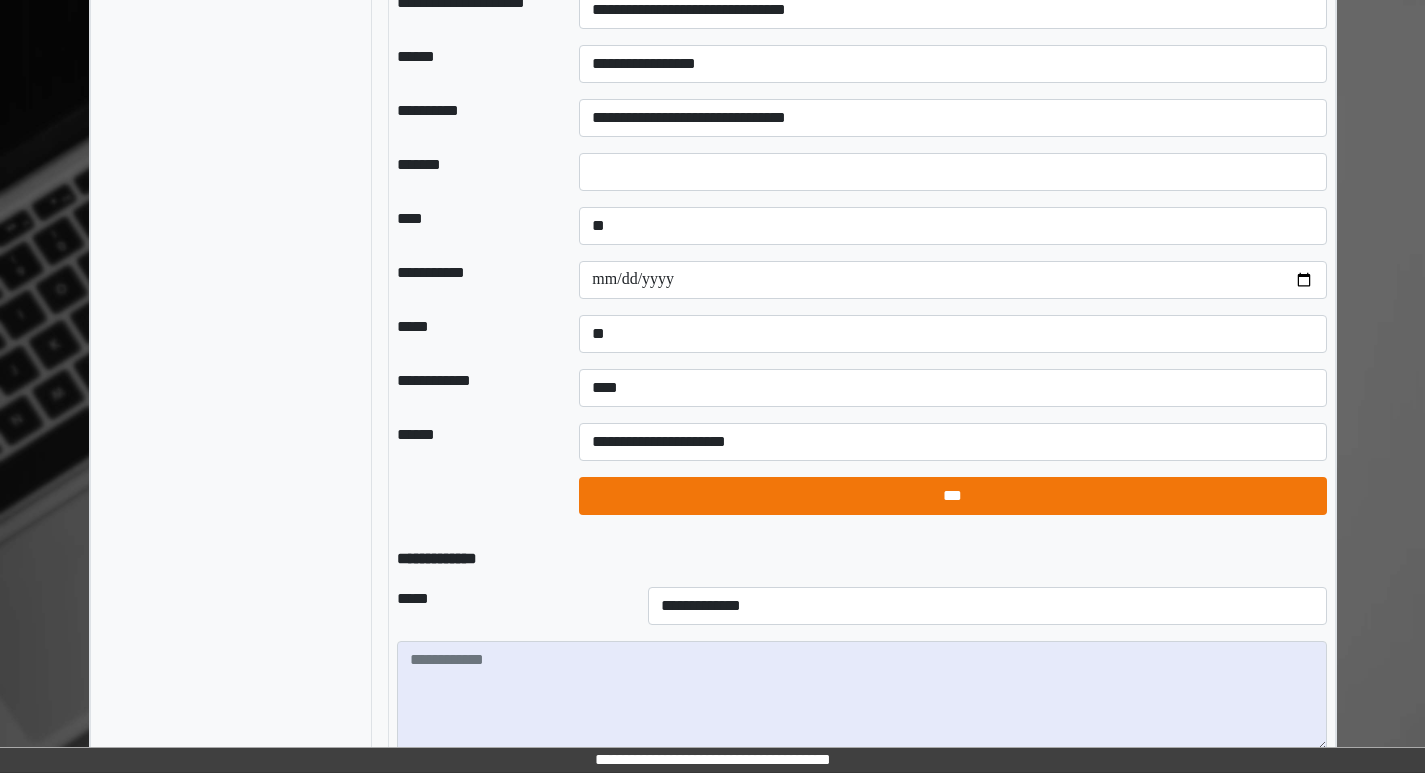select on "*" 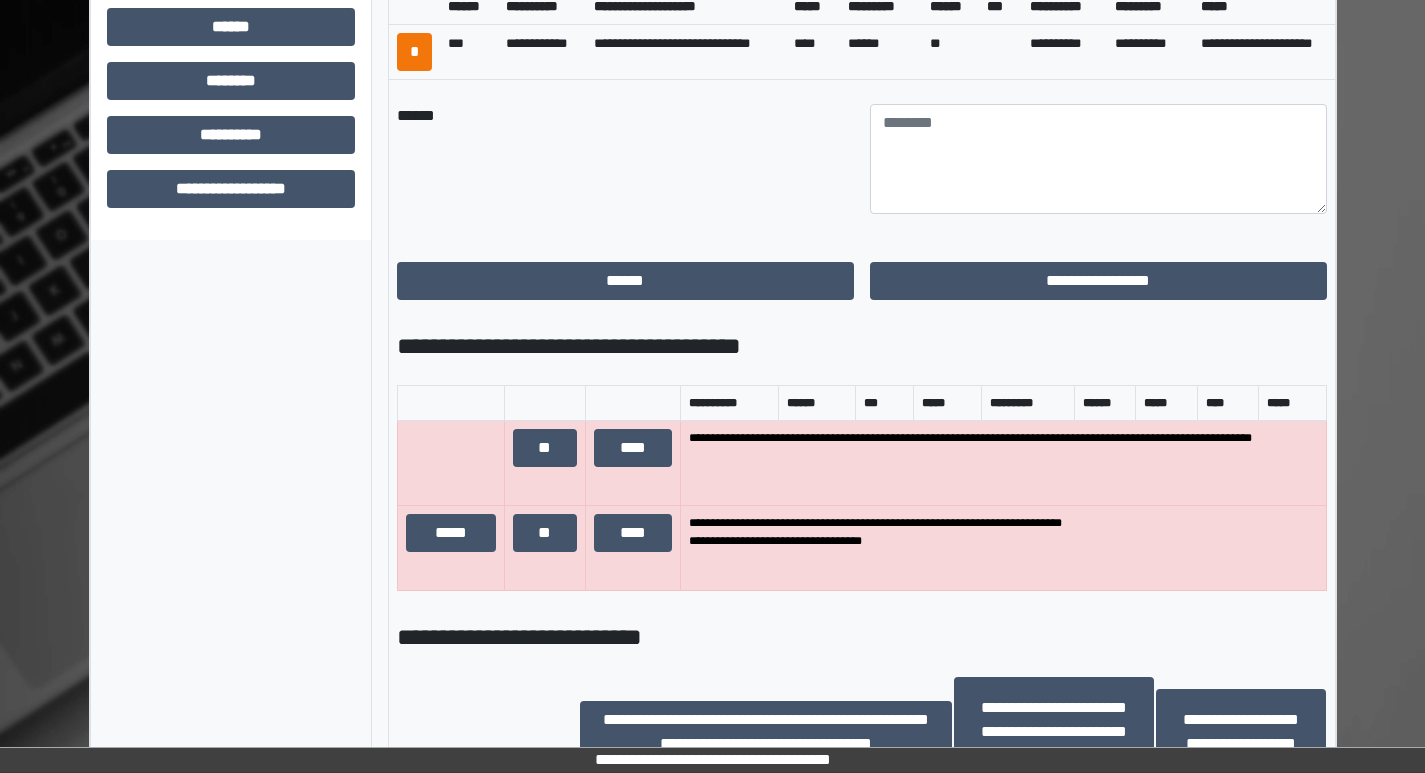 scroll, scrollTop: 671, scrollLeft: 0, axis: vertical 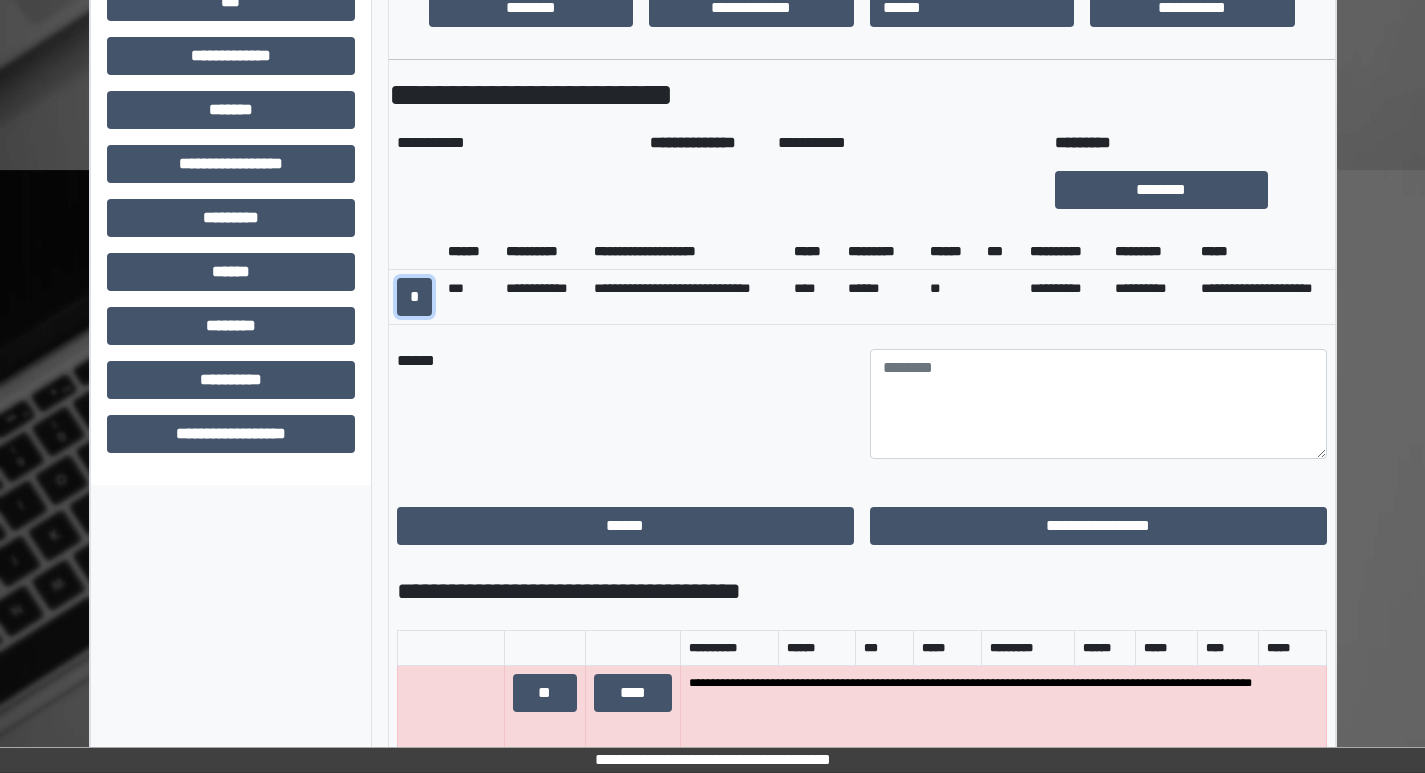 click on "*" at bounding box center [414, 297] 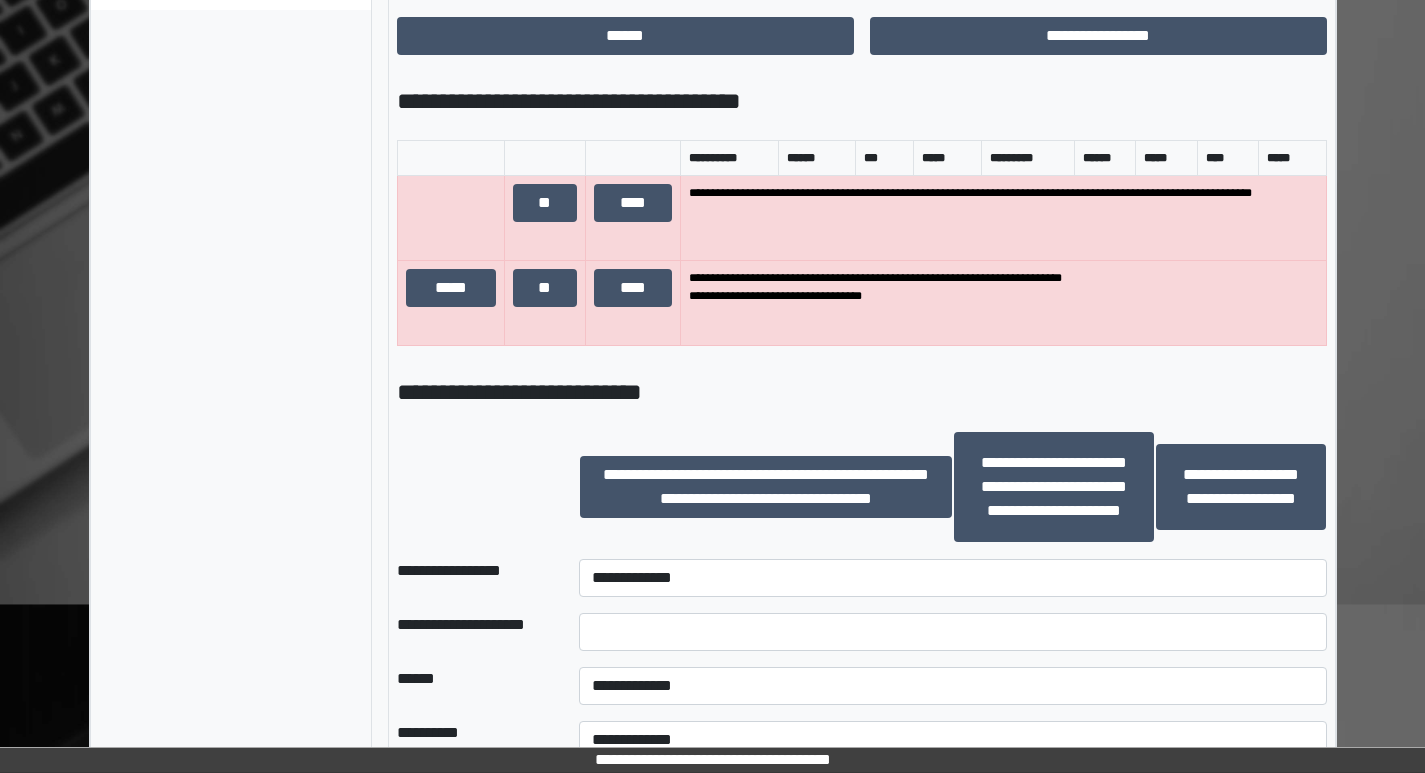 scroll, scrollTop: 1171, scrollLeft: 0, axis: vertical 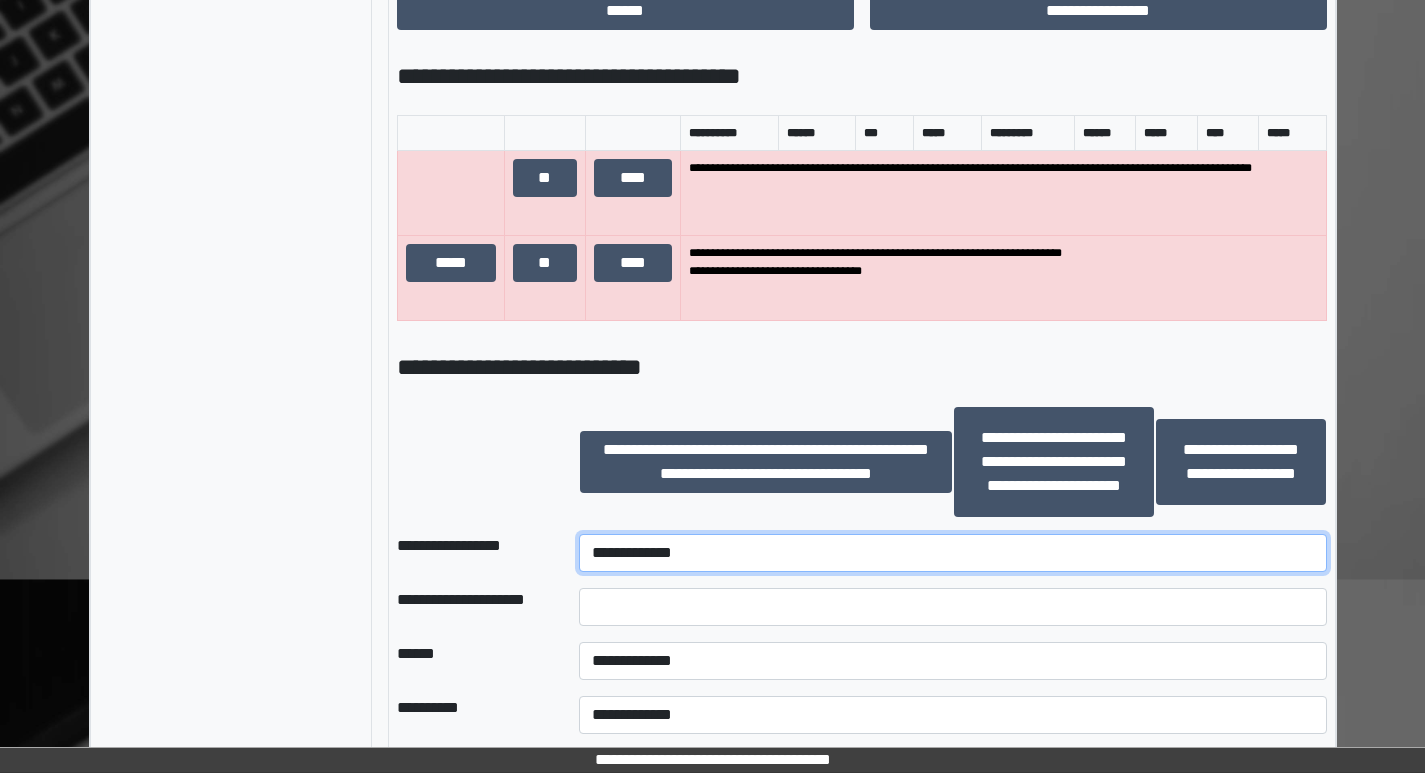 click on "**********" at bounding box center [952, 553] 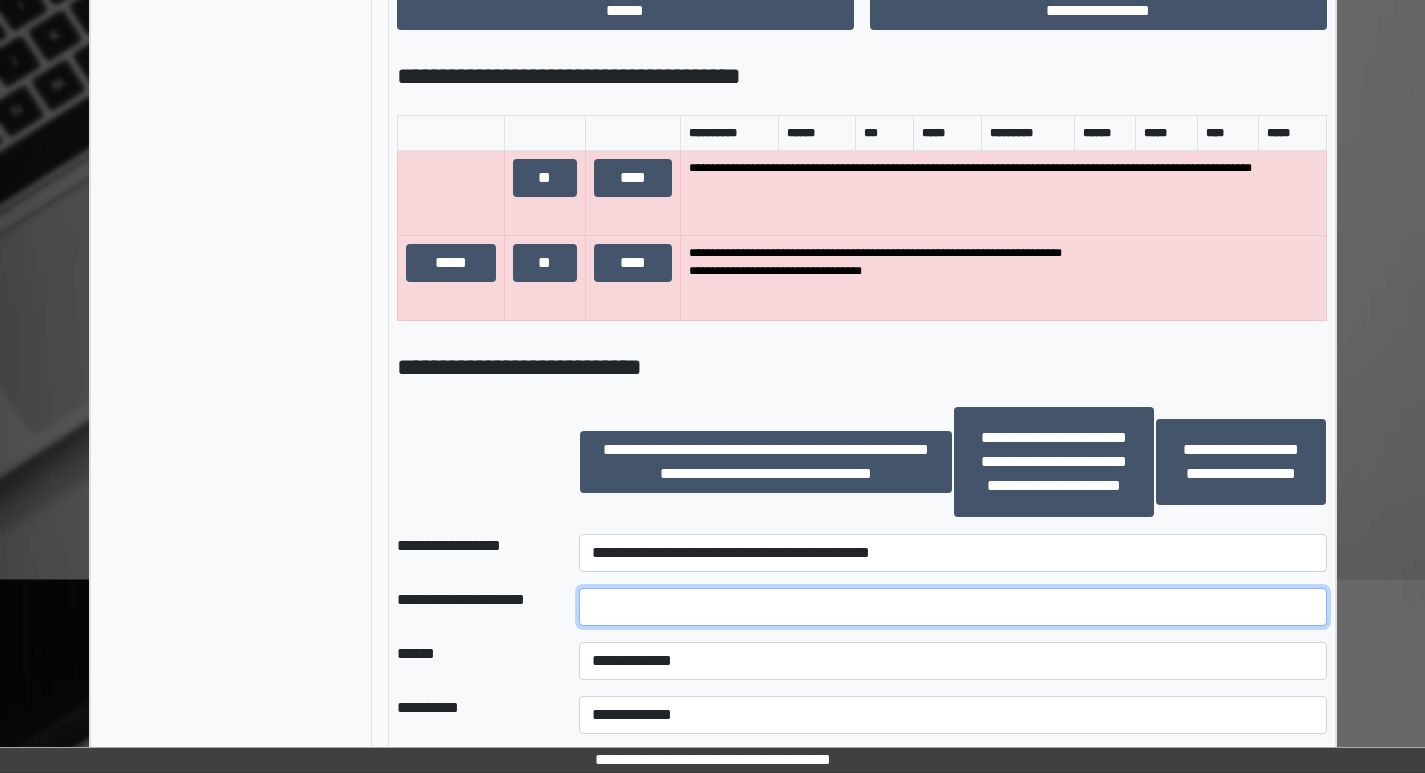 click at bounding box center [952, 607] 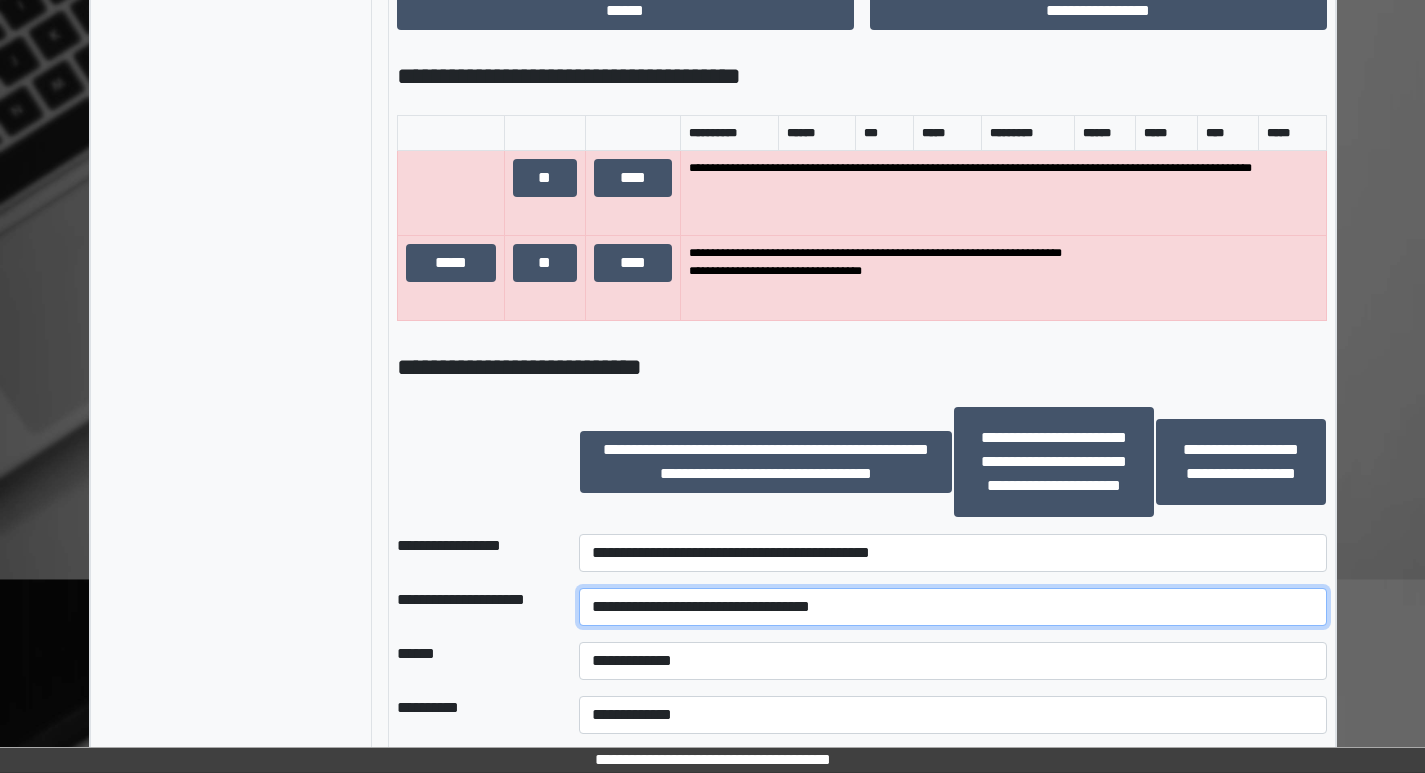 type on "**********" 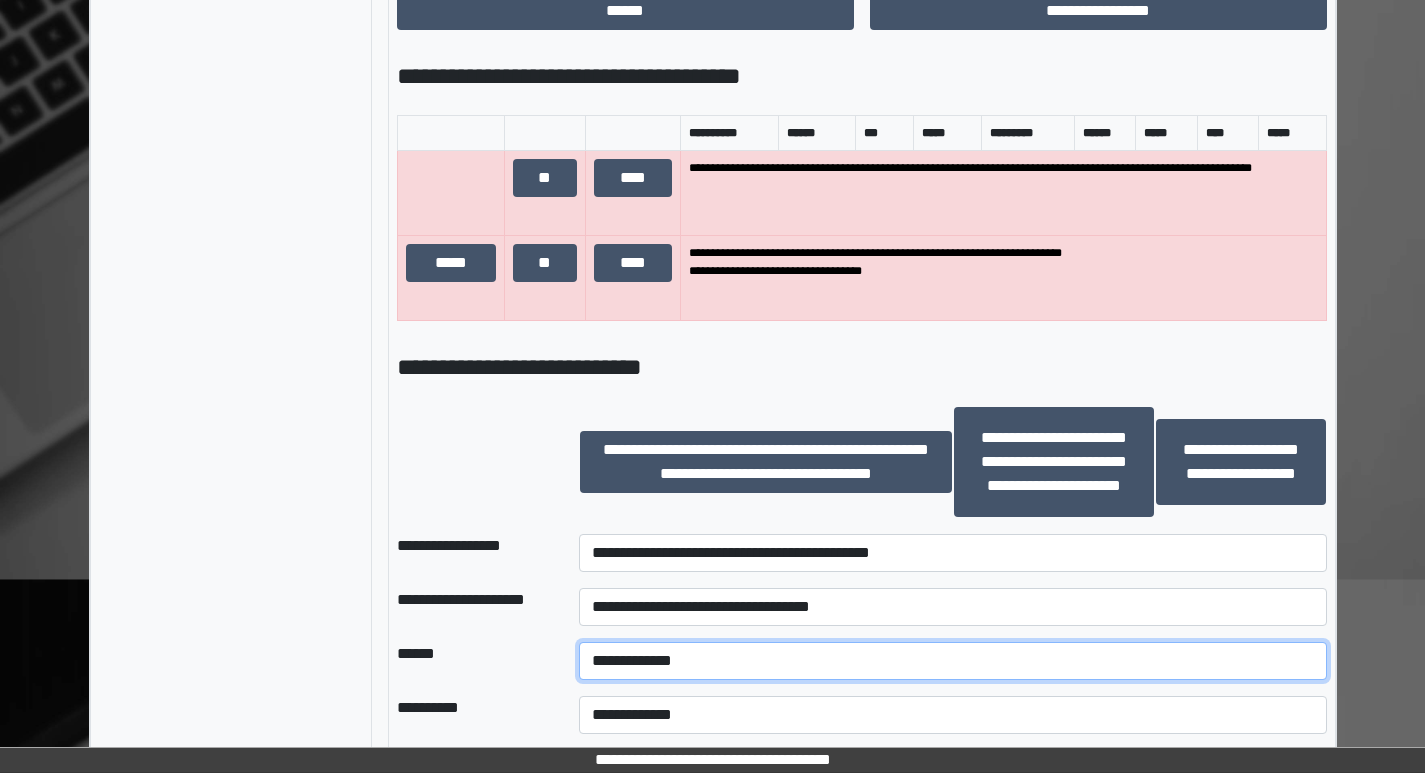 click on "**********" at bounding box center [952, 661] 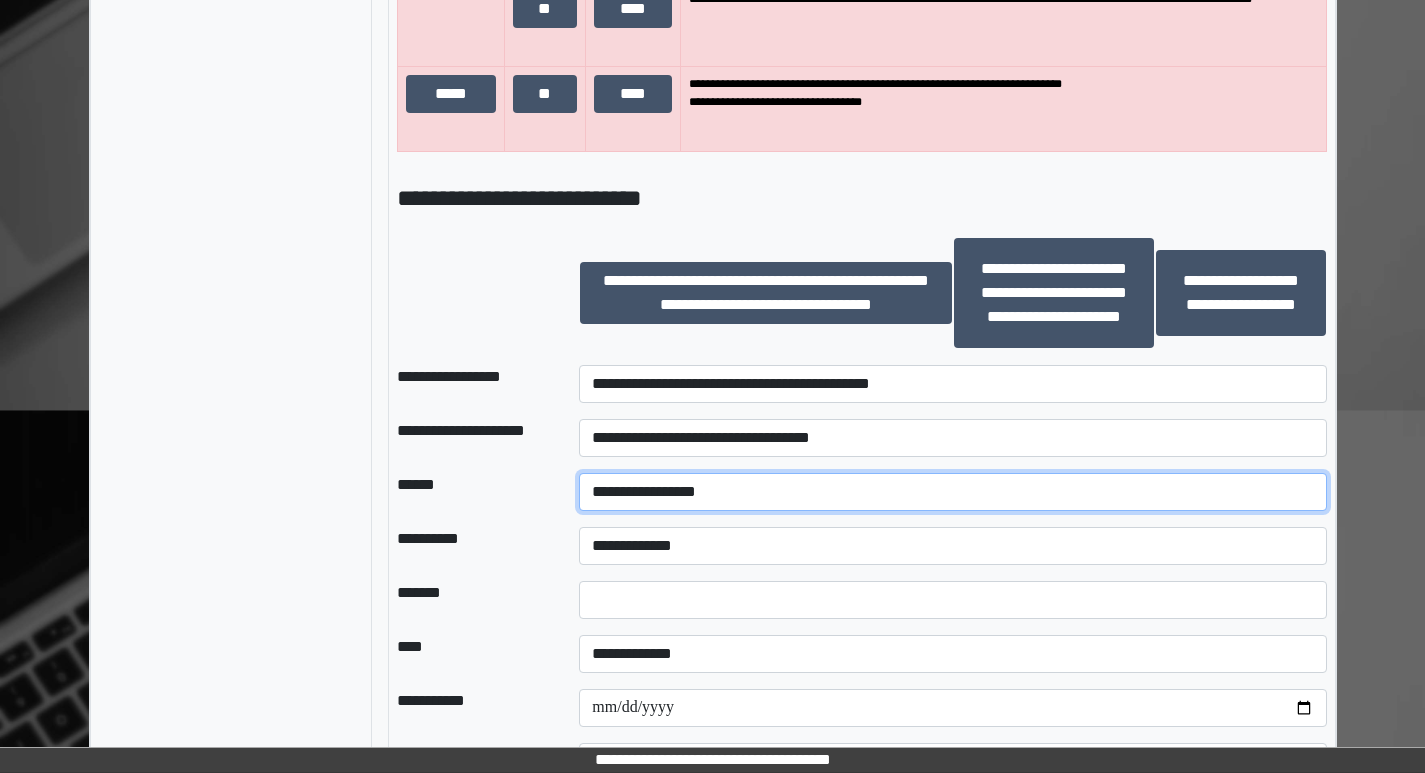 scroll, scrollTop: 1371, scrollLeft: 0, axis: vertical 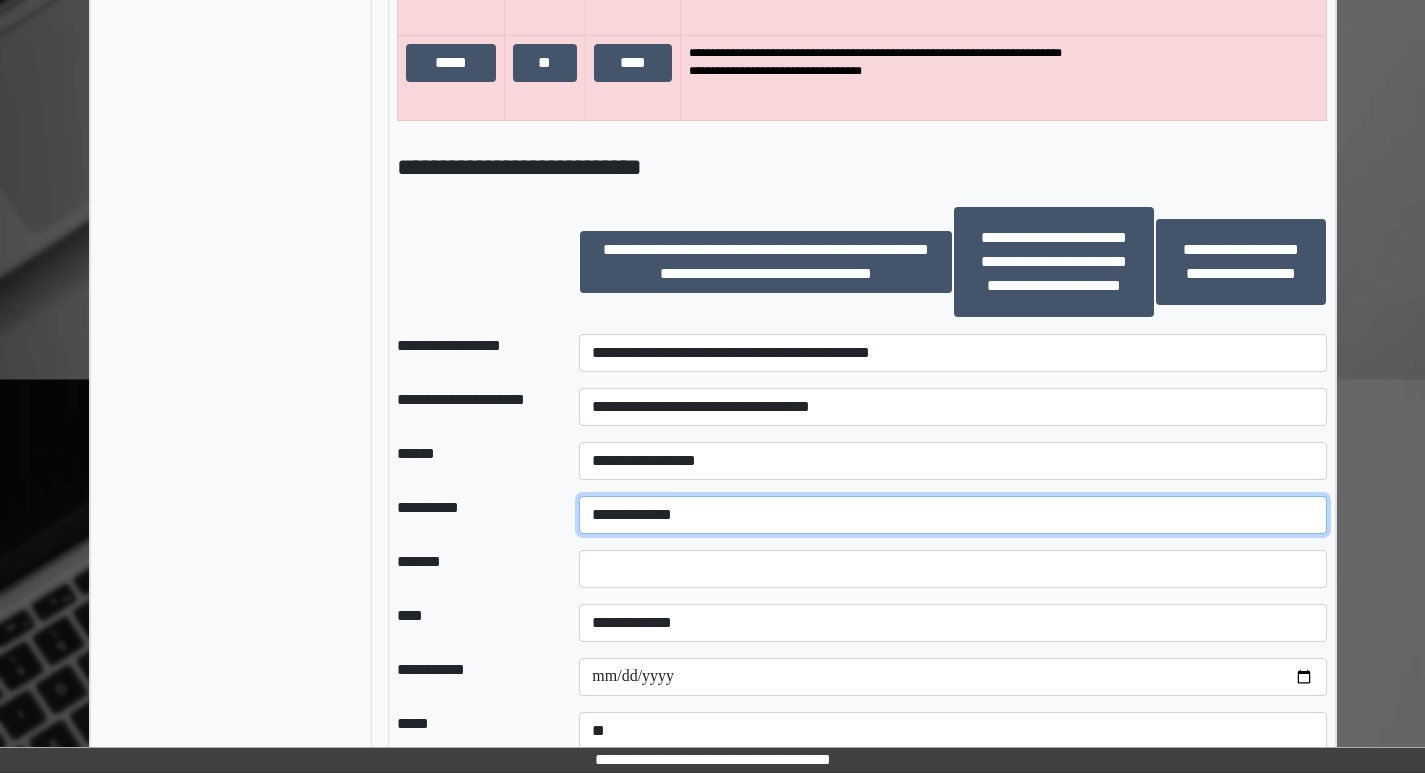 click on "**********" at bounding box center [952, 515] 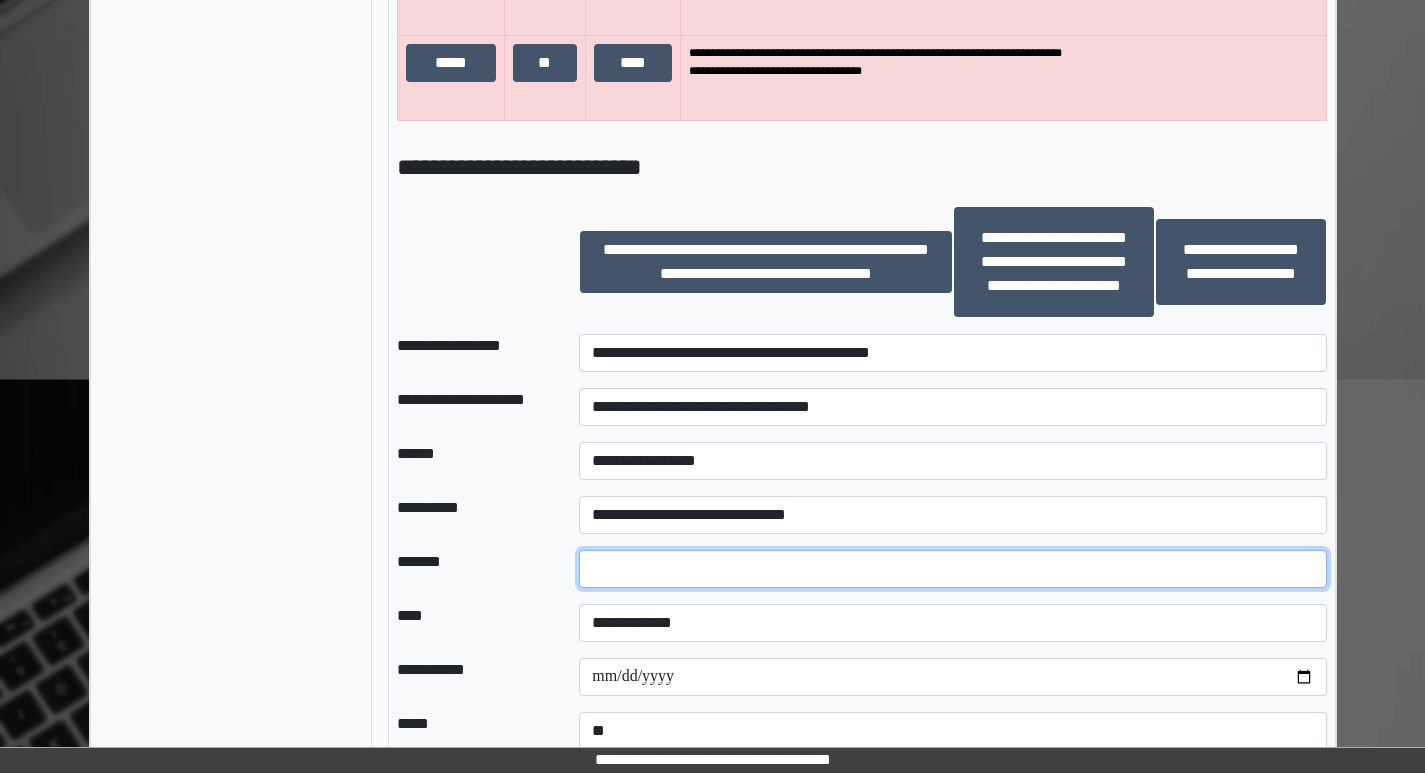 drag, startPoint x: 630, startPoint y: 571, endPoint x: 574, endPoint y: 571, distance: 56 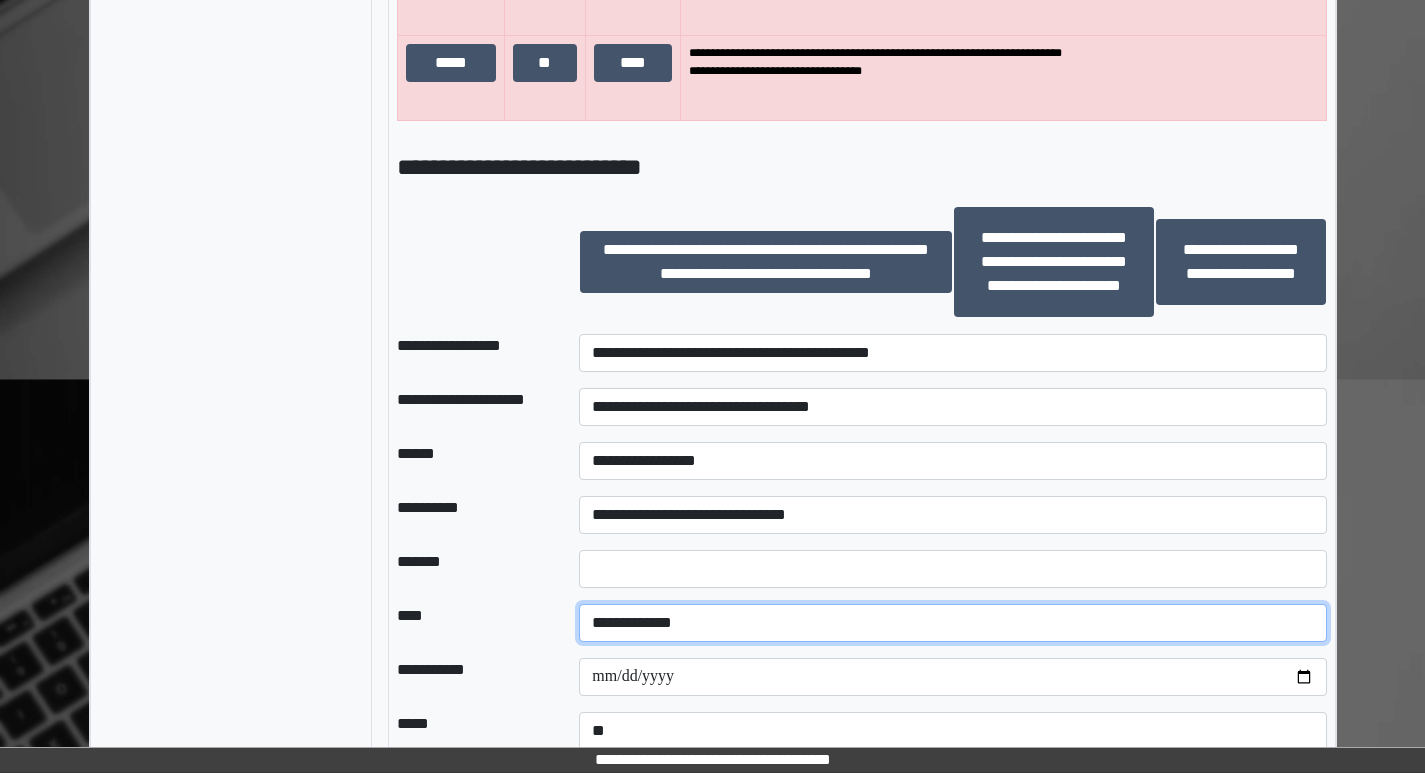 click on "**********" at bounding box center (952, 623) 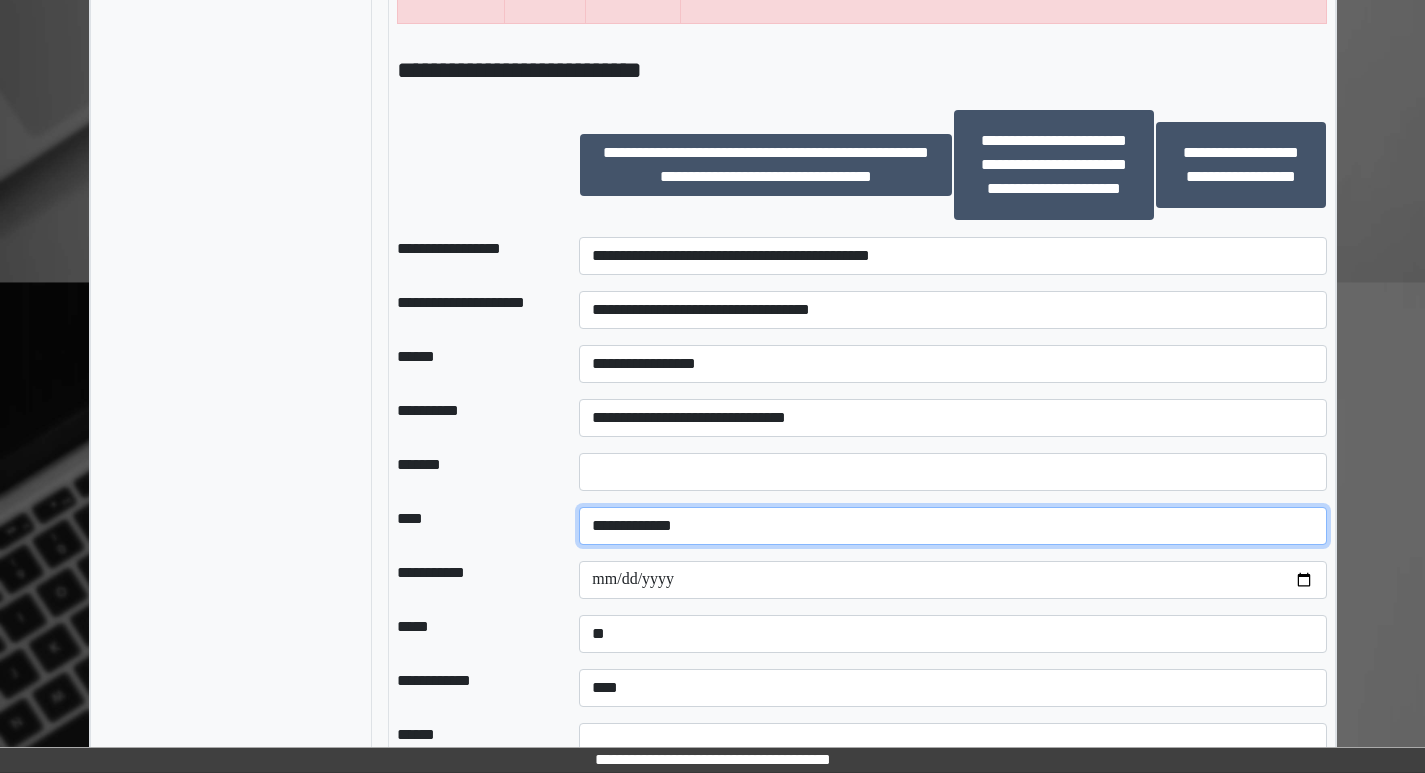 scroll, scrollTop: 1571, scrollLeft: 0, axis: vertical 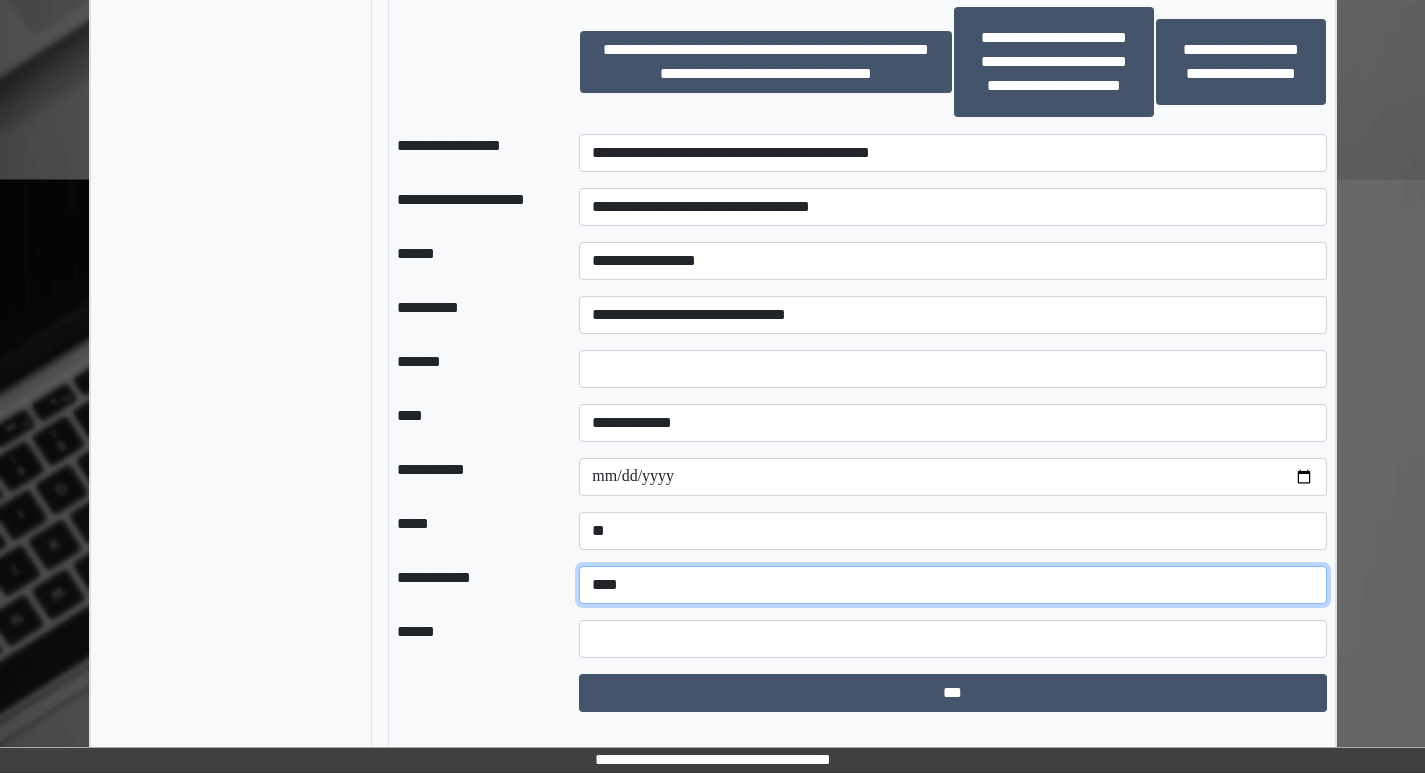 click on "**********" at bounding box center (952, 585) 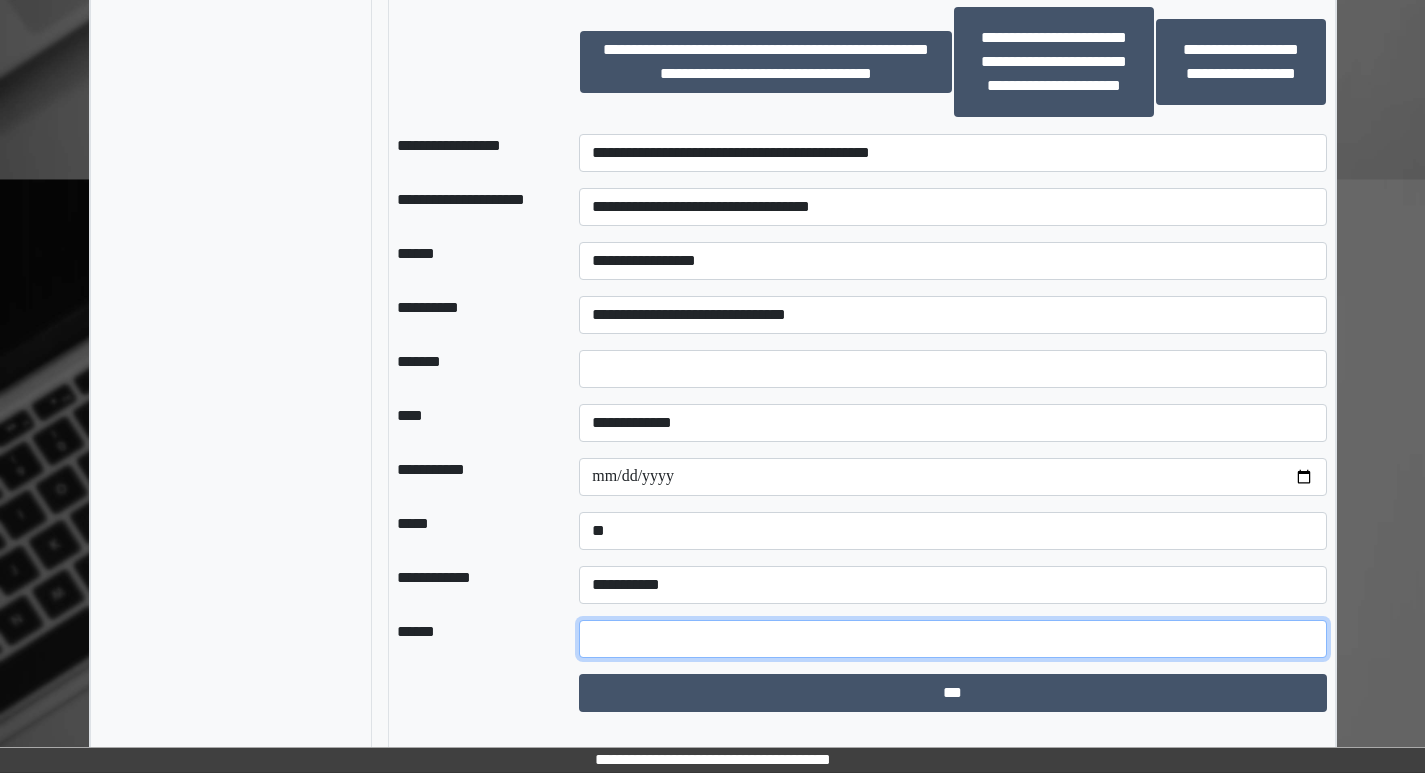 click at bounding box center [952, 639] 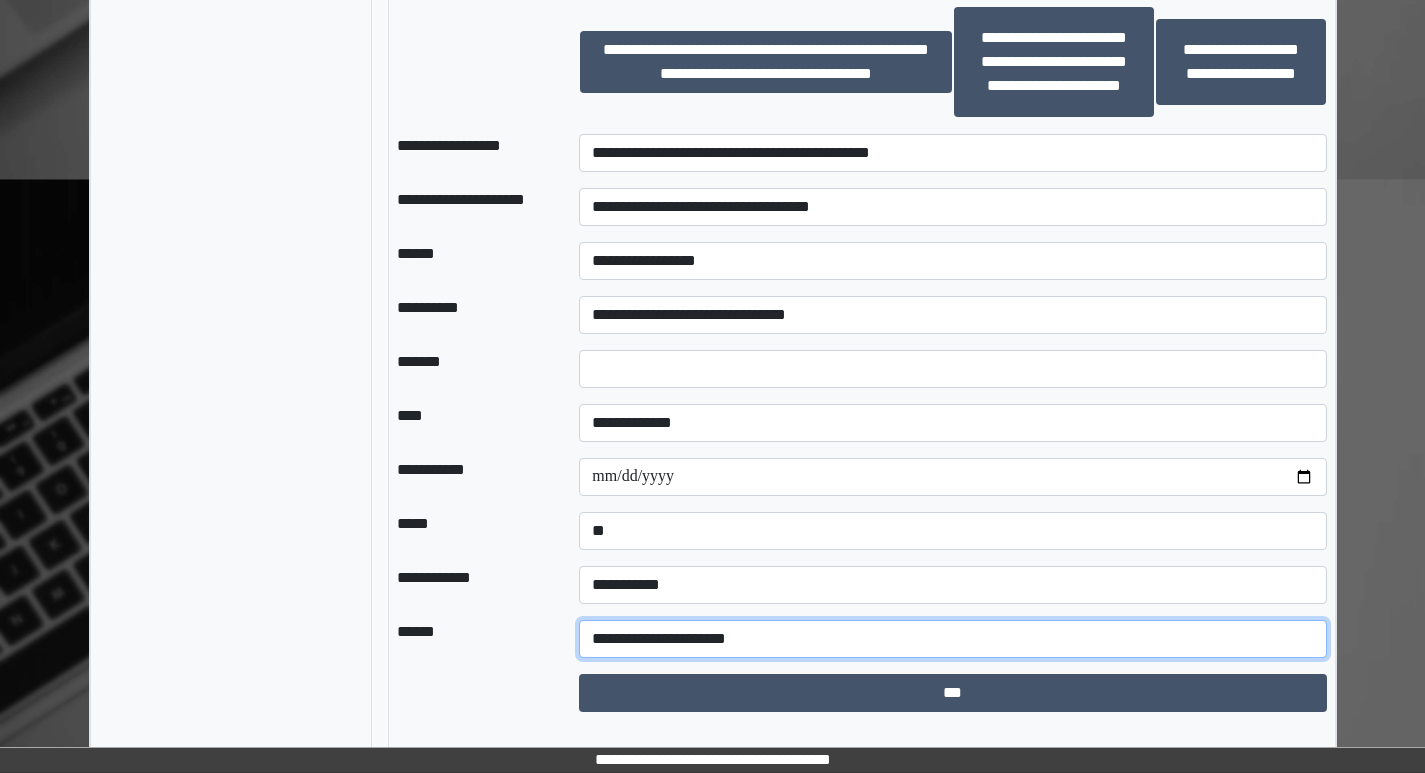 type on "**********" 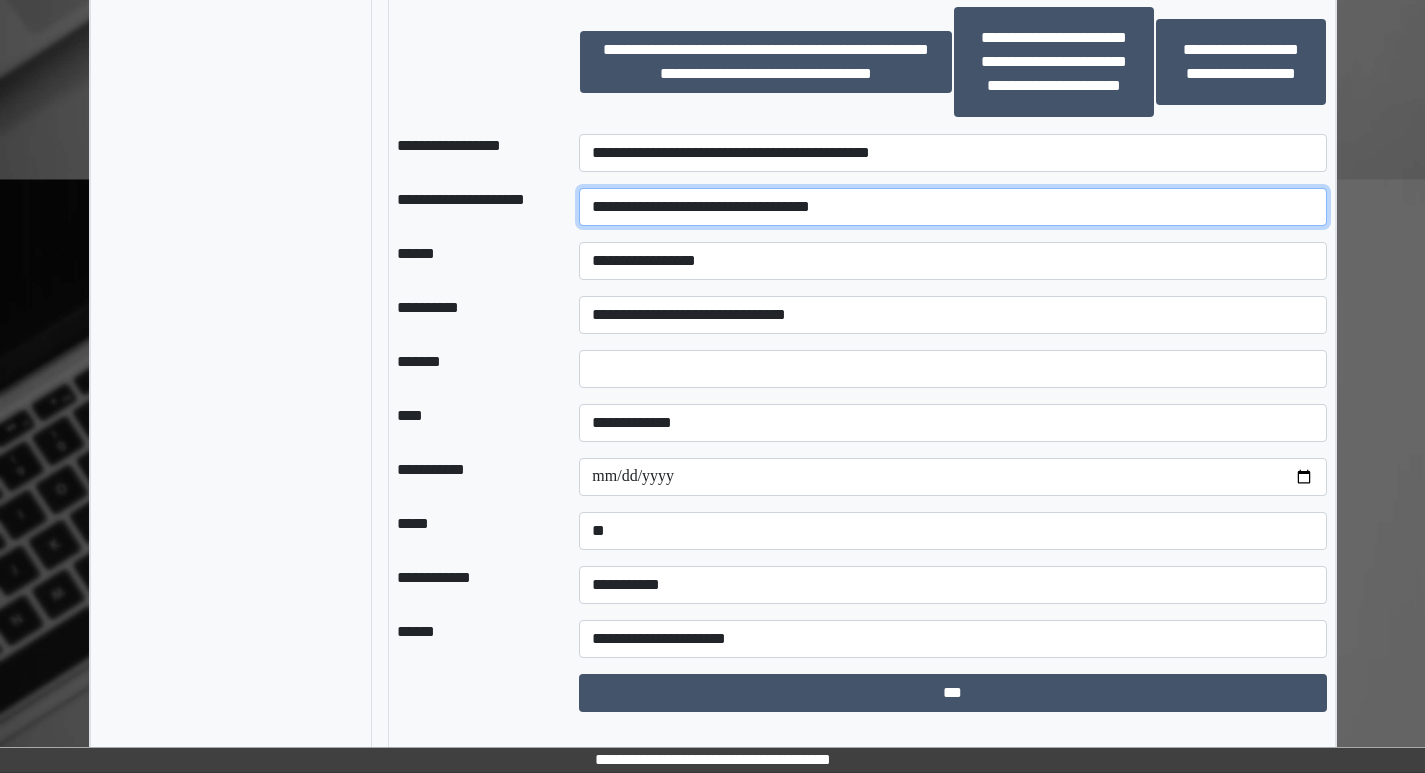click on "**********" at bounding box center (952, 207) 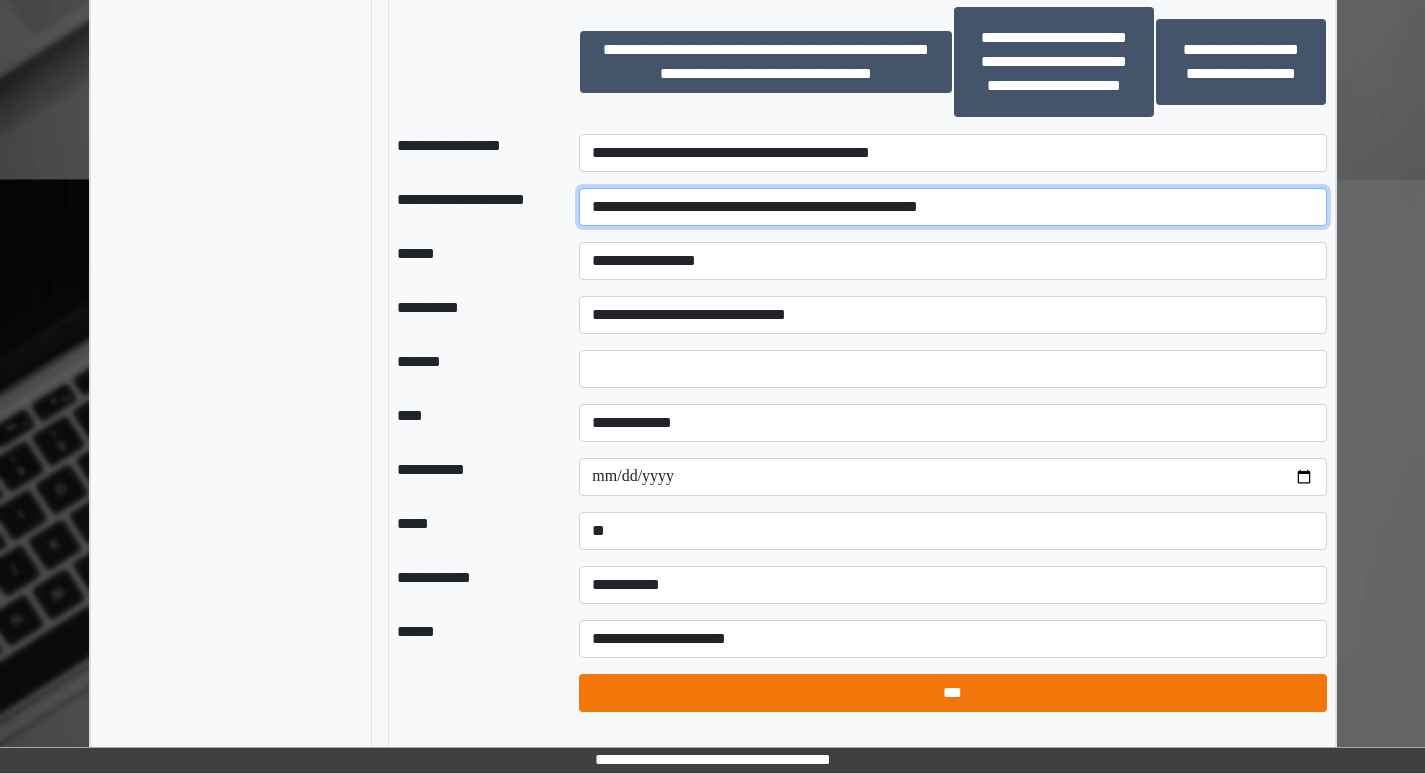 type on "**********" 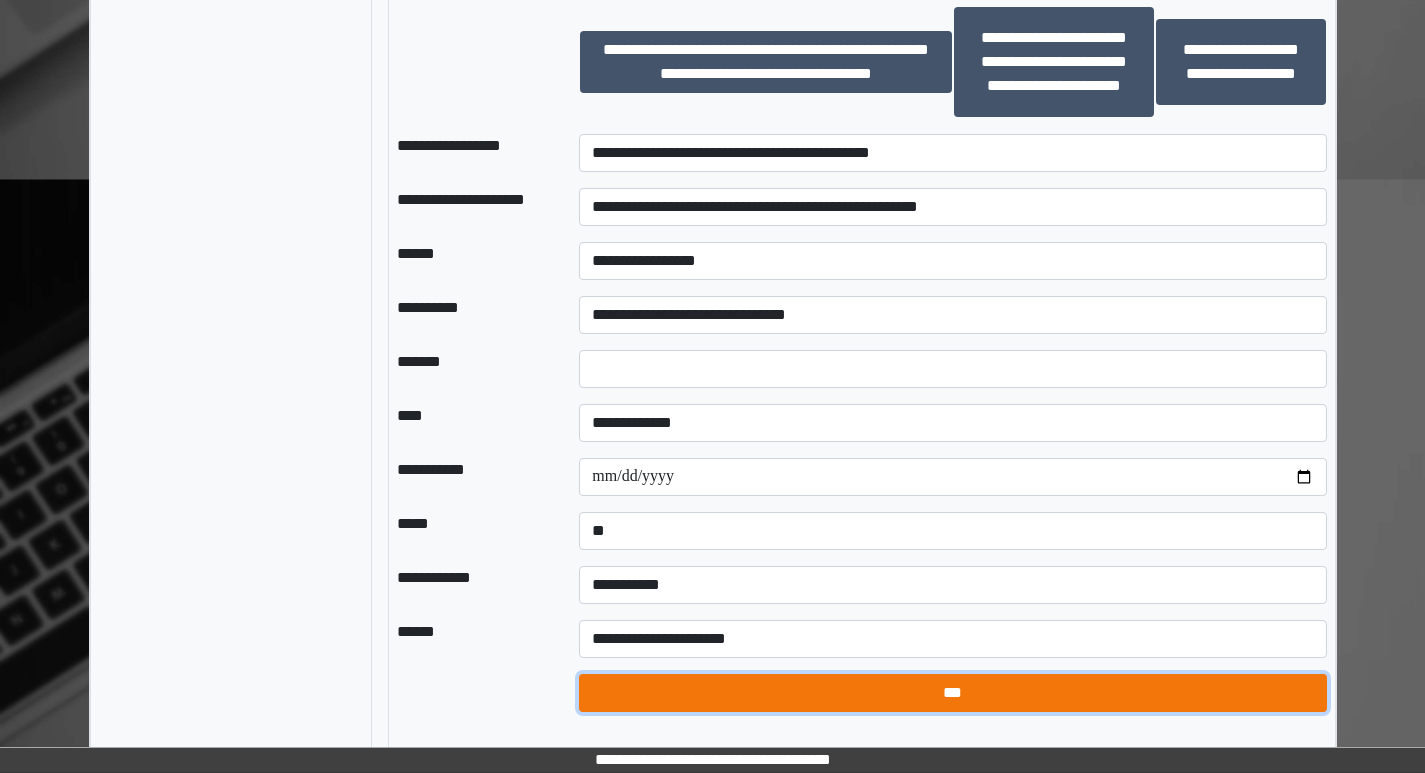 click on "***" at bounding box center (952, 693) 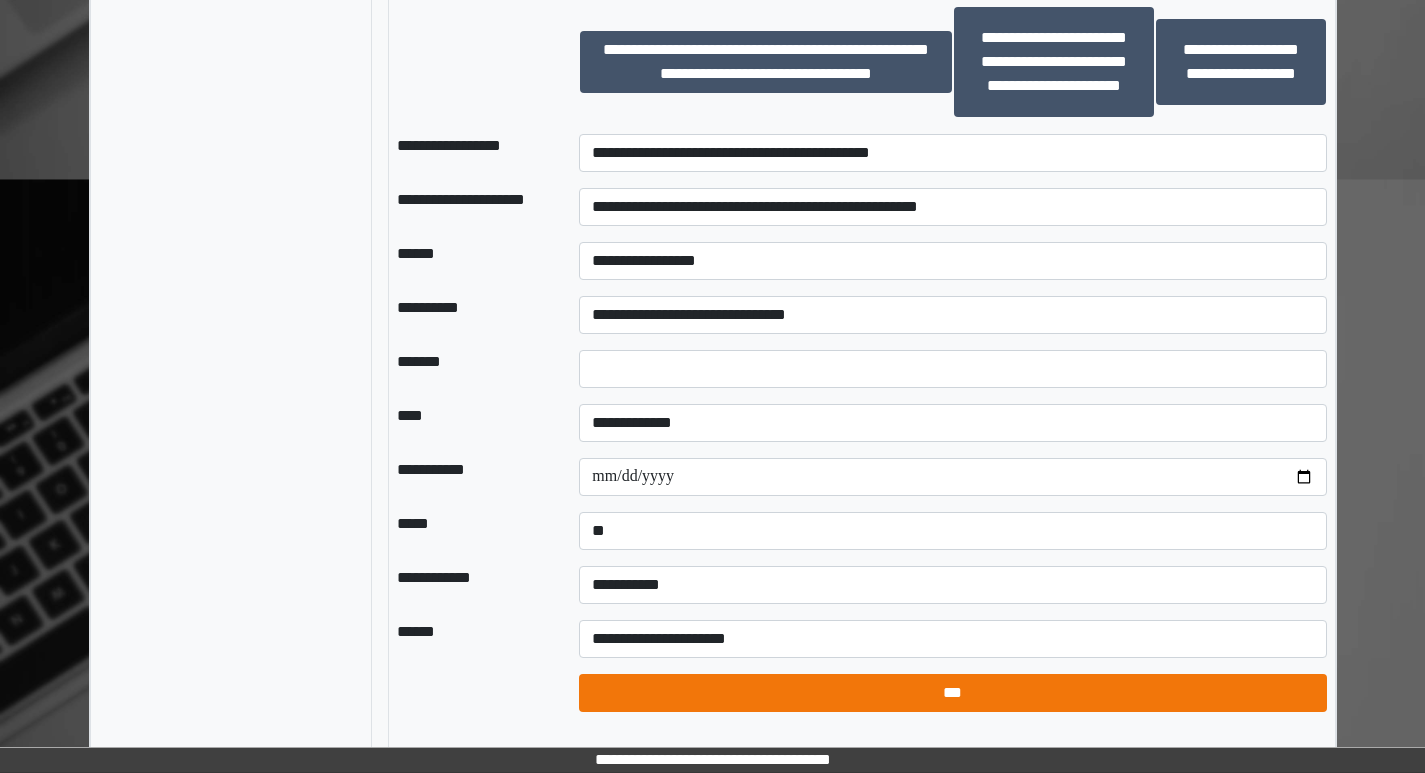 select on "*" 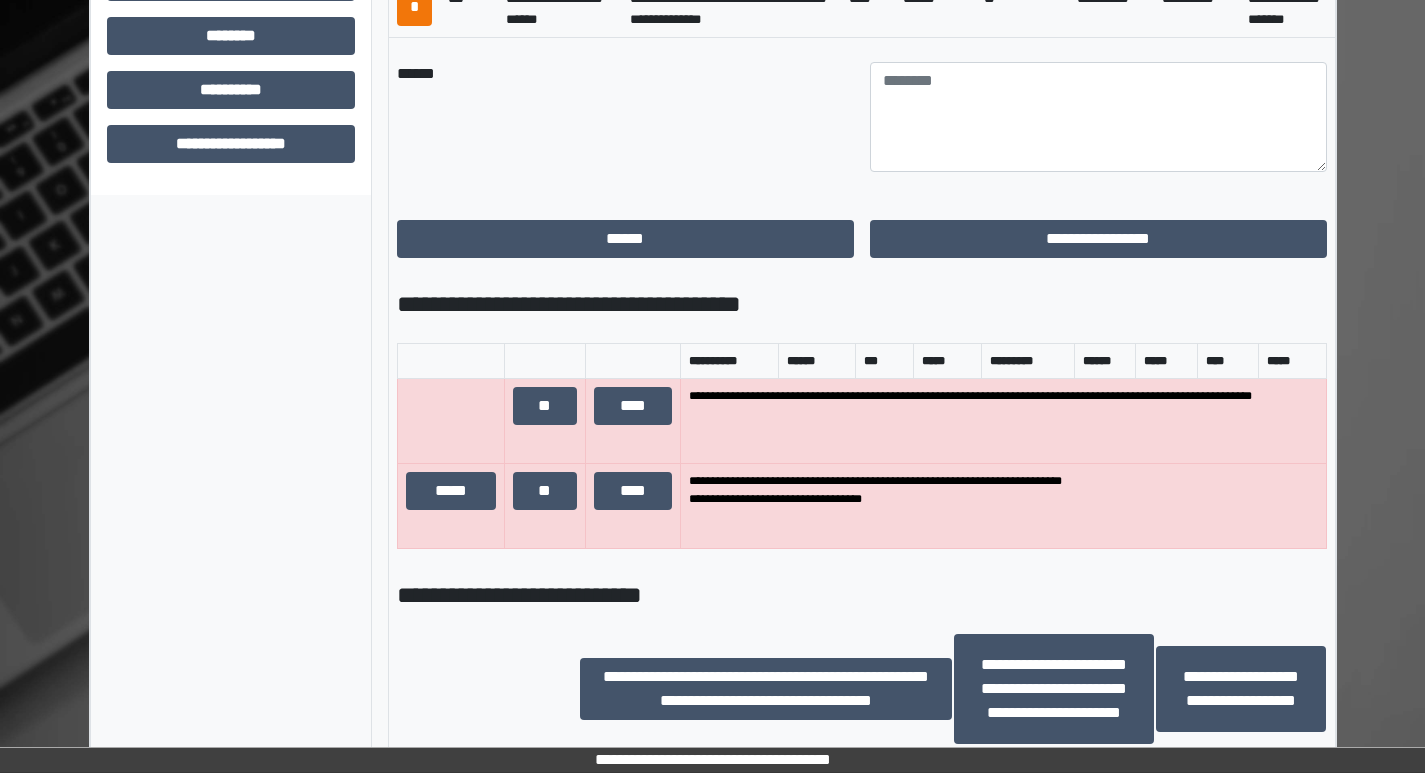 scroll, scrollTop: 571, scrollLeft: 0, axis: vertical 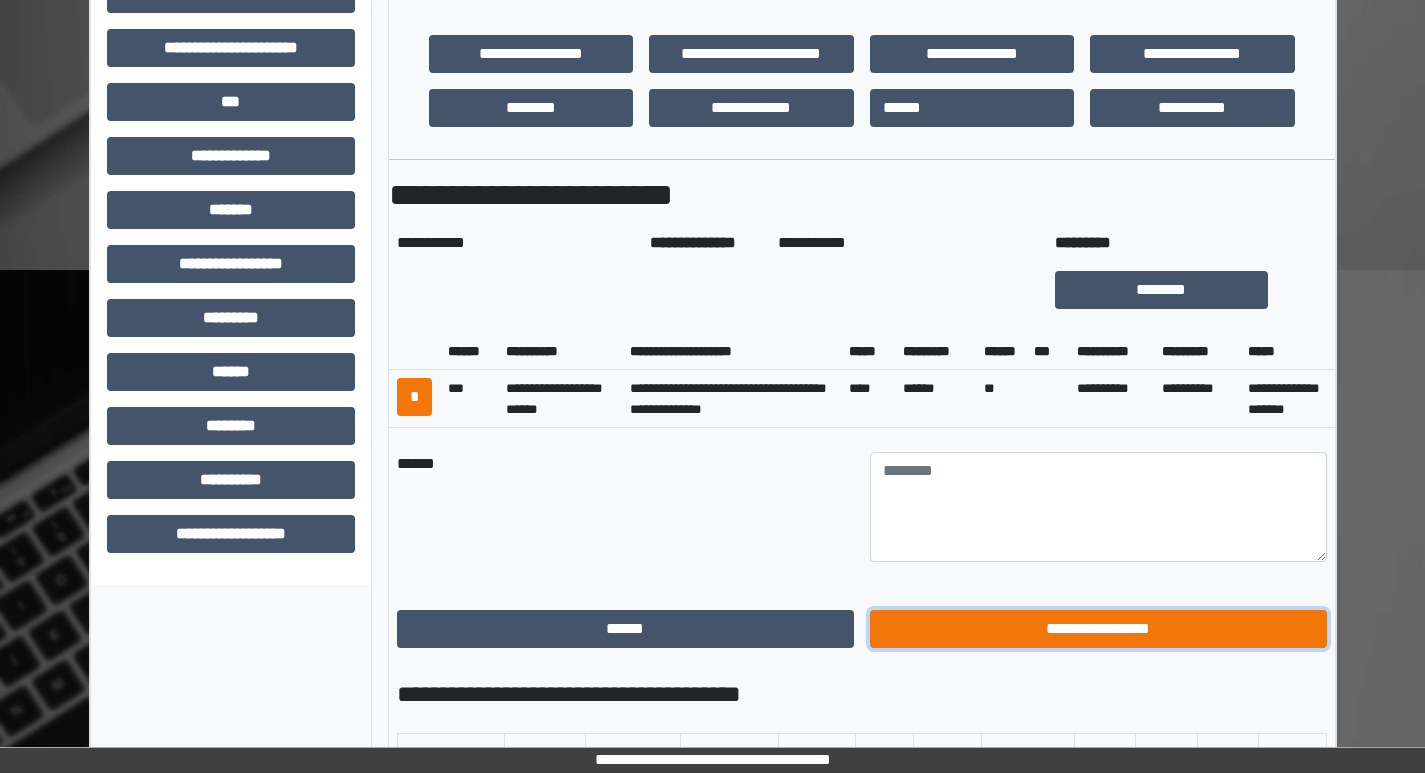 click on "**********" at bounding box center [1098, 629] 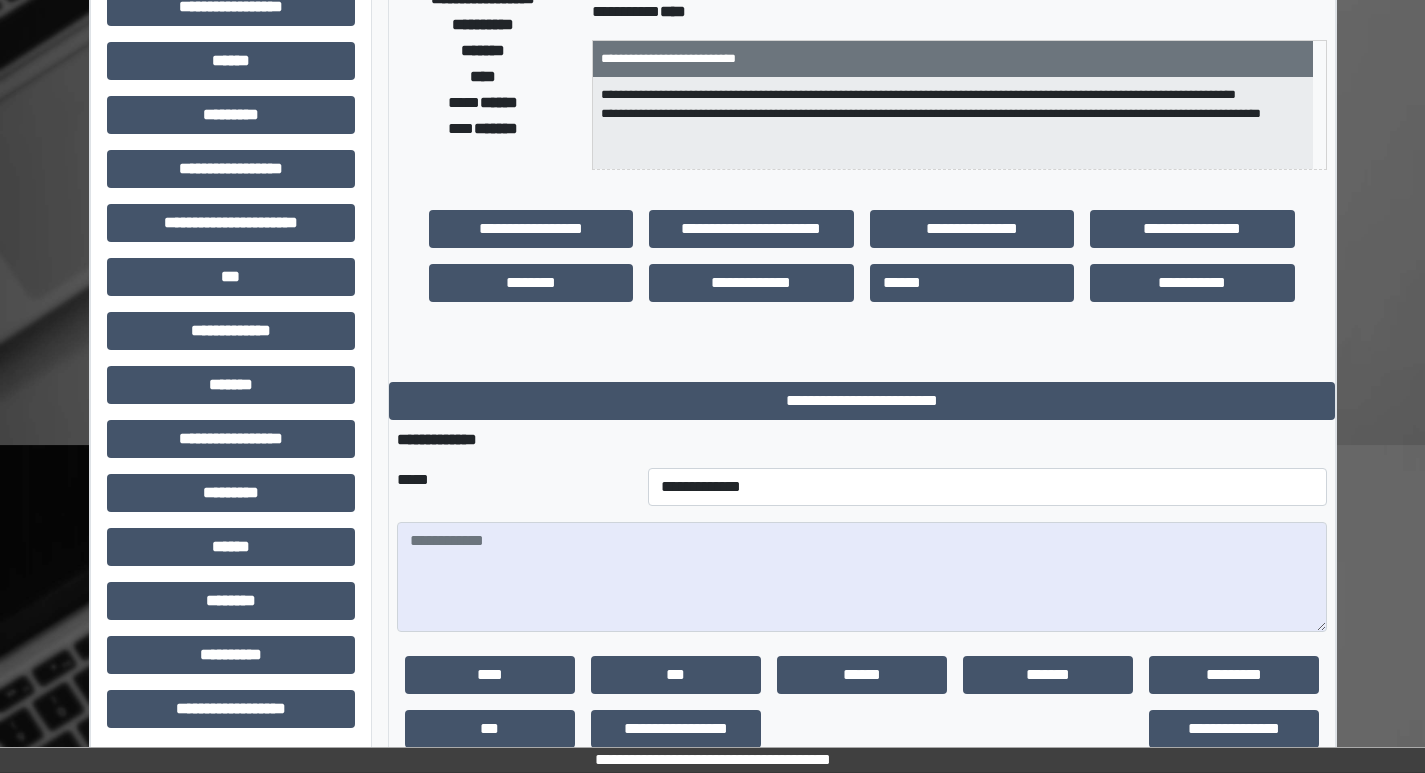 scroll, scrollTop: 491, scrollLeft: 0, axis: vertical 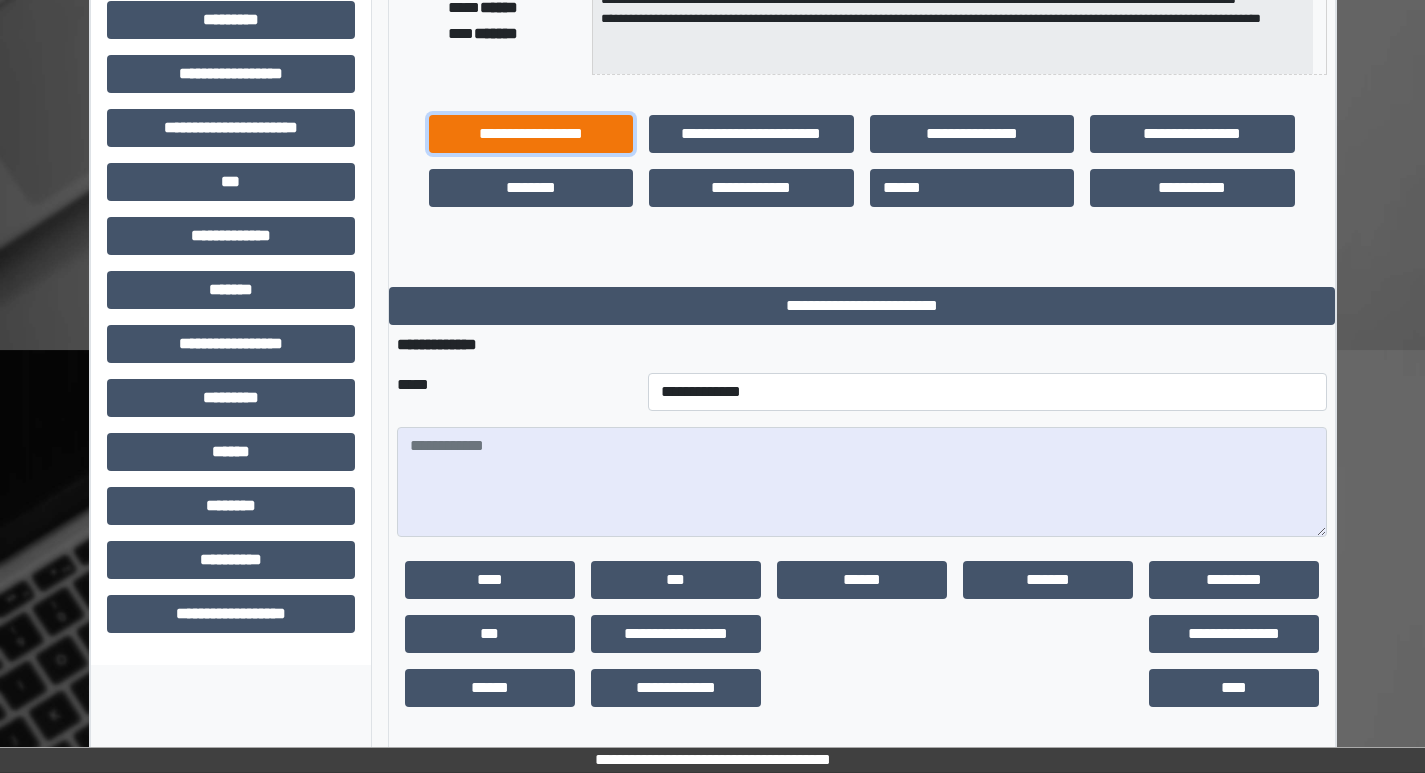 click on "**********" at bounding box center (531, 134) 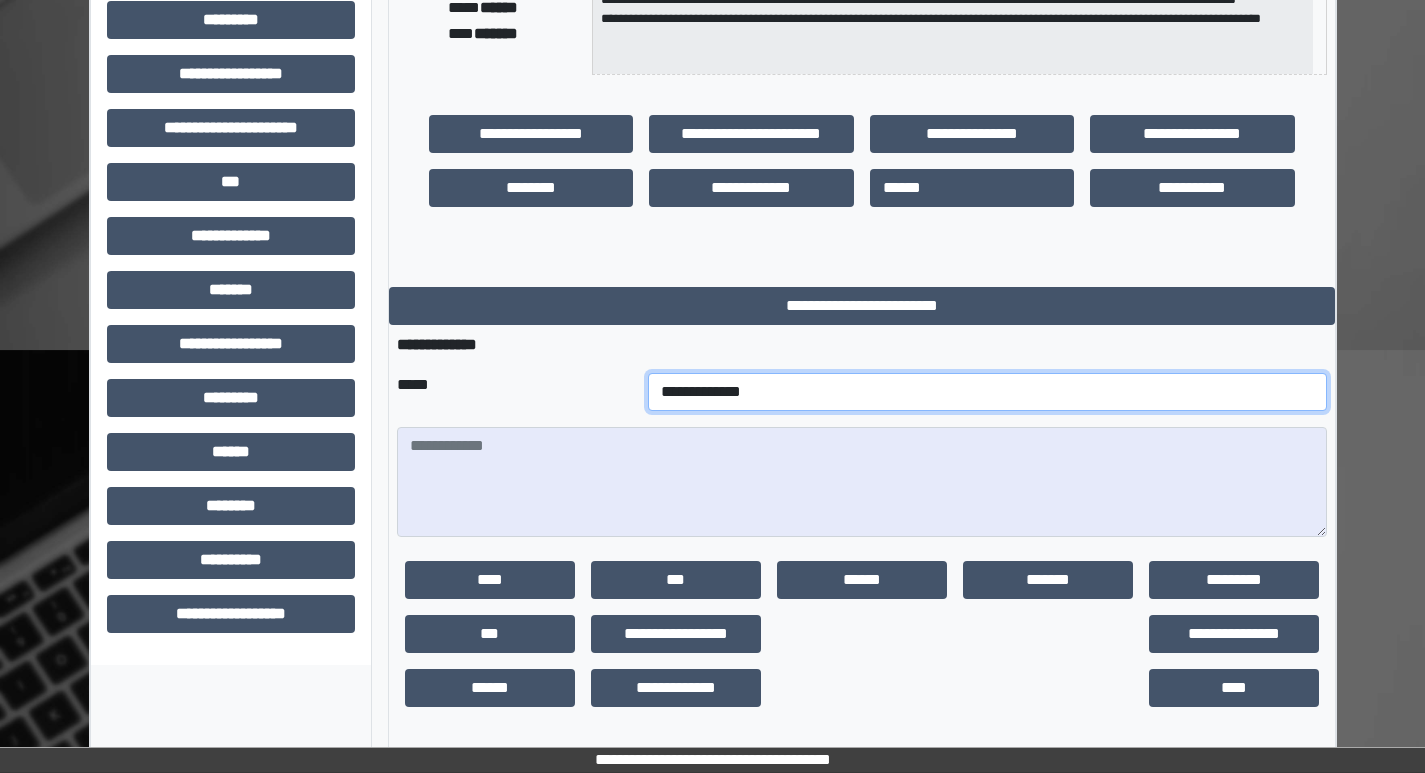 click on "**********" at bounding box center (987, 392) 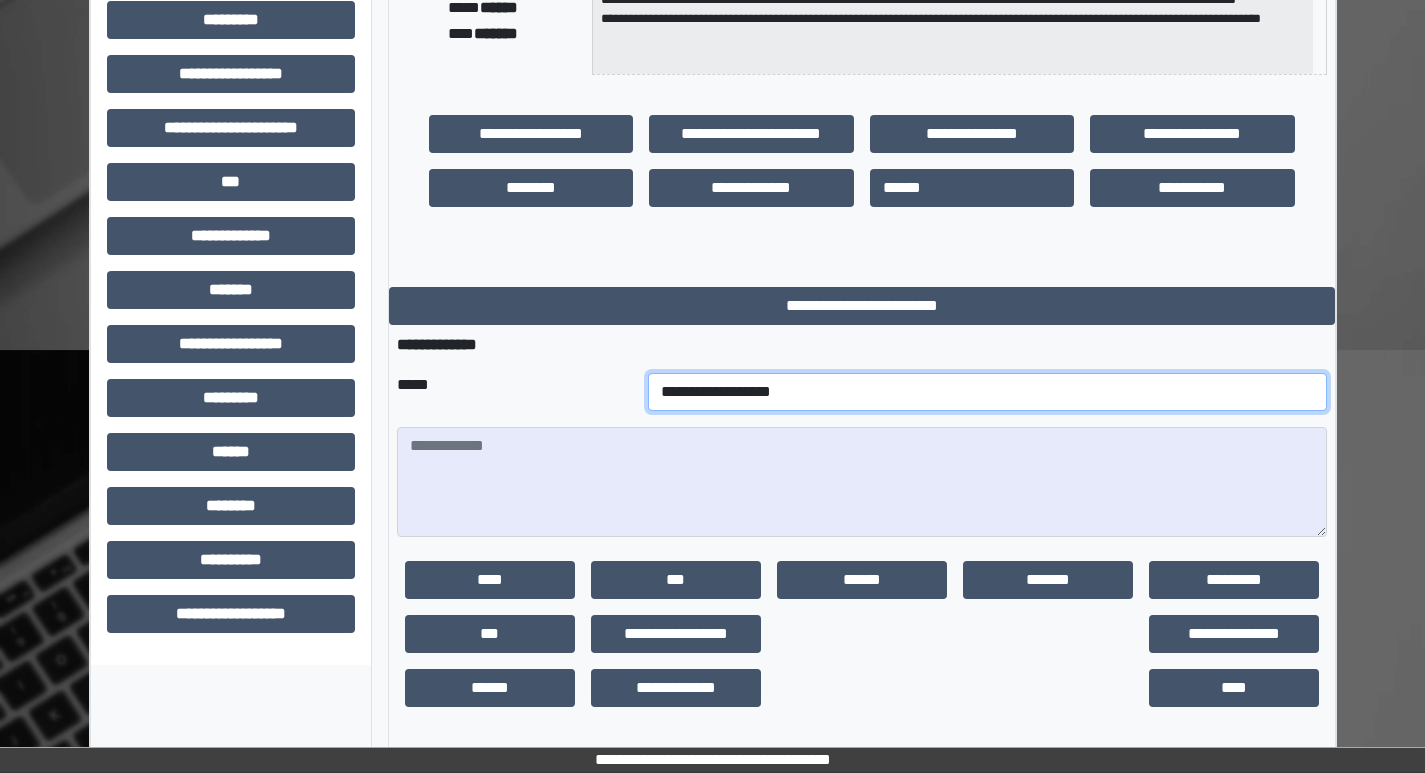click on "**********" at bounding box center [987, 392] 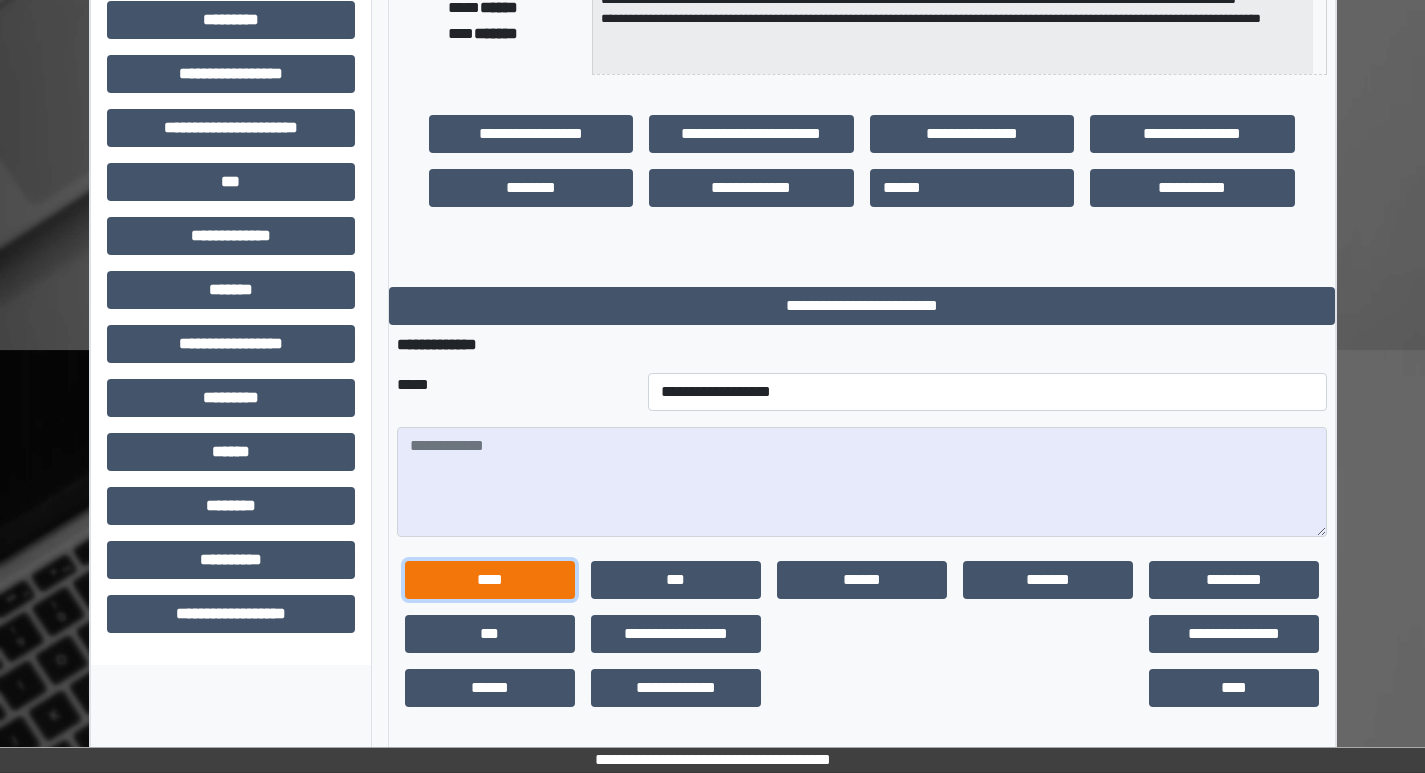 click on "****" at bounding box center [490, 580] 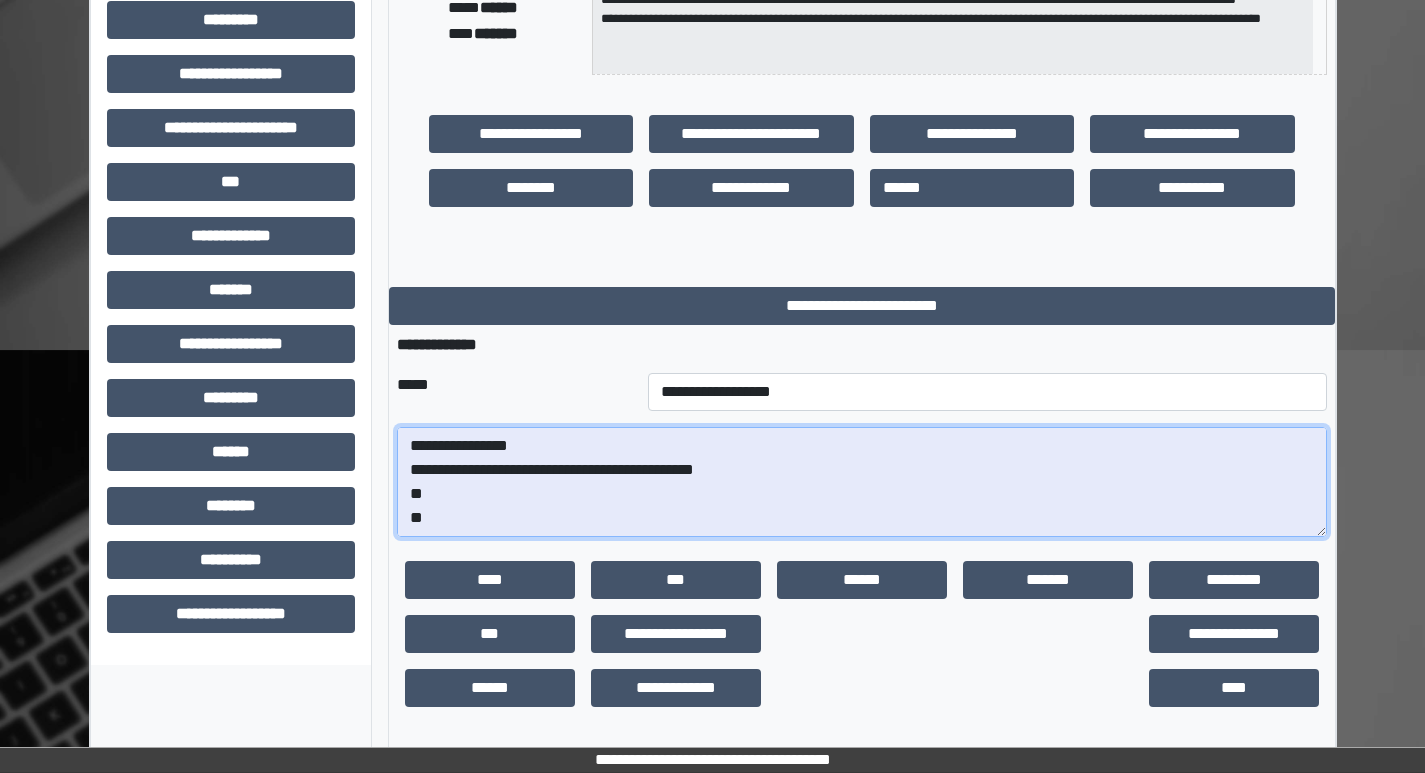 click on "**********" at bounding box center (862, 482) 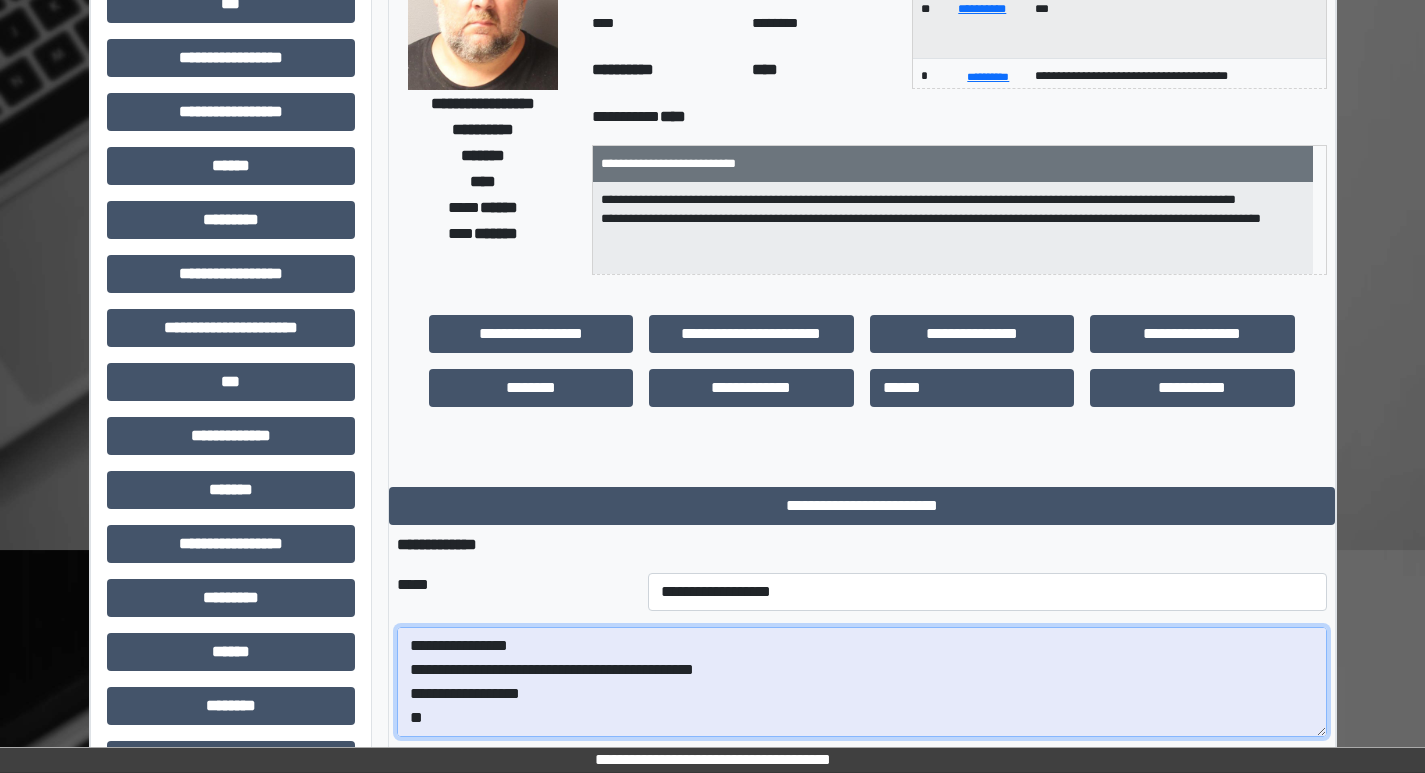 scroll, scrollTop: 491, scrollLeft: 0, axis: vertical 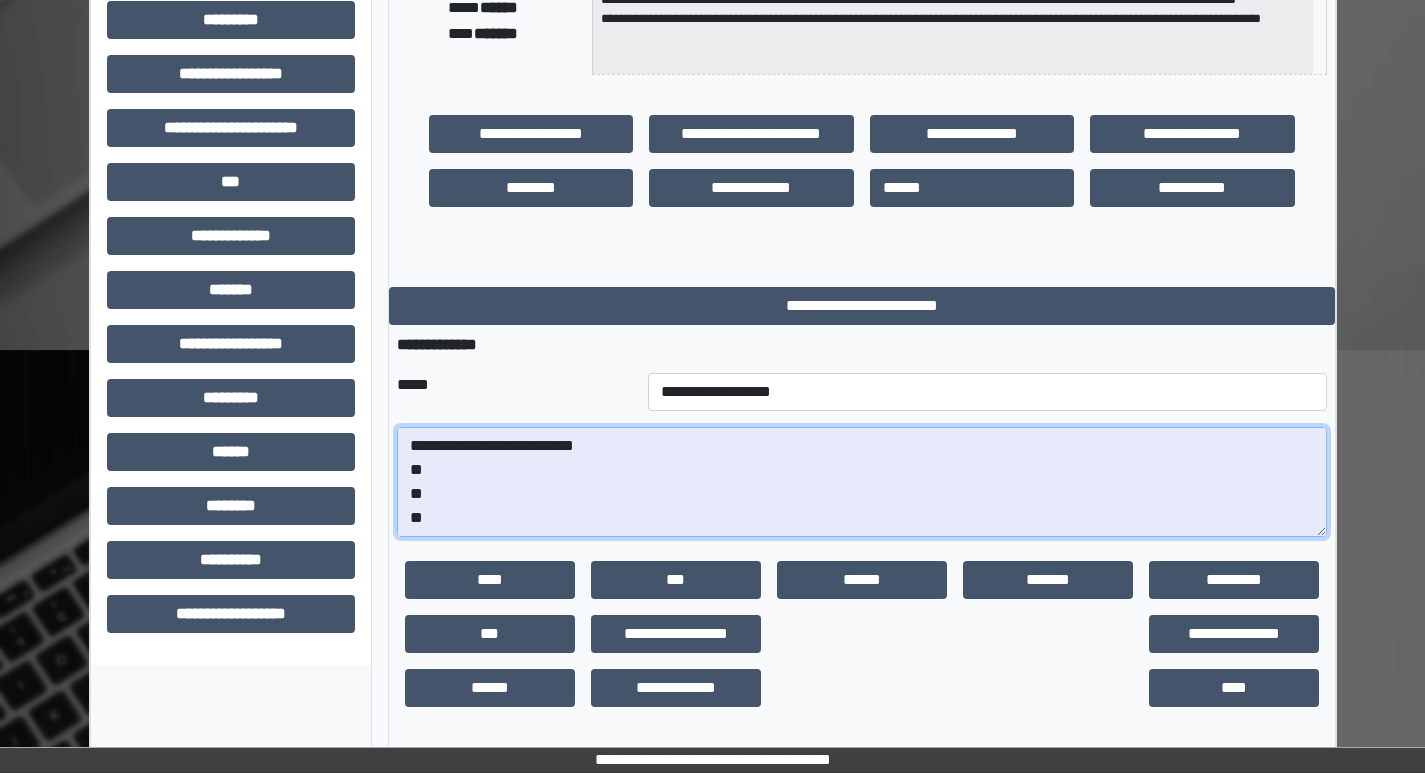 click on "**********" at bounding box center [862, 482] 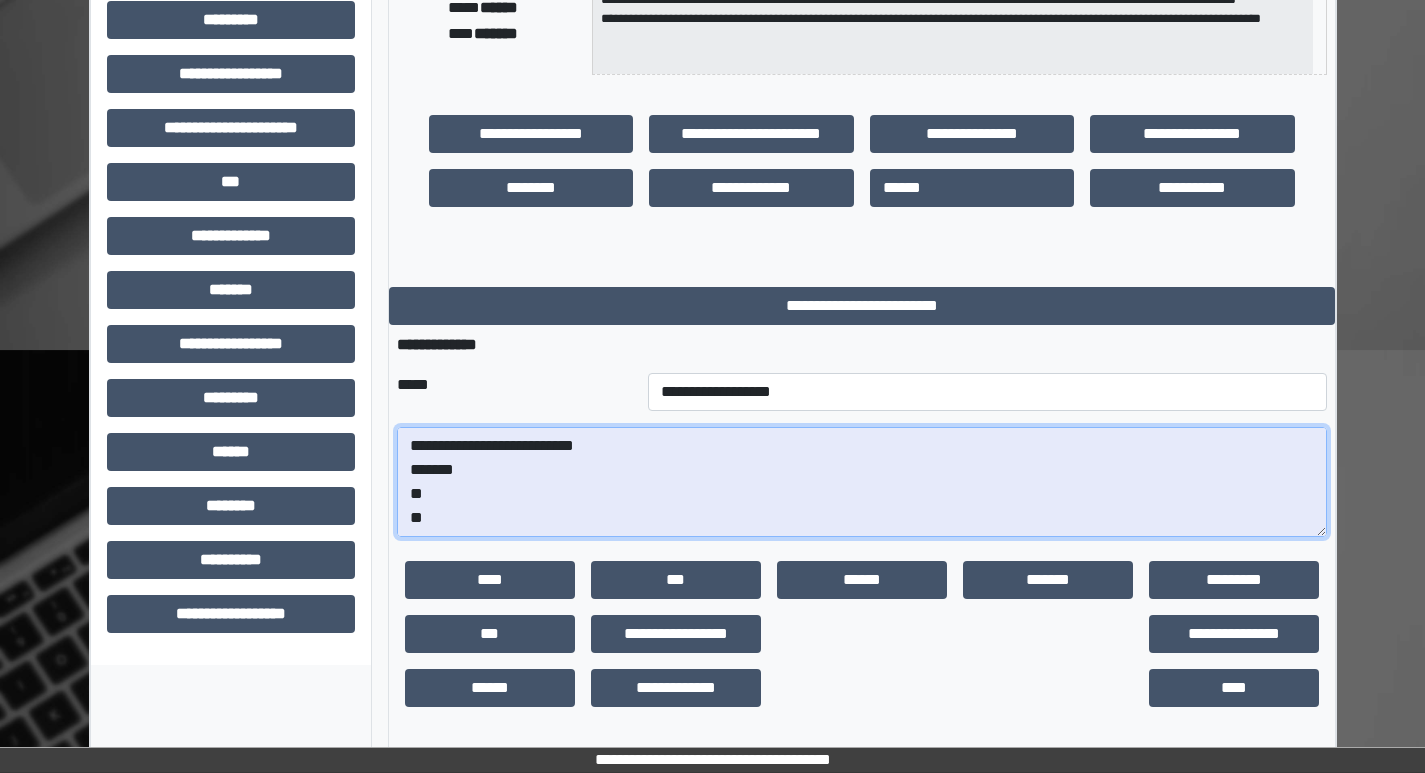 click on "**********" at bounding box center [862, 482] 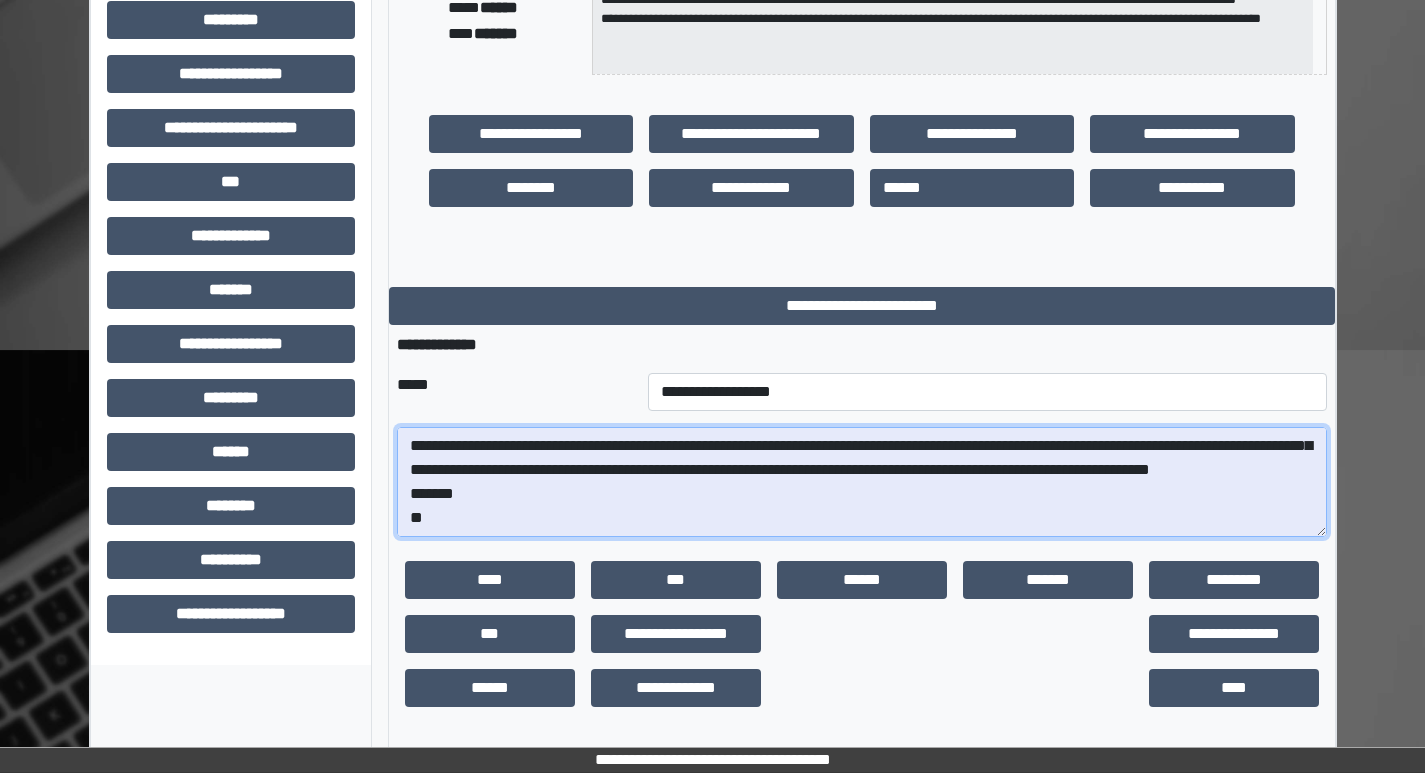 click on "**********" at bounding box center [862, 482] 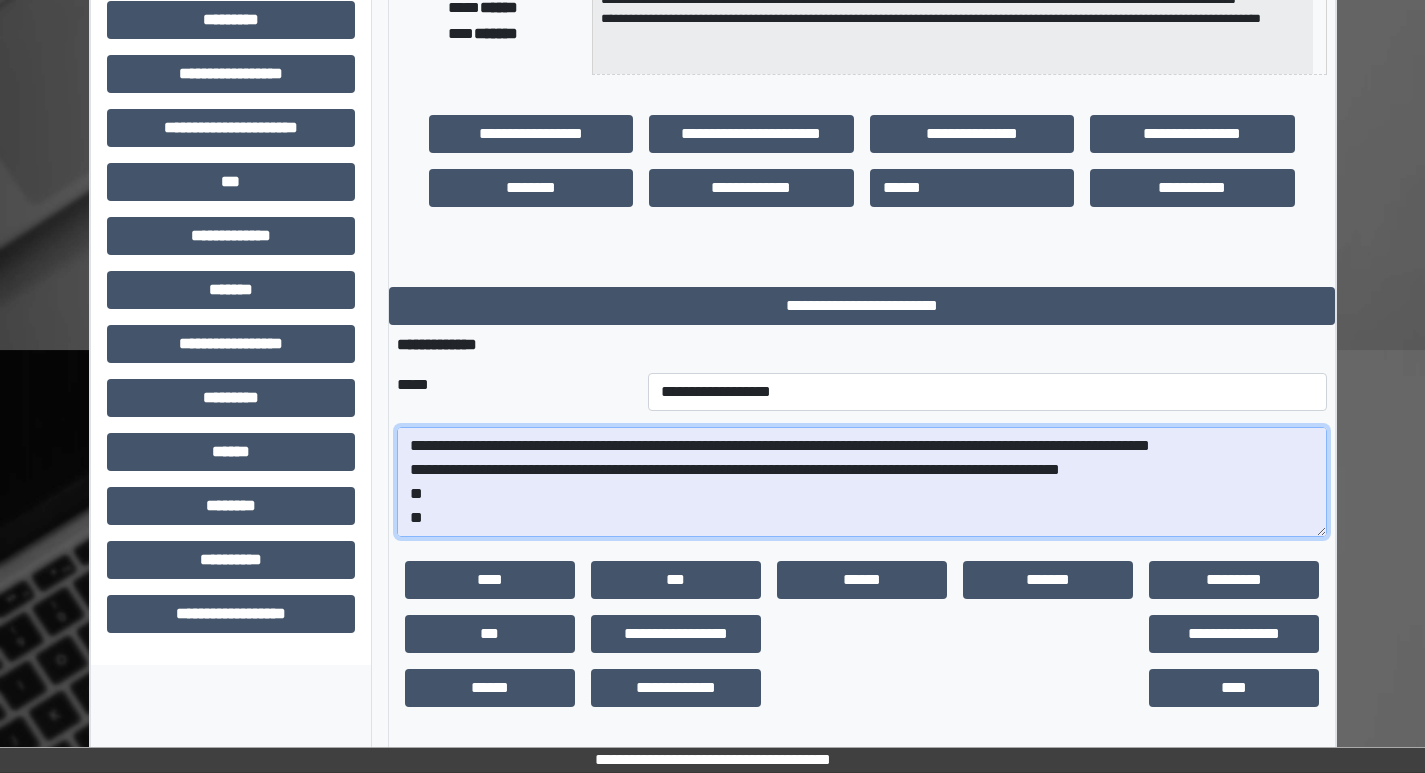 scroll, scrollTop: 120, scrollLeft: 0, axis: vertical 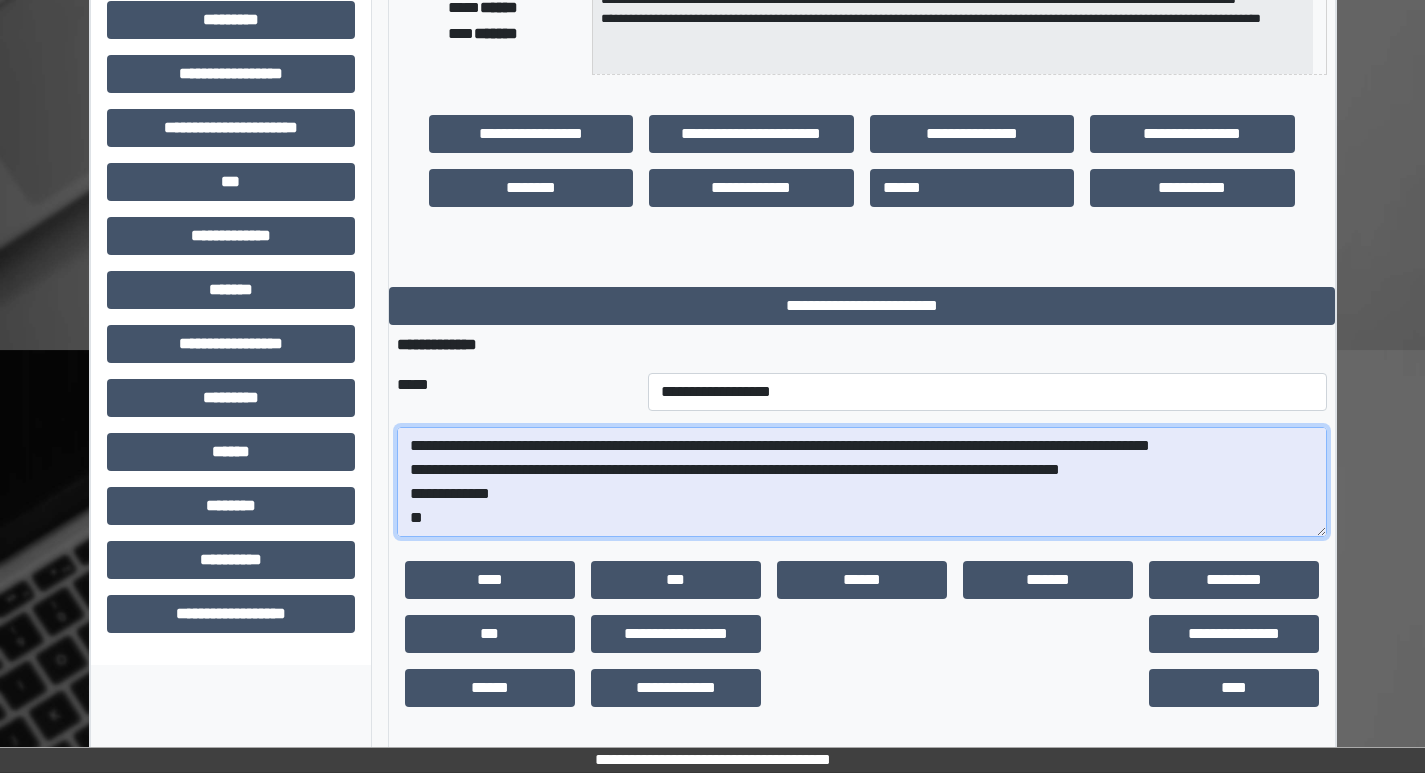 click on "**********" at bounding box center [862, 482] 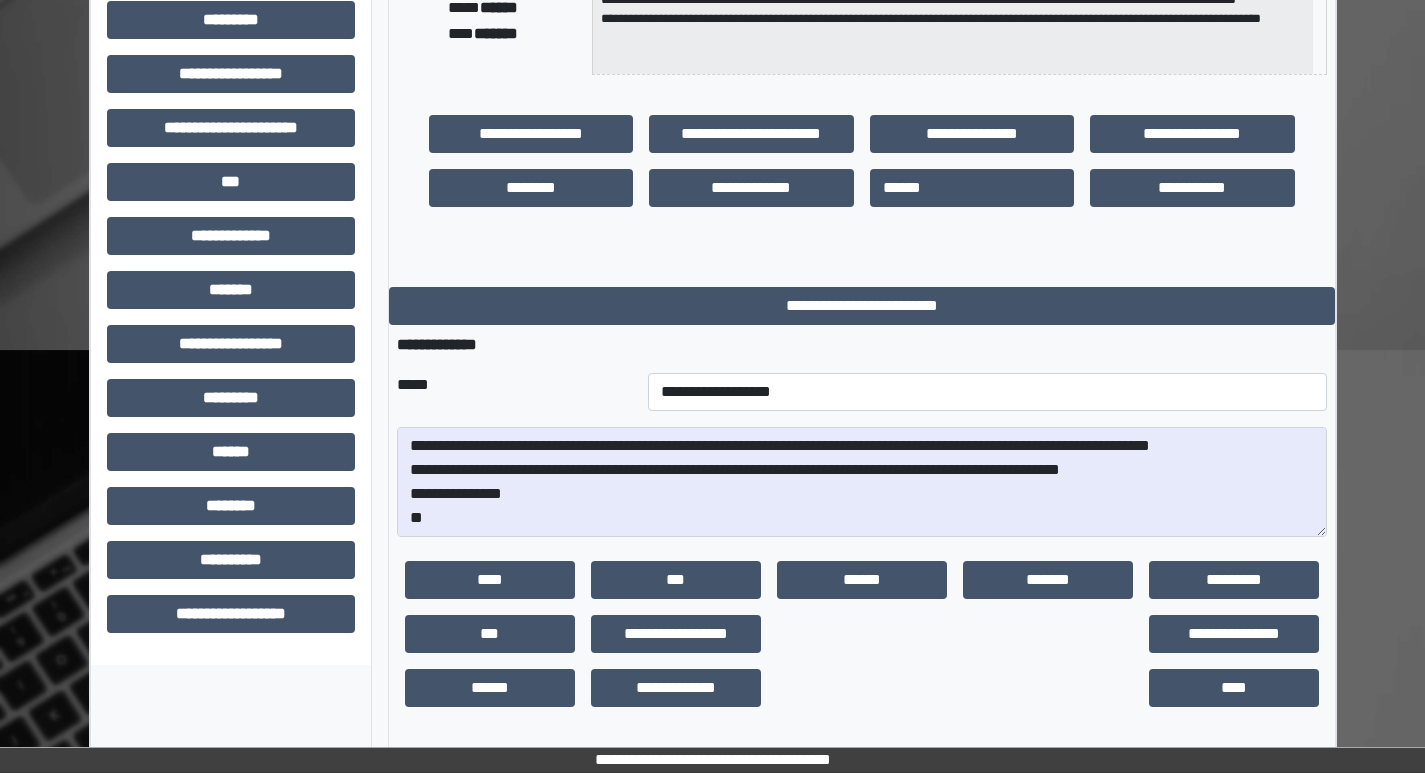 click on "**********" at bounding box center [862, 482] 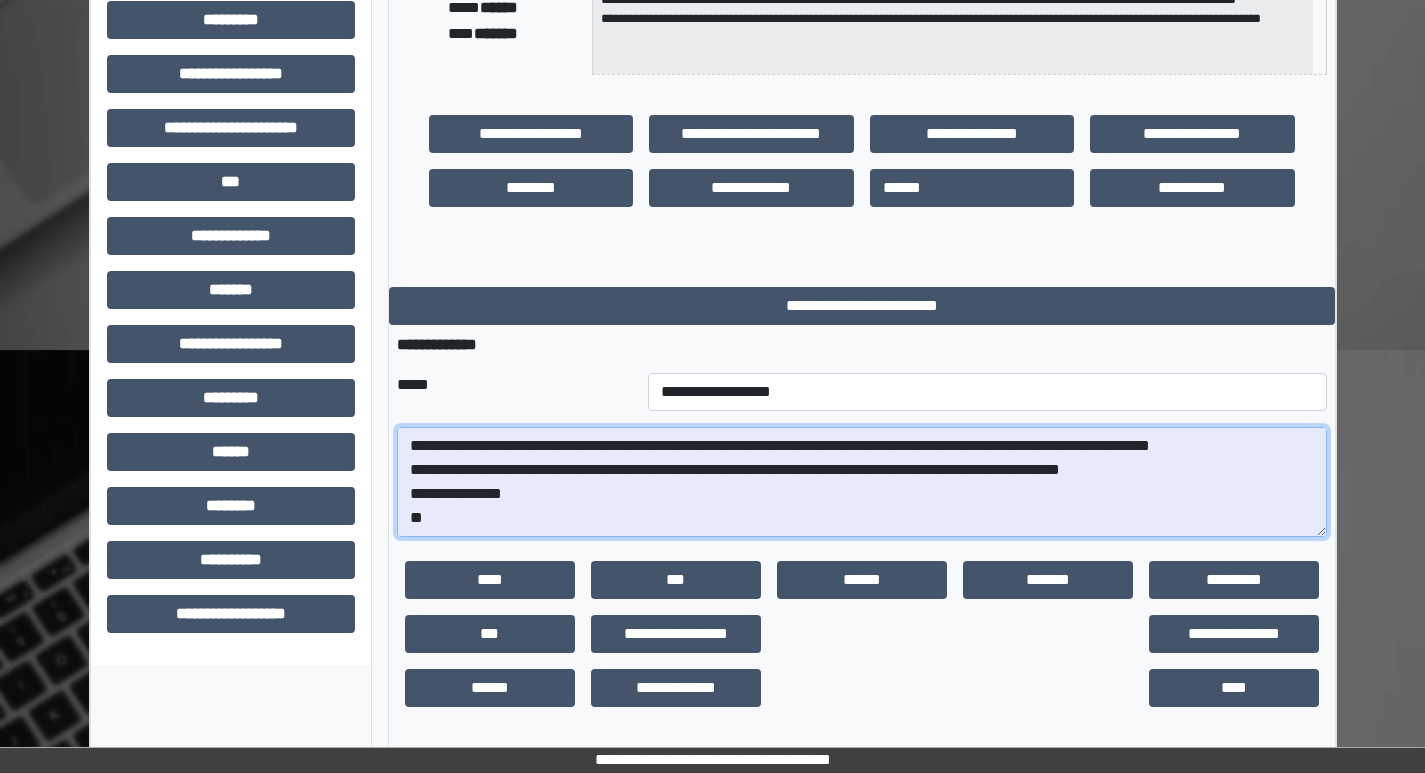 click on "**********" at bounding box center [862, 482] 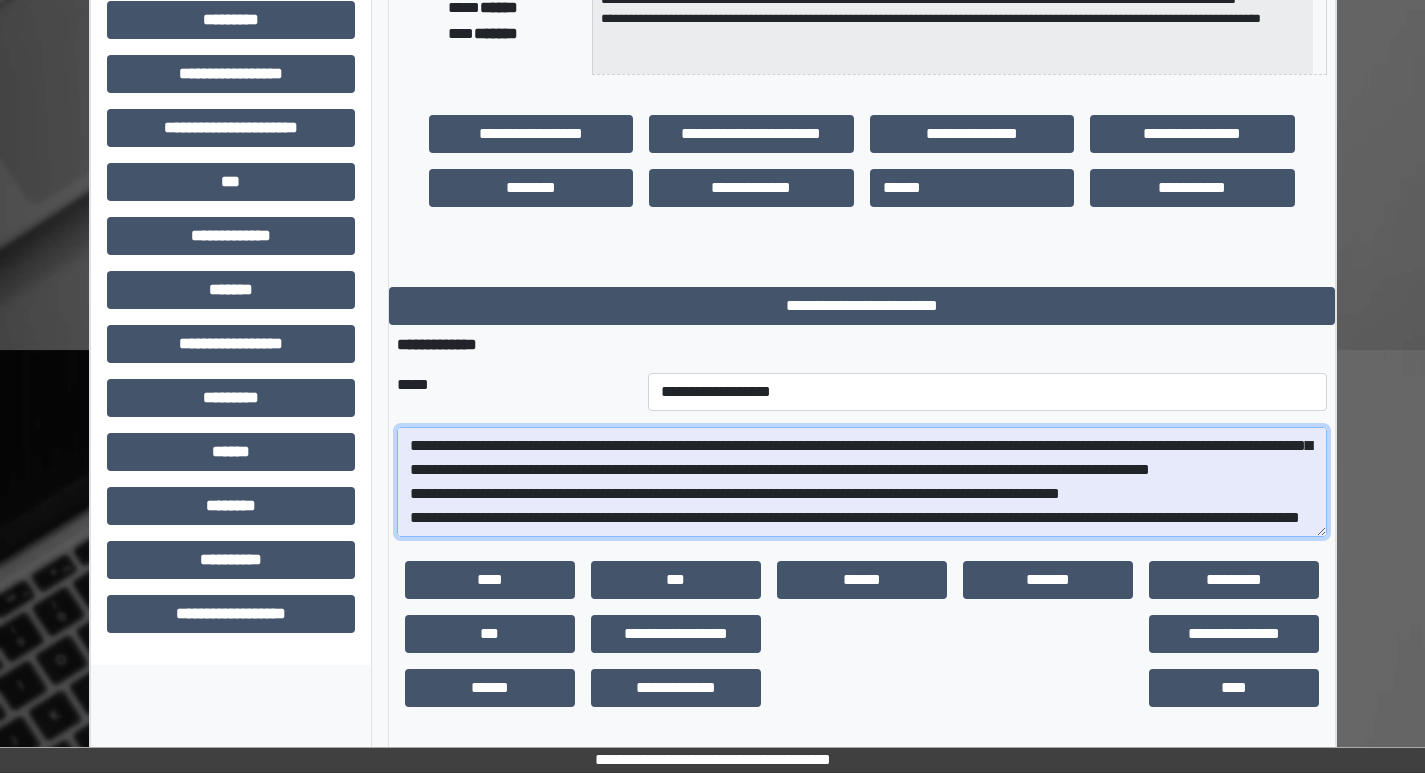 scroll, scrollTop: 137, scrollLeft: 0, axis: vertical 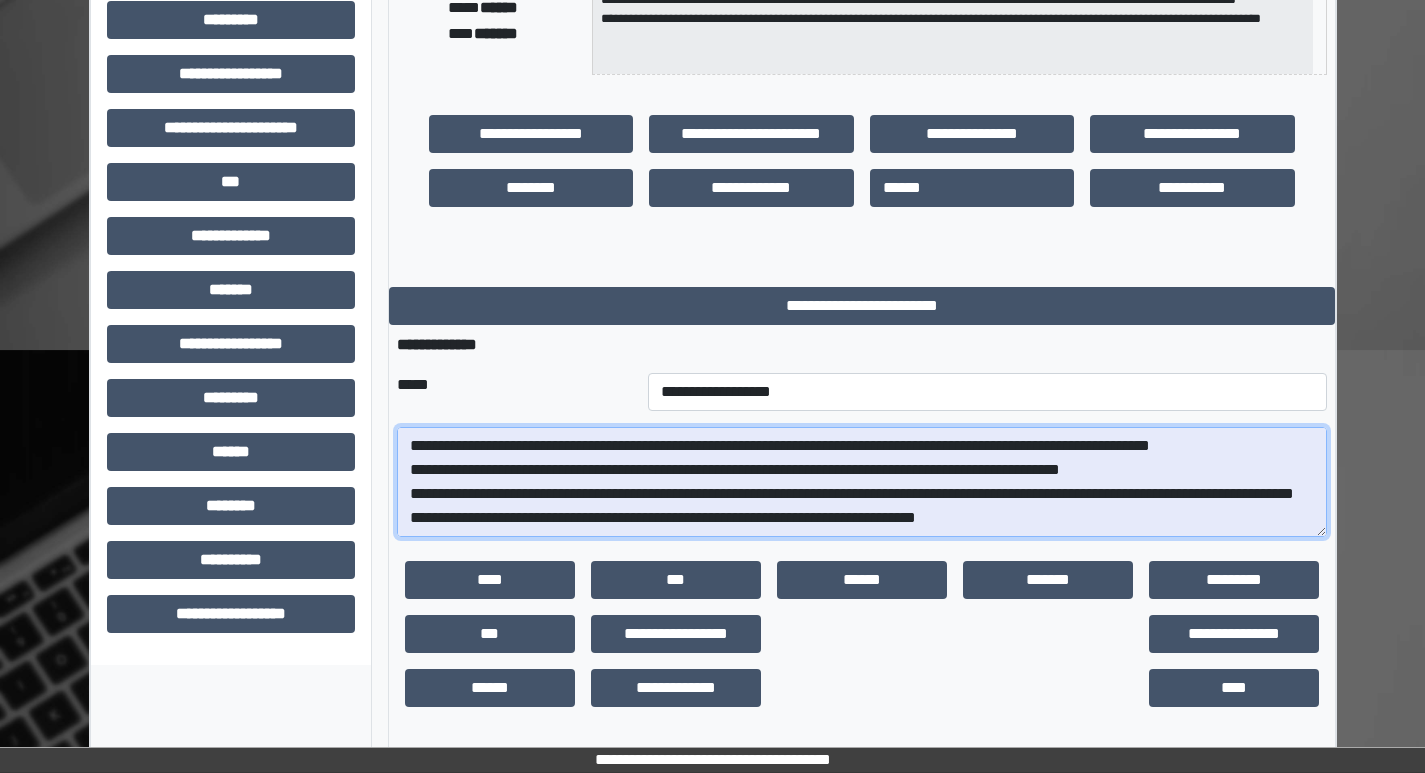 click on "**********" at bounding box center [862, 482] 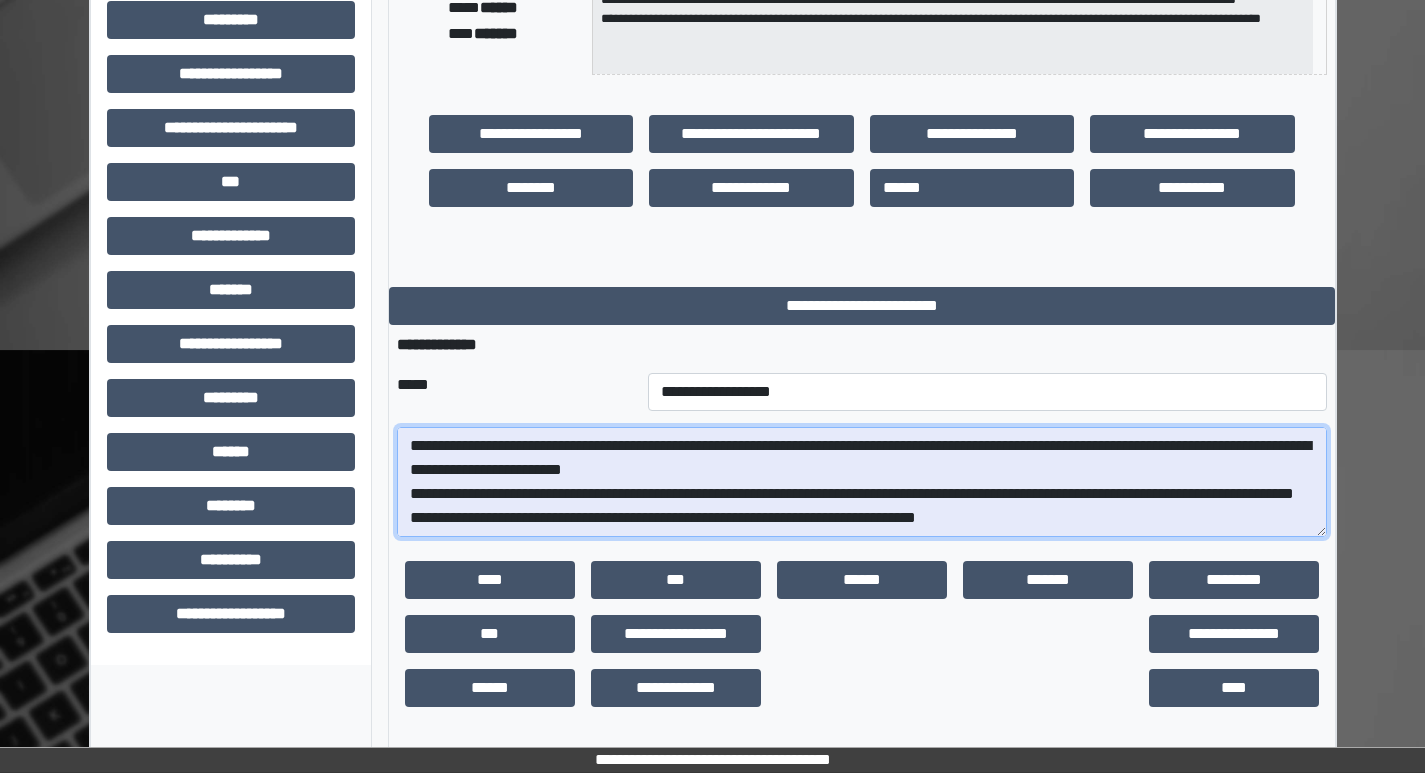 scroll, scrollTop: 168, scrollLeft: 0, axis: vertical 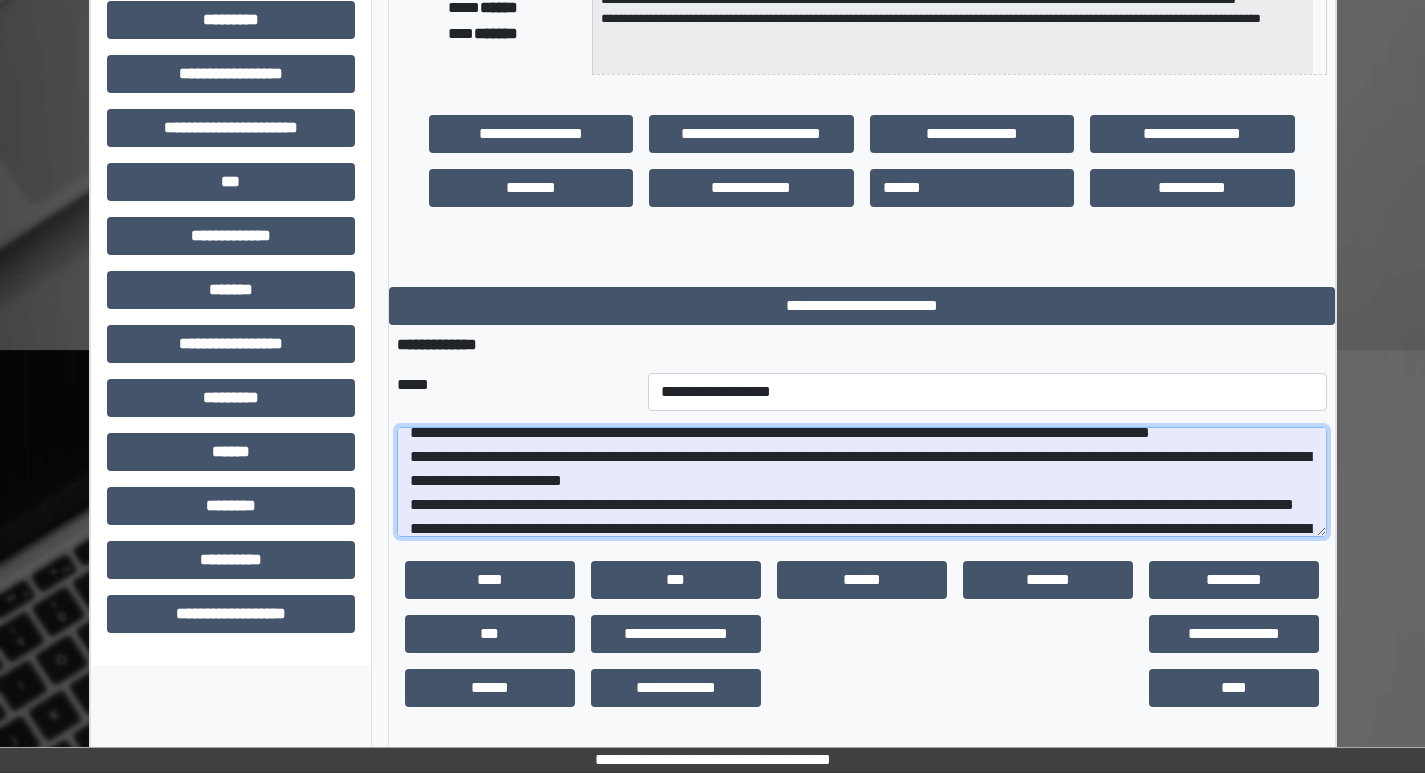 click at bounding box center [862, 482] 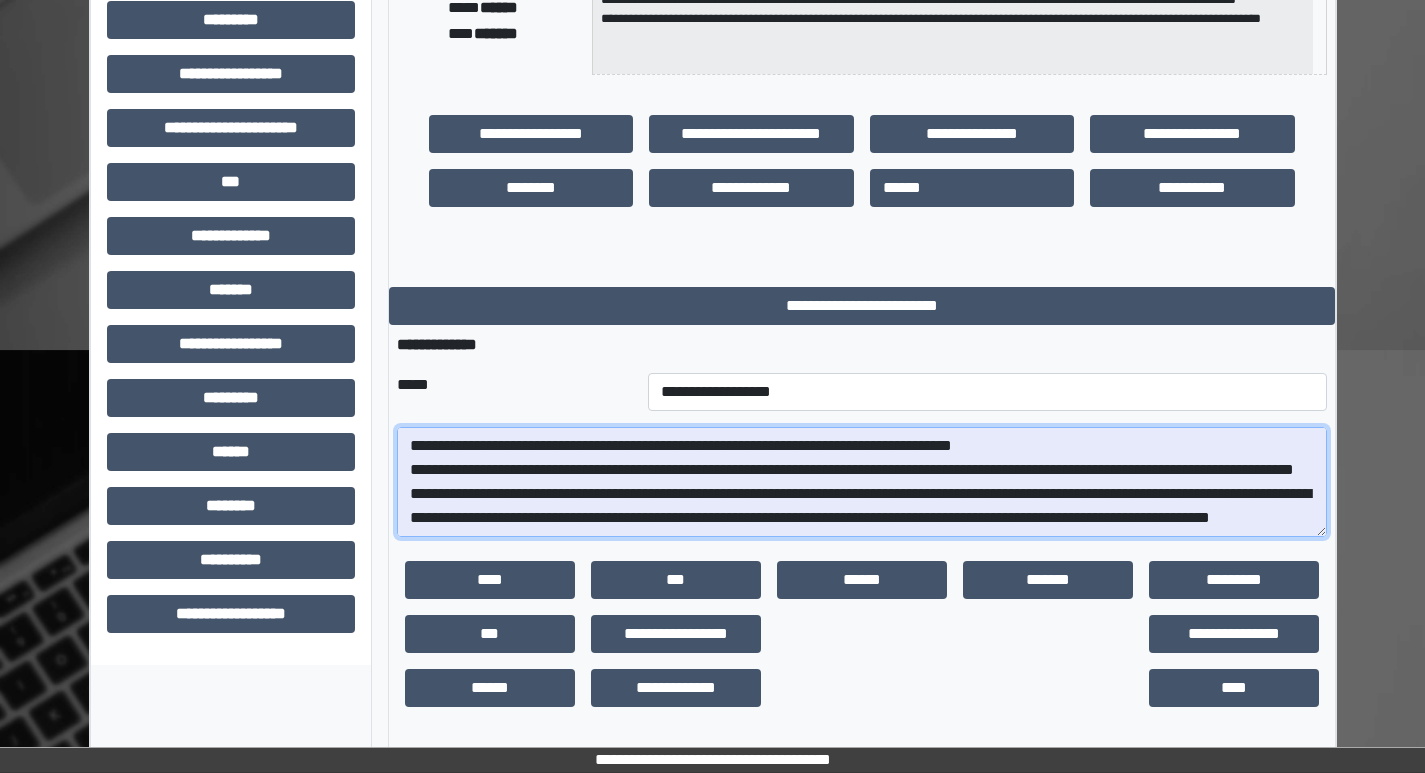 scroll, scrollTop: 216, scrollLeft: 0, axis: vertical 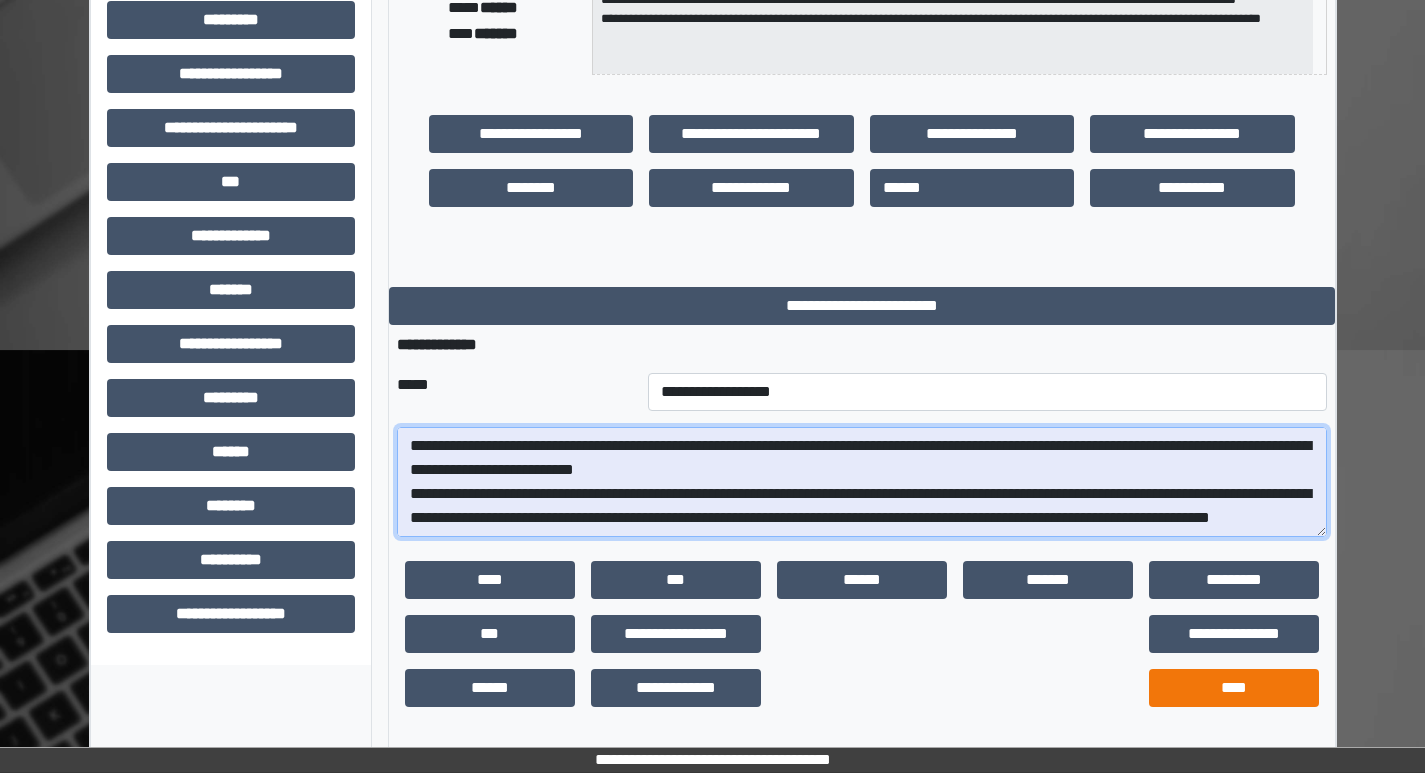type on "**********" 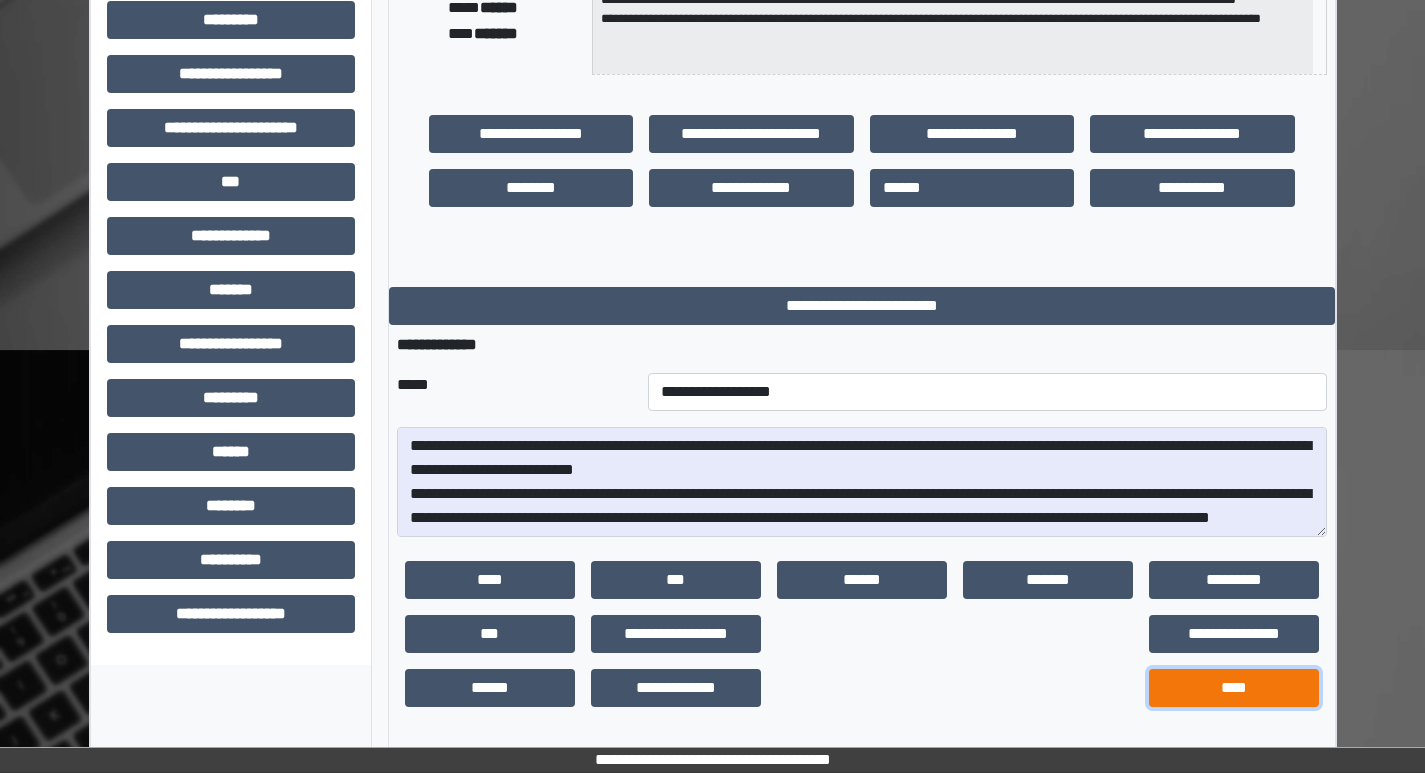 click on "****" at bounding box center (1234, 688) 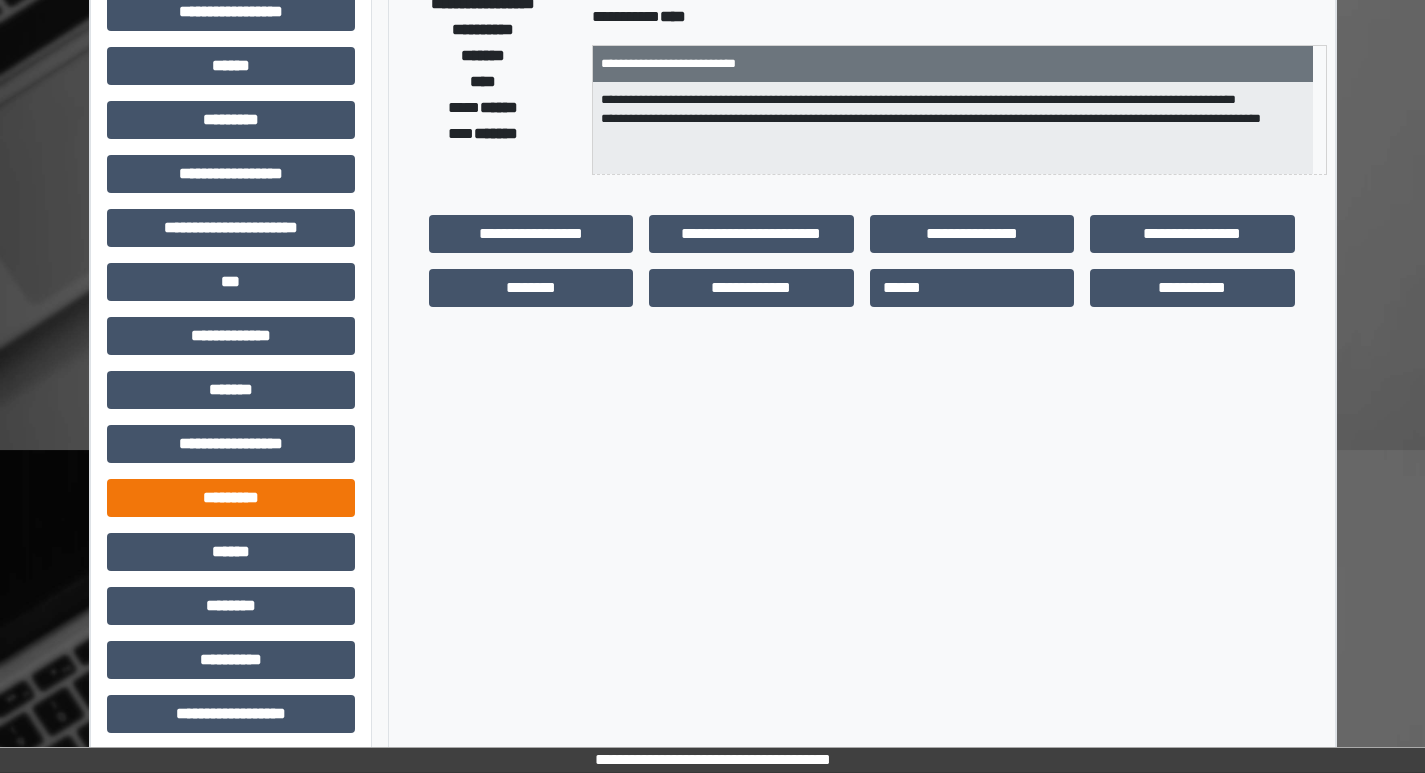 scroll, scrollTop: 401, scrollLeft: 0, axis: vertical 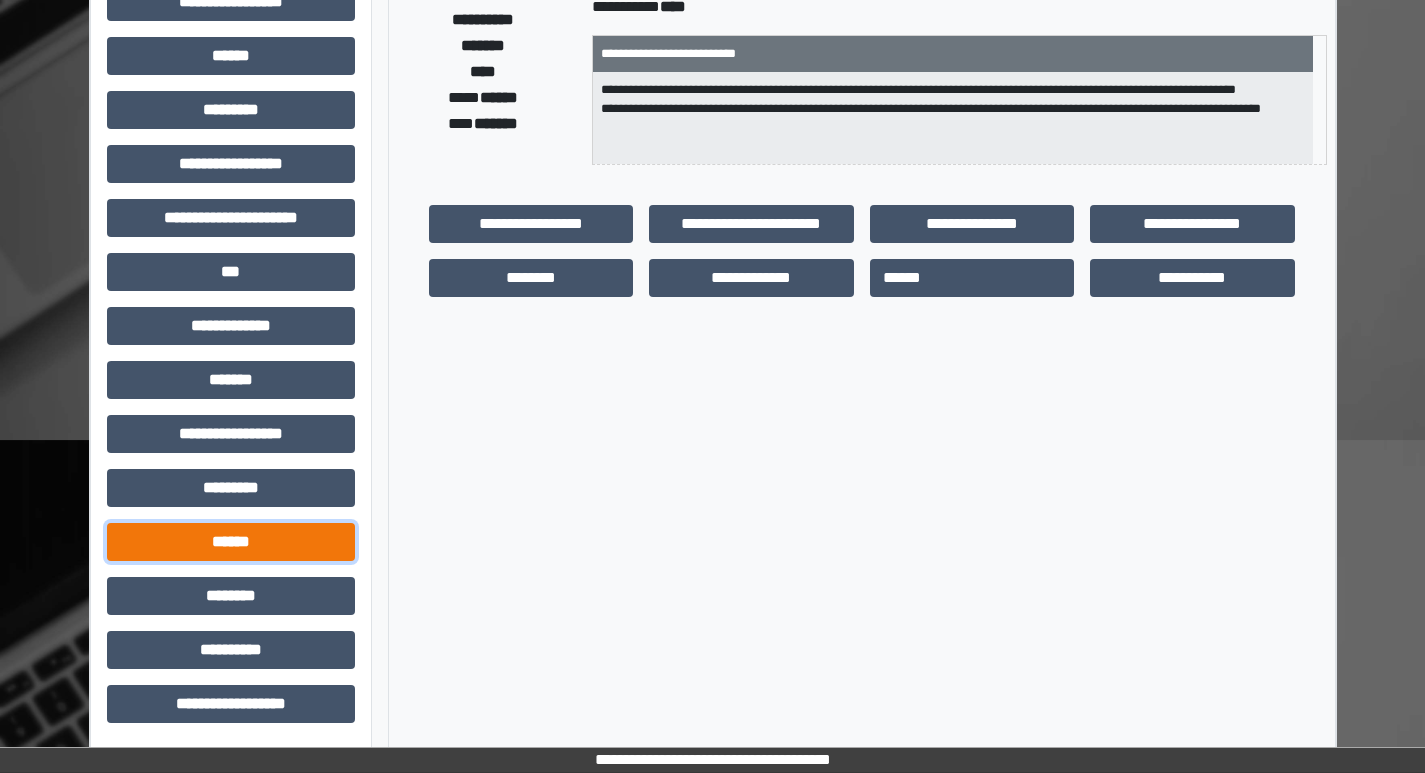 click on "******" at bounding box center [231, 542] 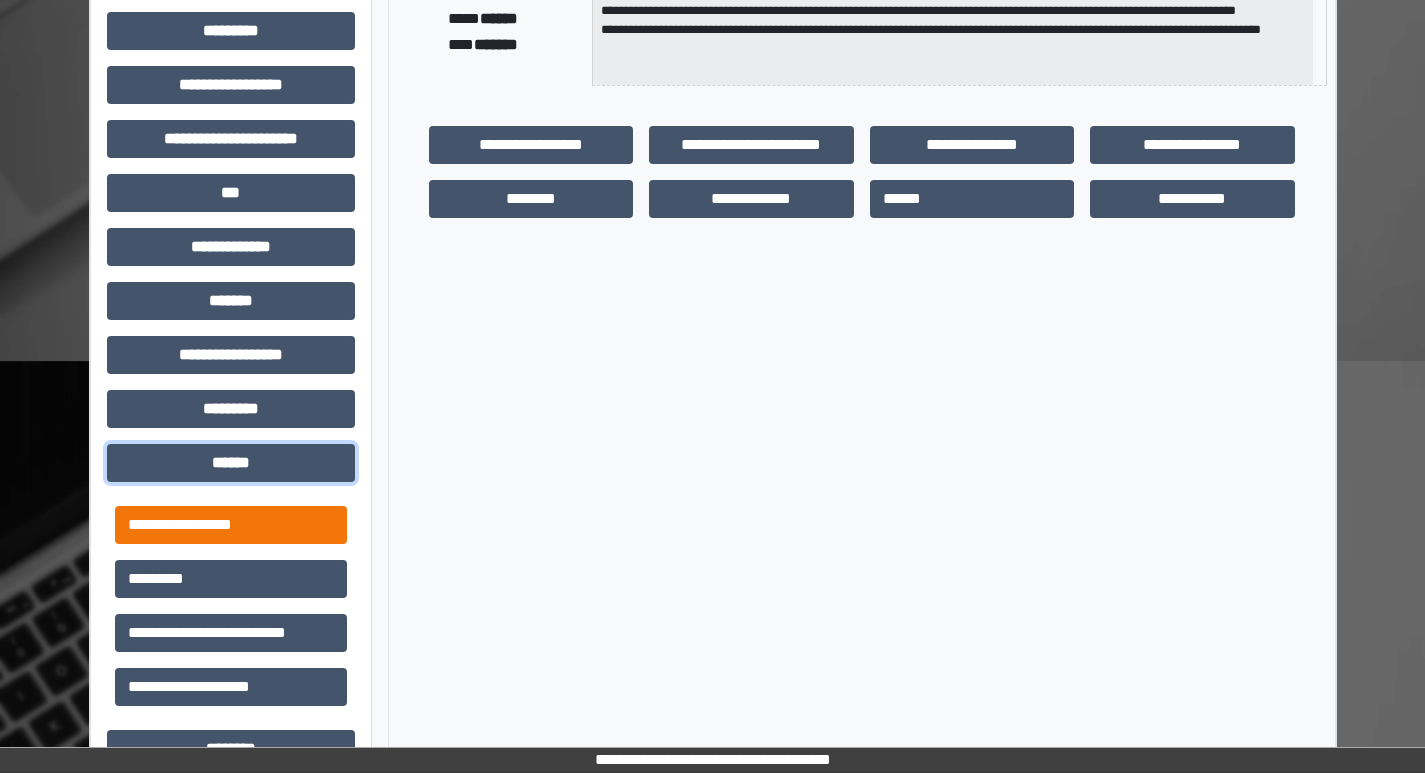 scroll, scrollTop: 601, scrollLeft: 0, axis: vertical 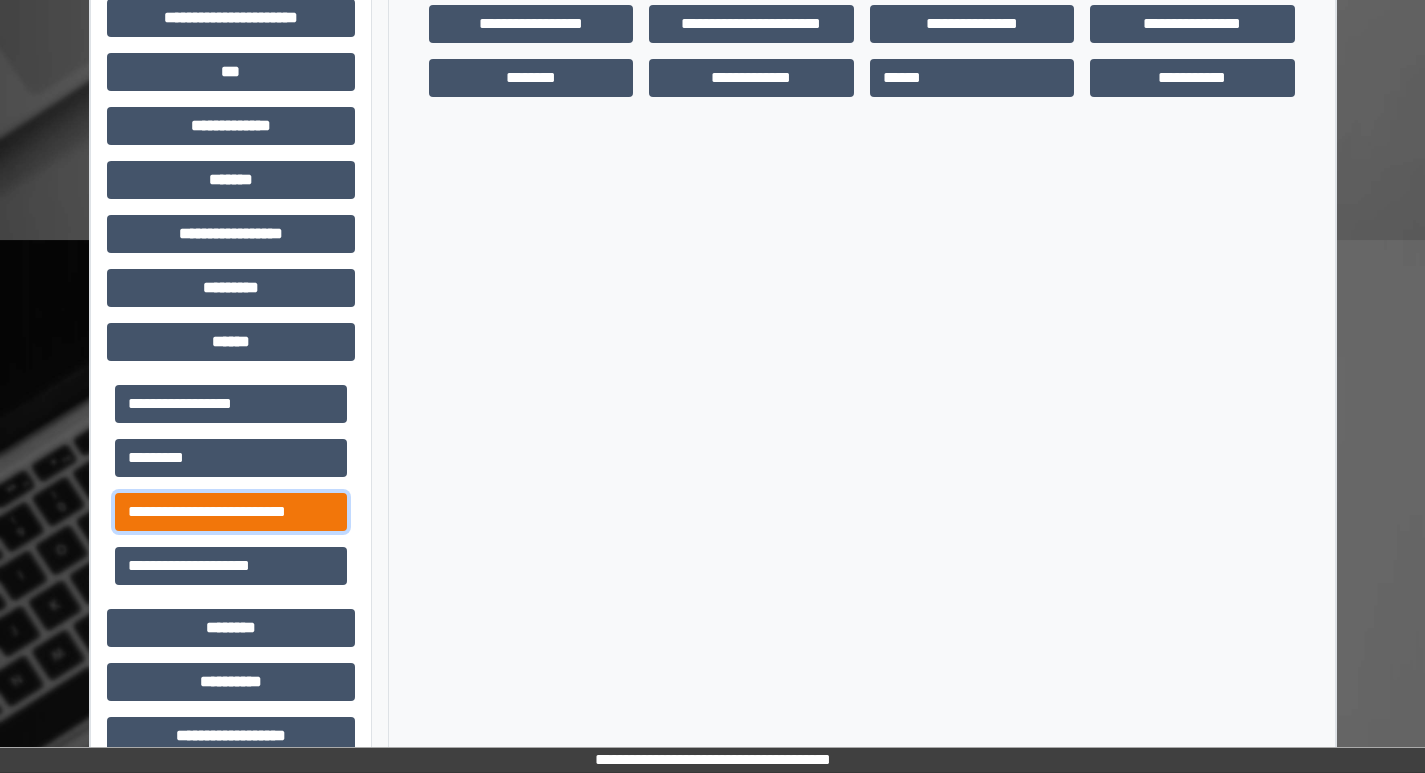click on "**********" at bounding box center [231, 512] 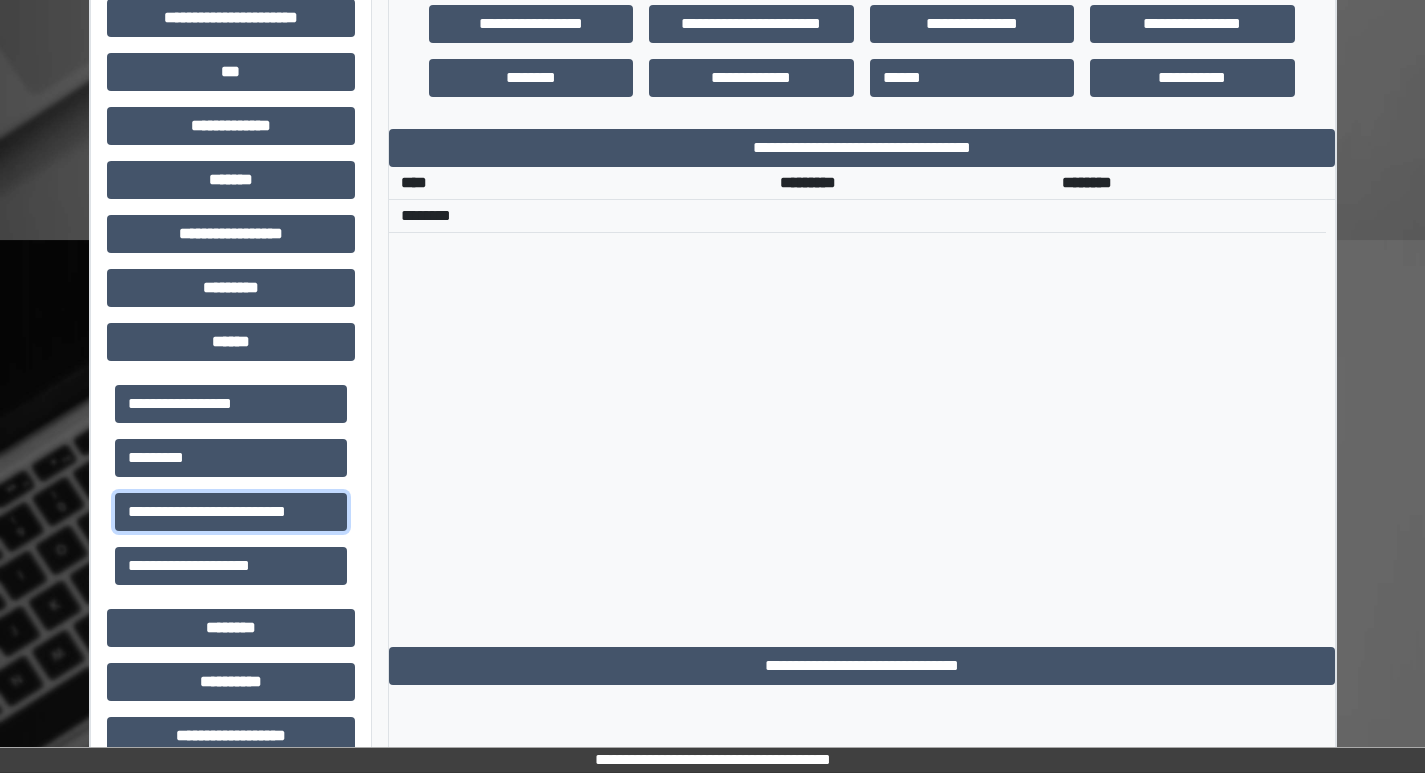 scroll, scrollTop: 501, scrollLeft: 0, axis: vertical 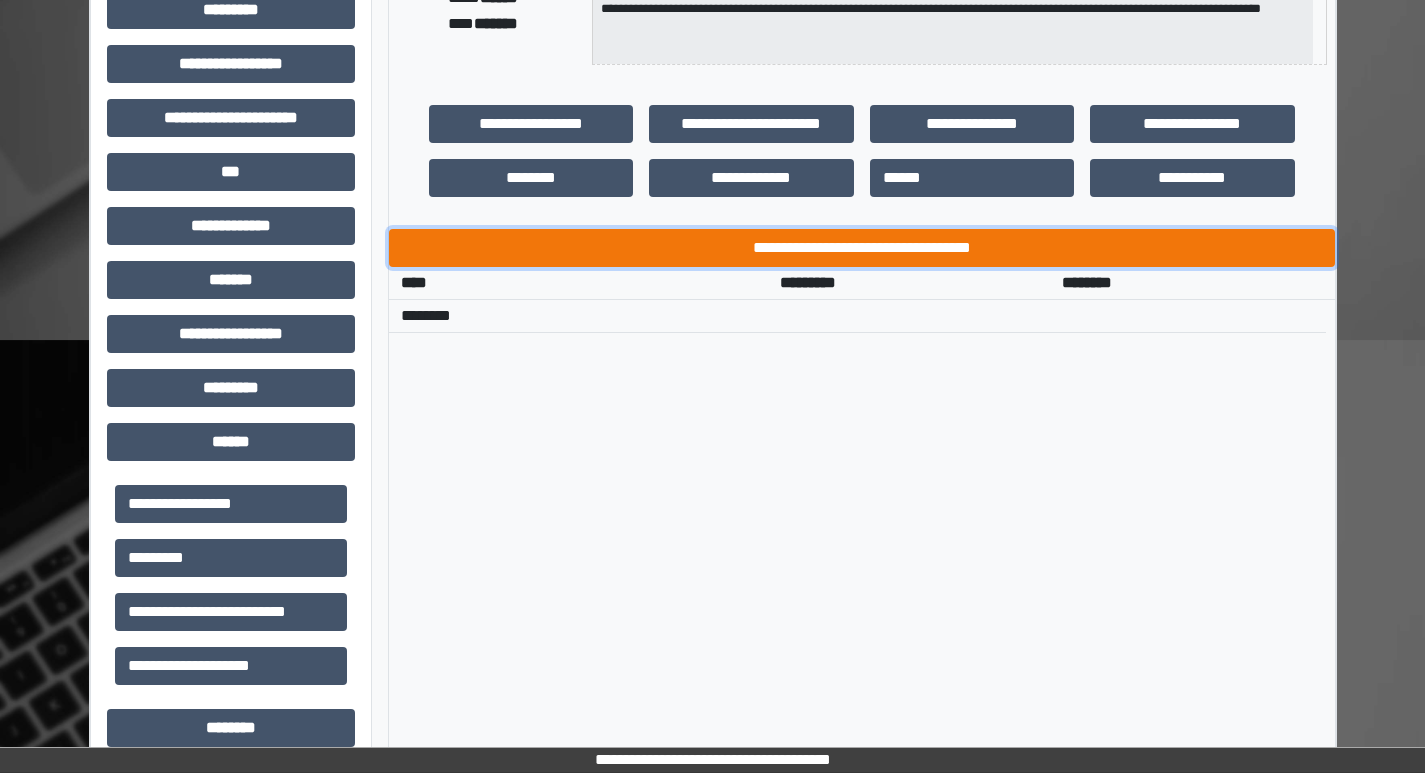 click on "**********" at bounding box center [862, 248] 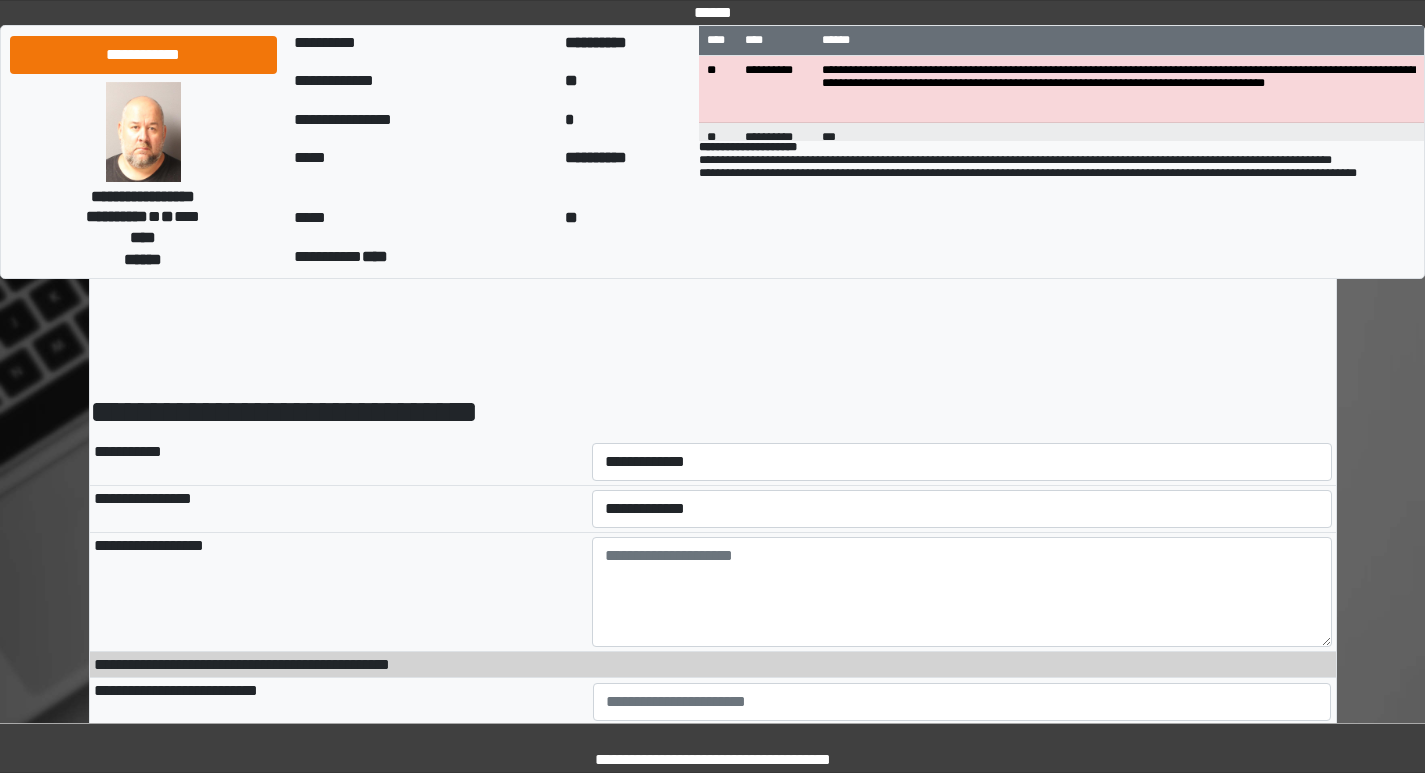 scroll, scrollTop: 0, scrollLeft: 0, axis: both 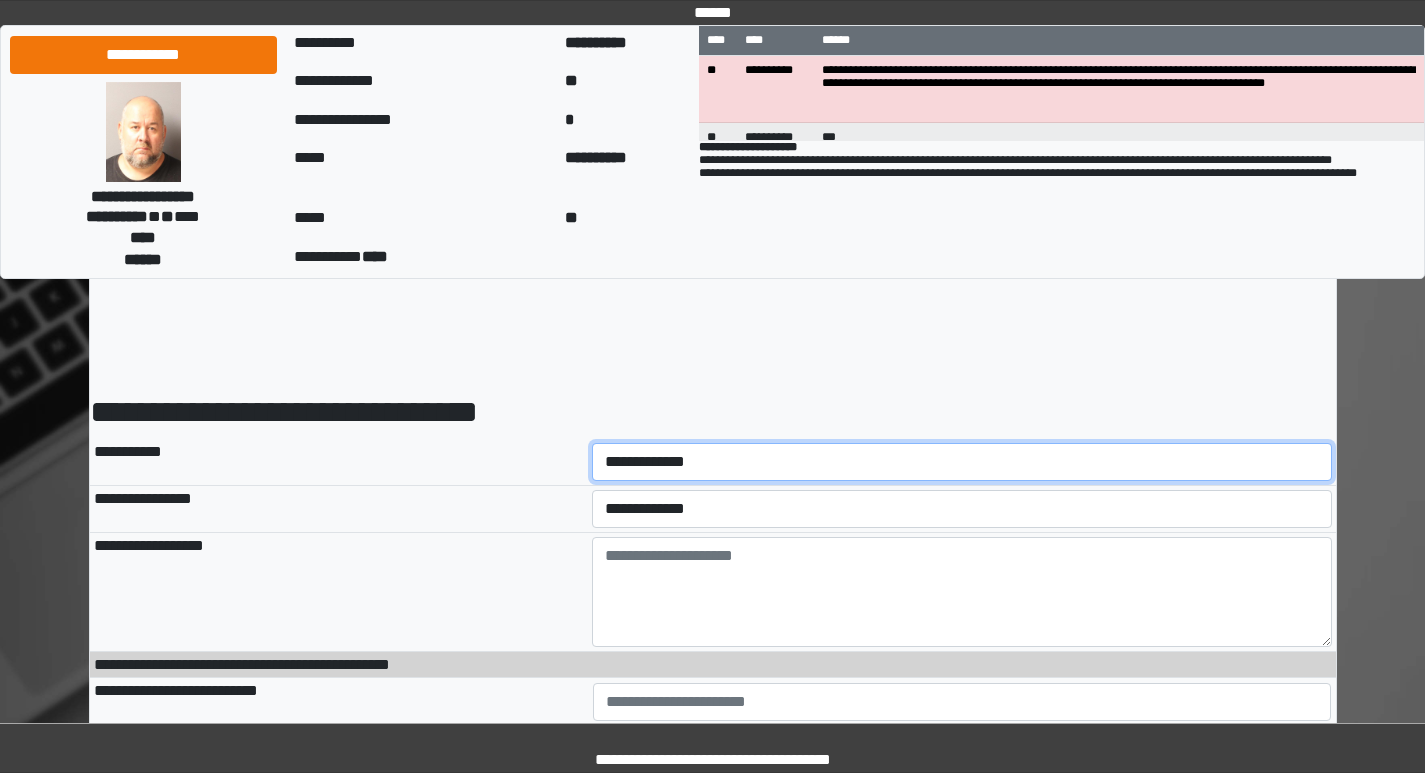 click on "**********" at bounding box center [962, 462] 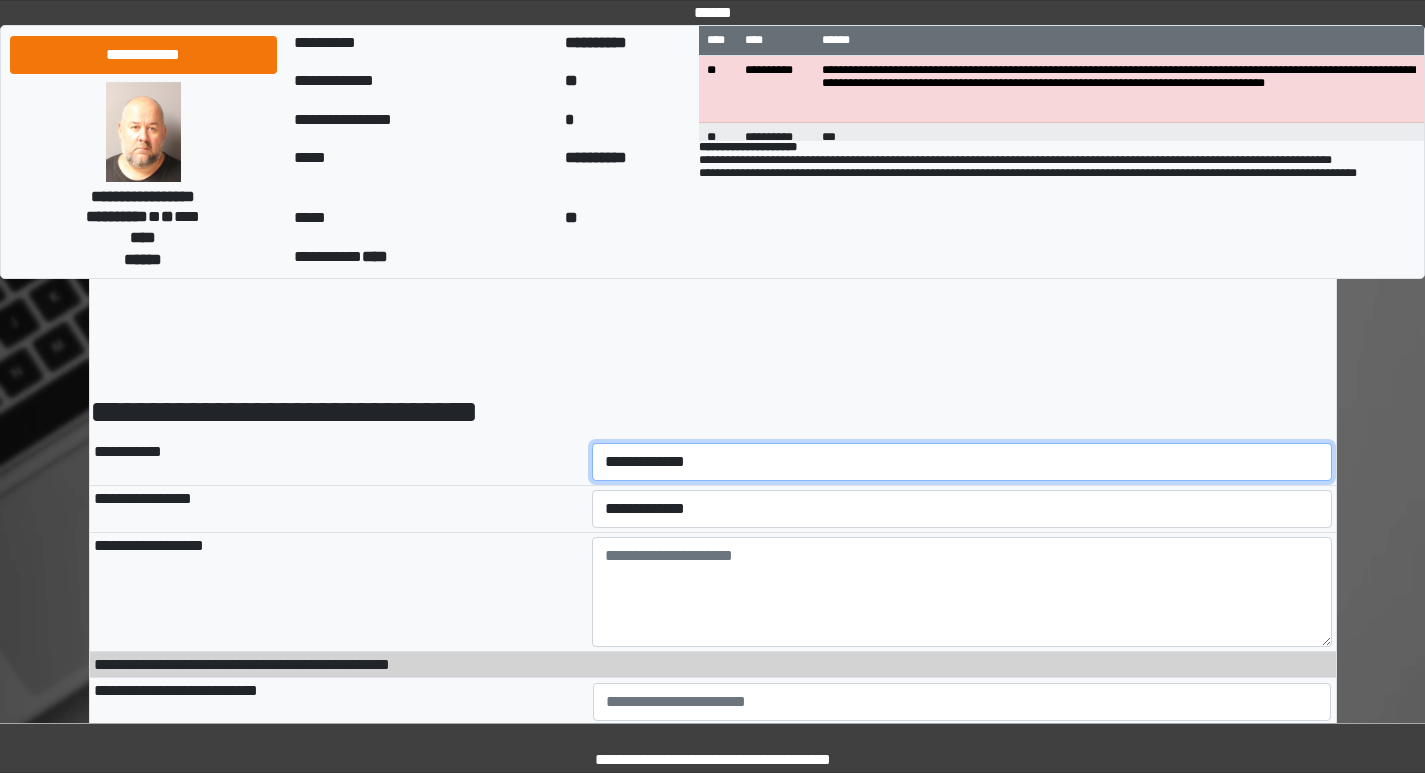 select on "****" 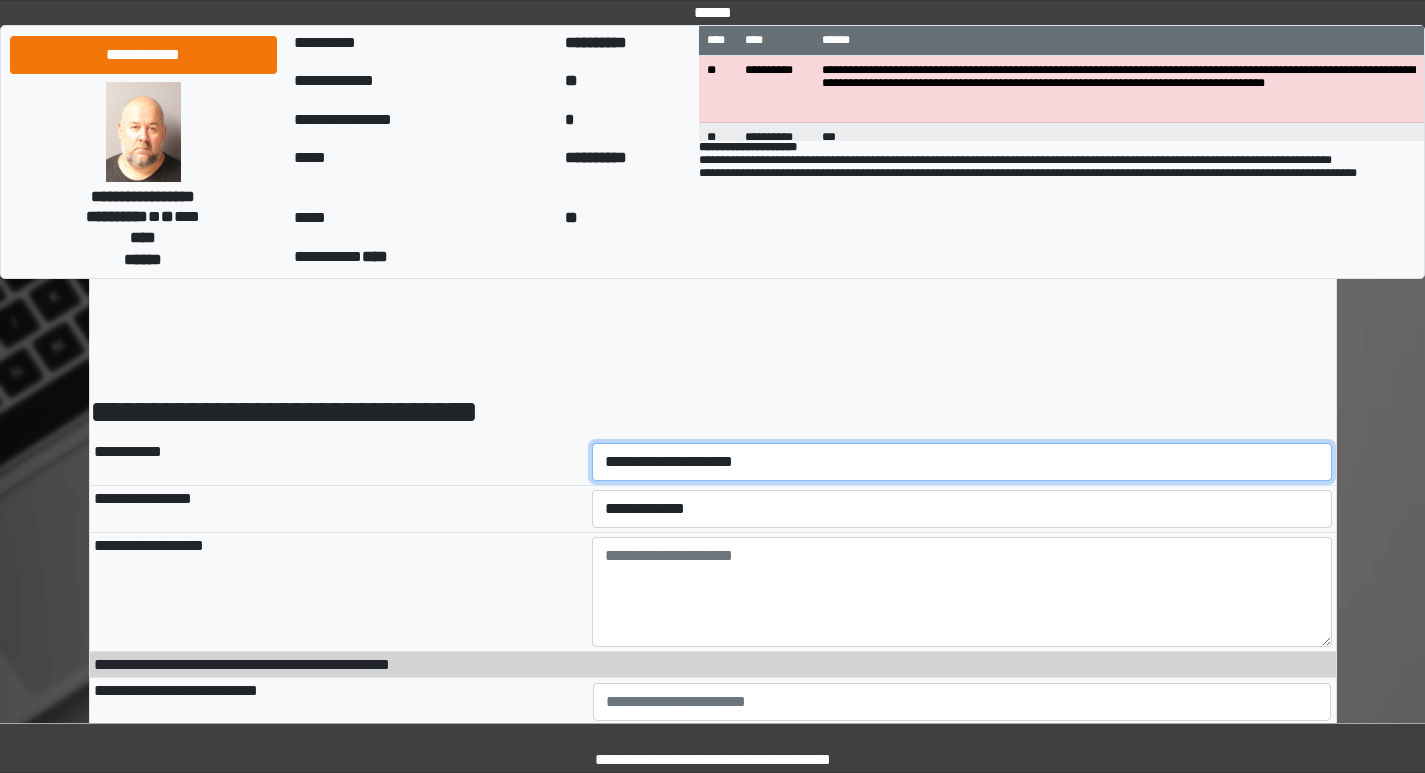 click on "**********" at bounding box center [962, 462] 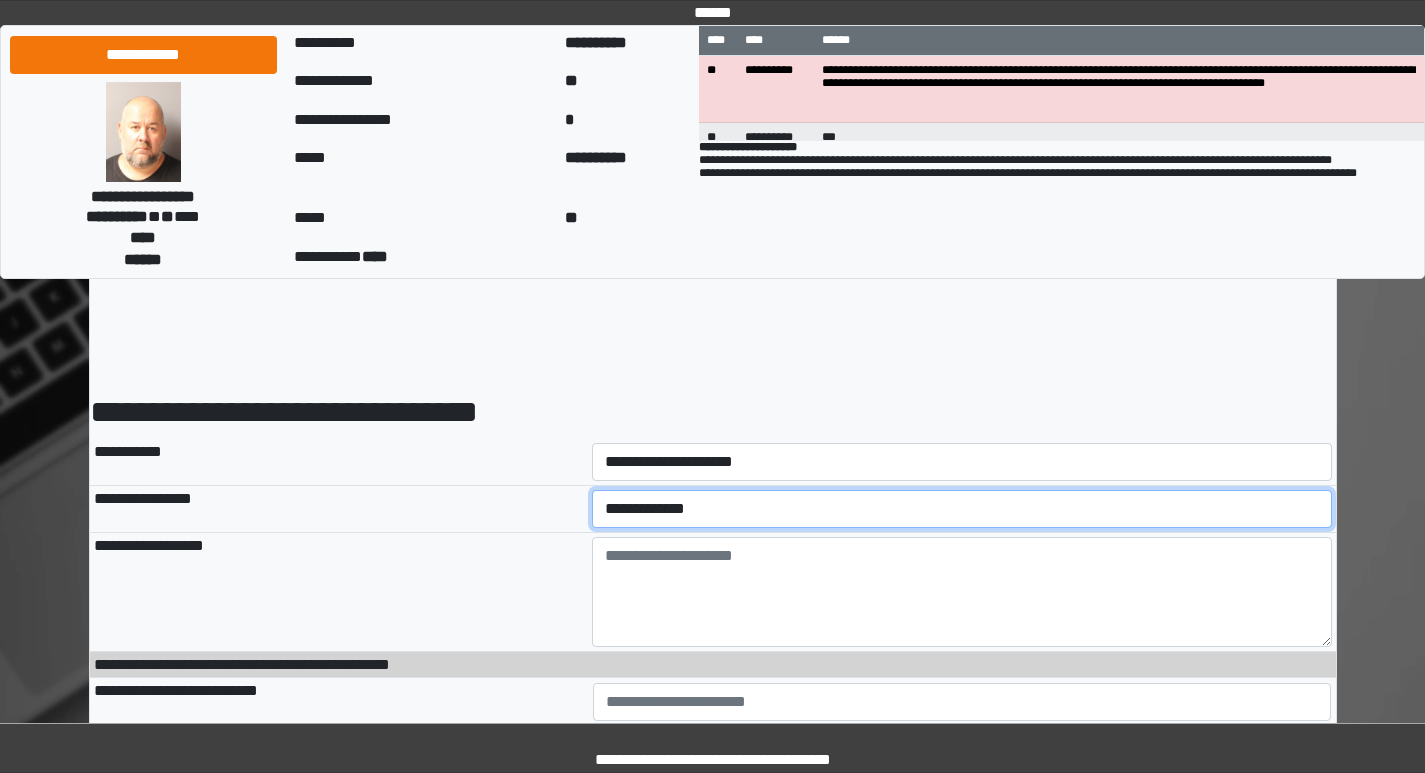 click on "**********" at bounding box center (962, 509) 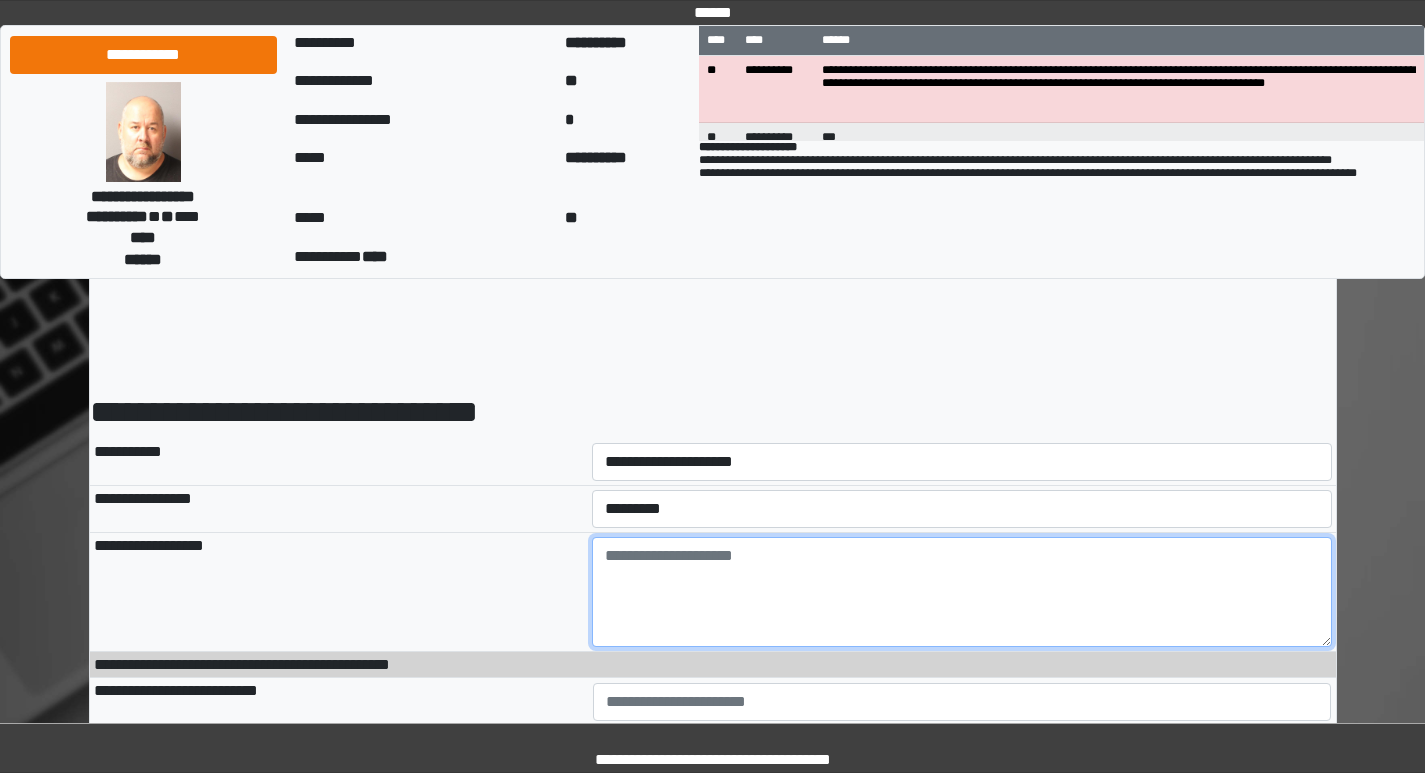 click at bounding box center [962, 592] 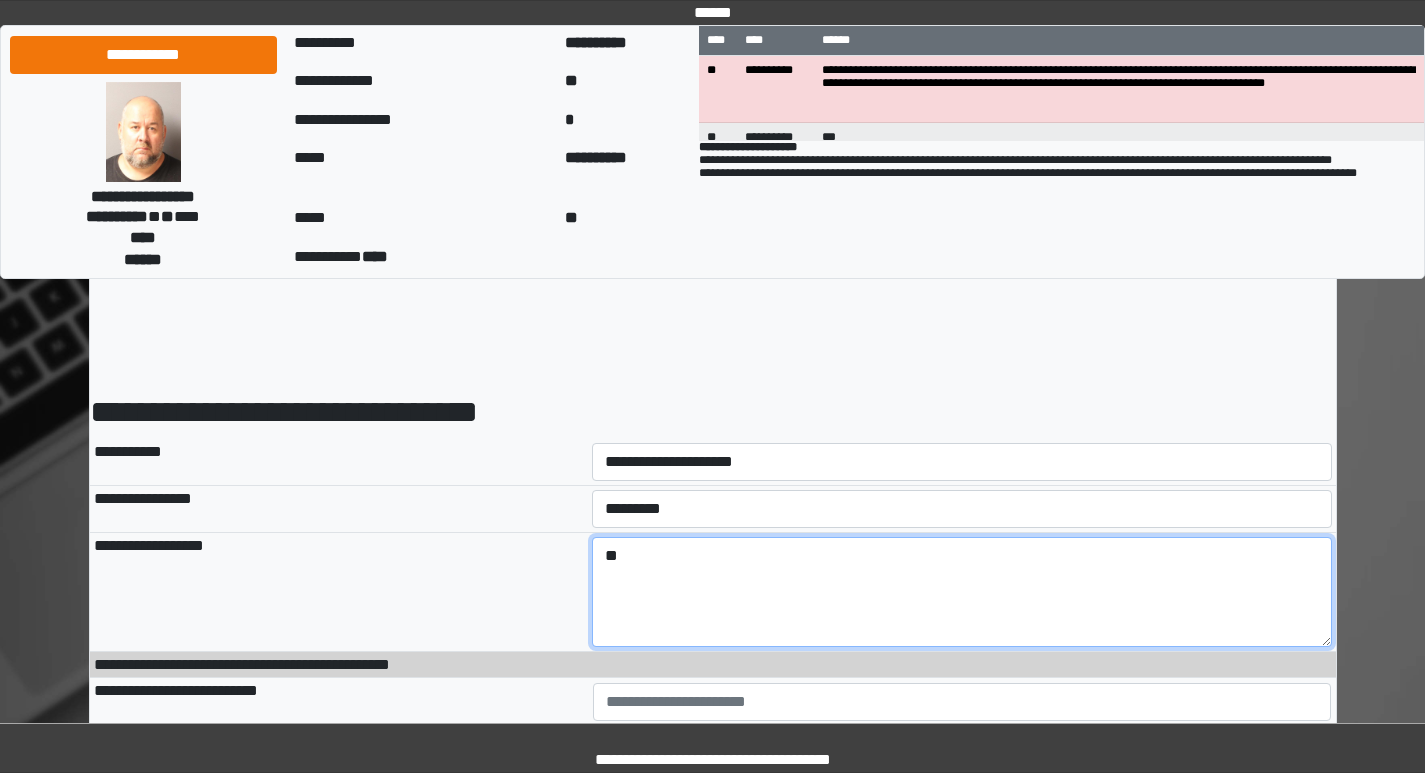 type on "*" 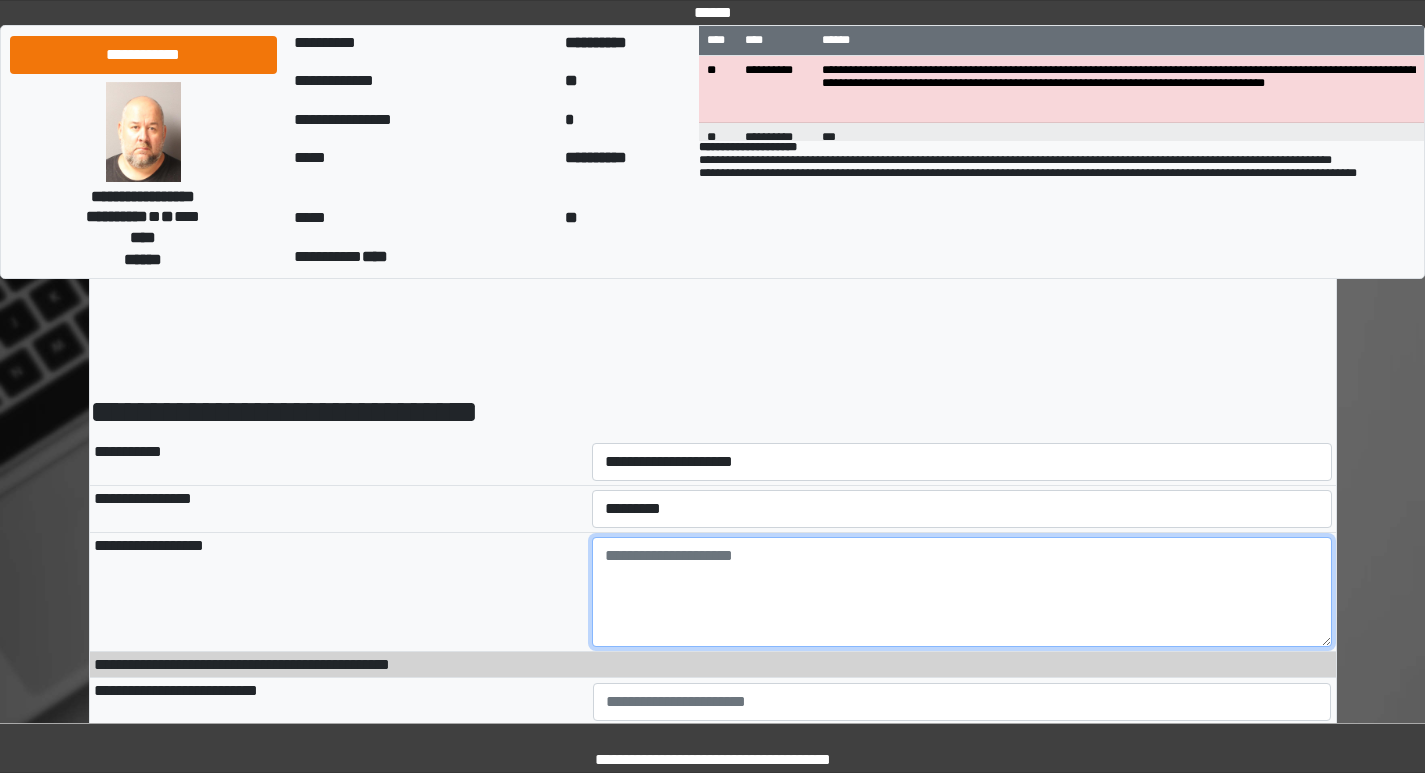 type on "*" 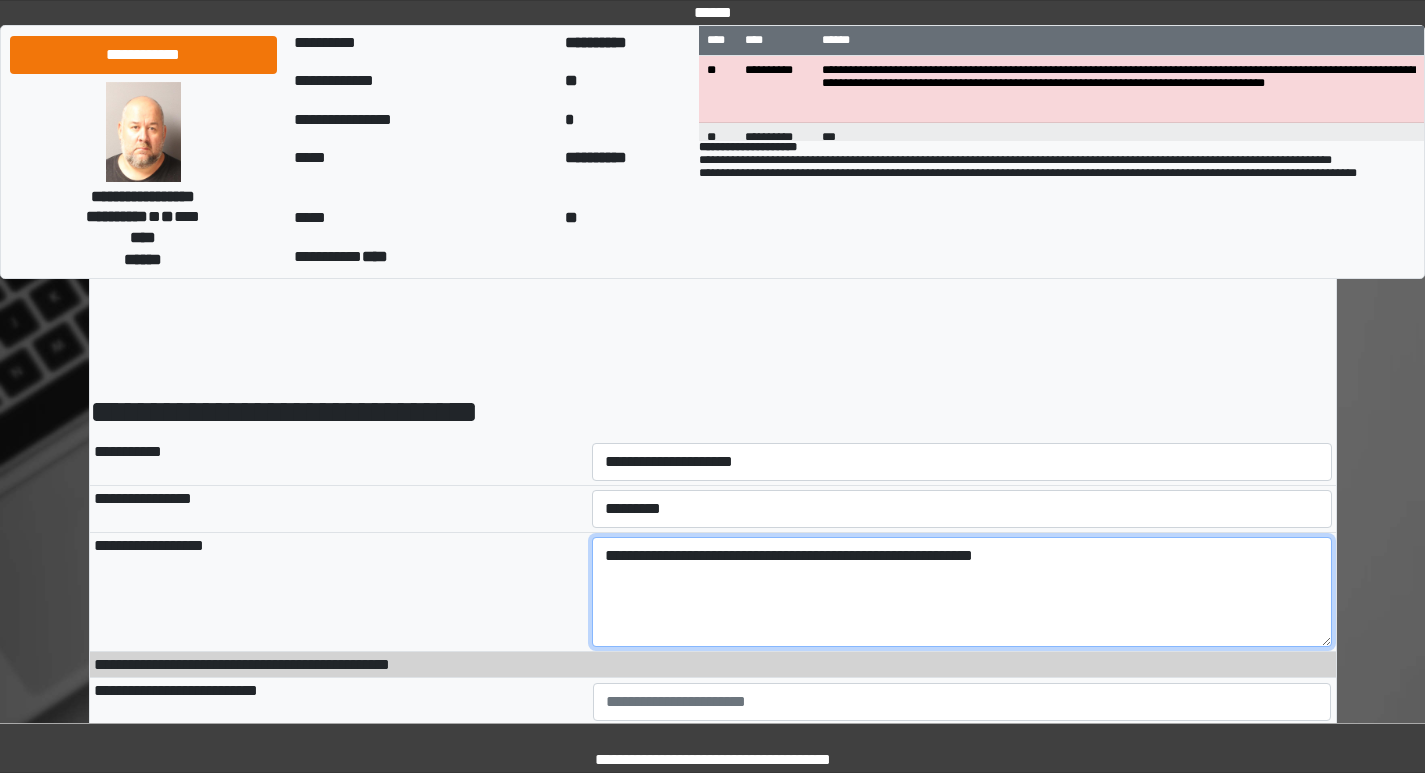 click on "**********" at bounding box center [962, 592] 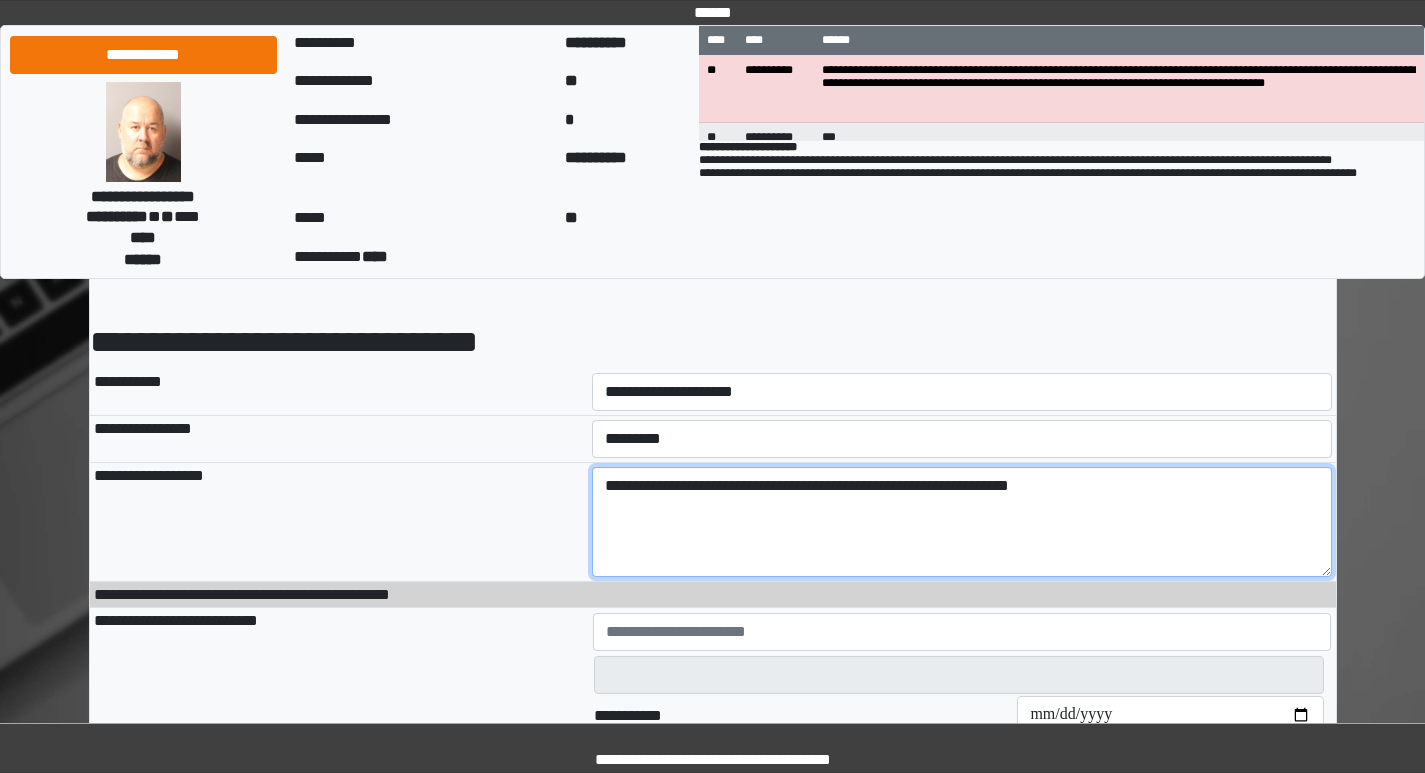 scroll, scrollTop: 200, scrollLeft: 0, axis: vertical 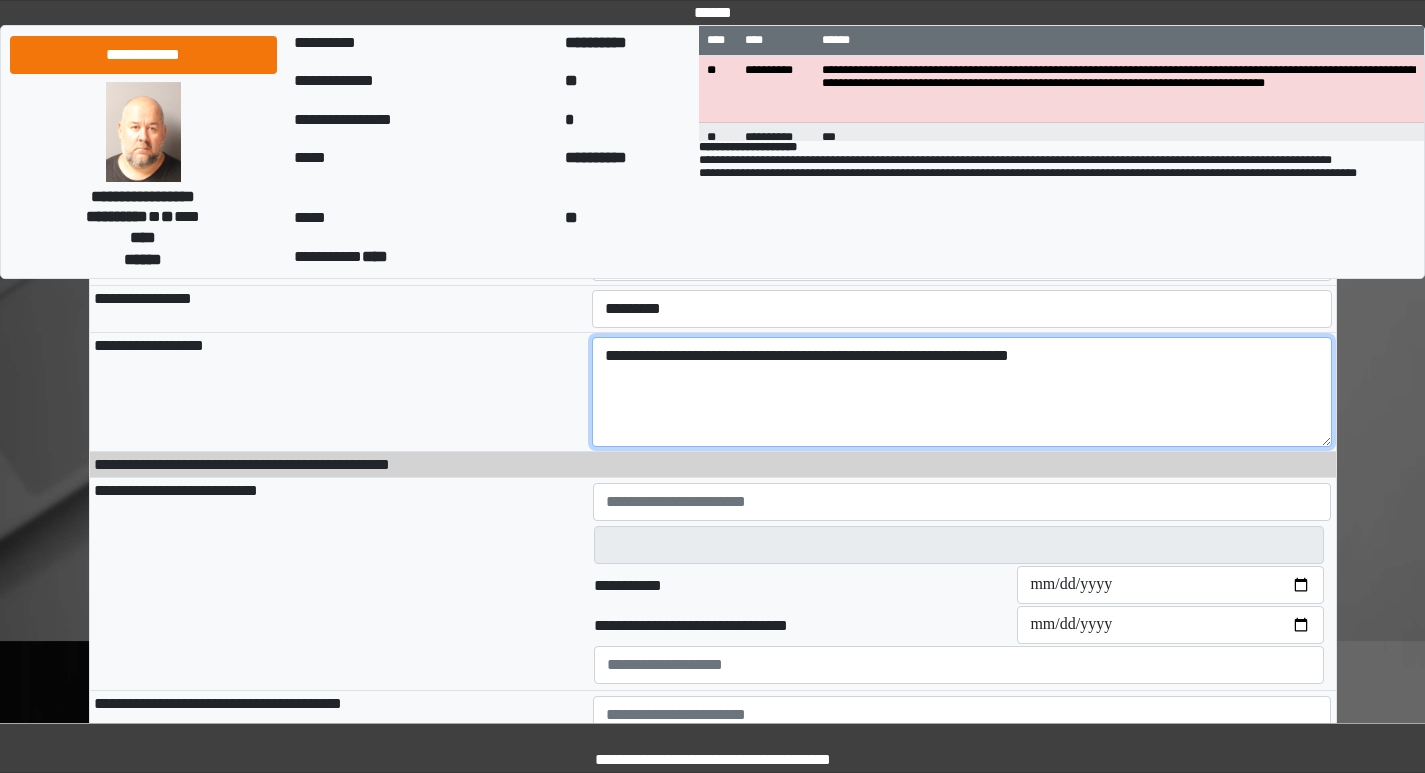 type on "**********" 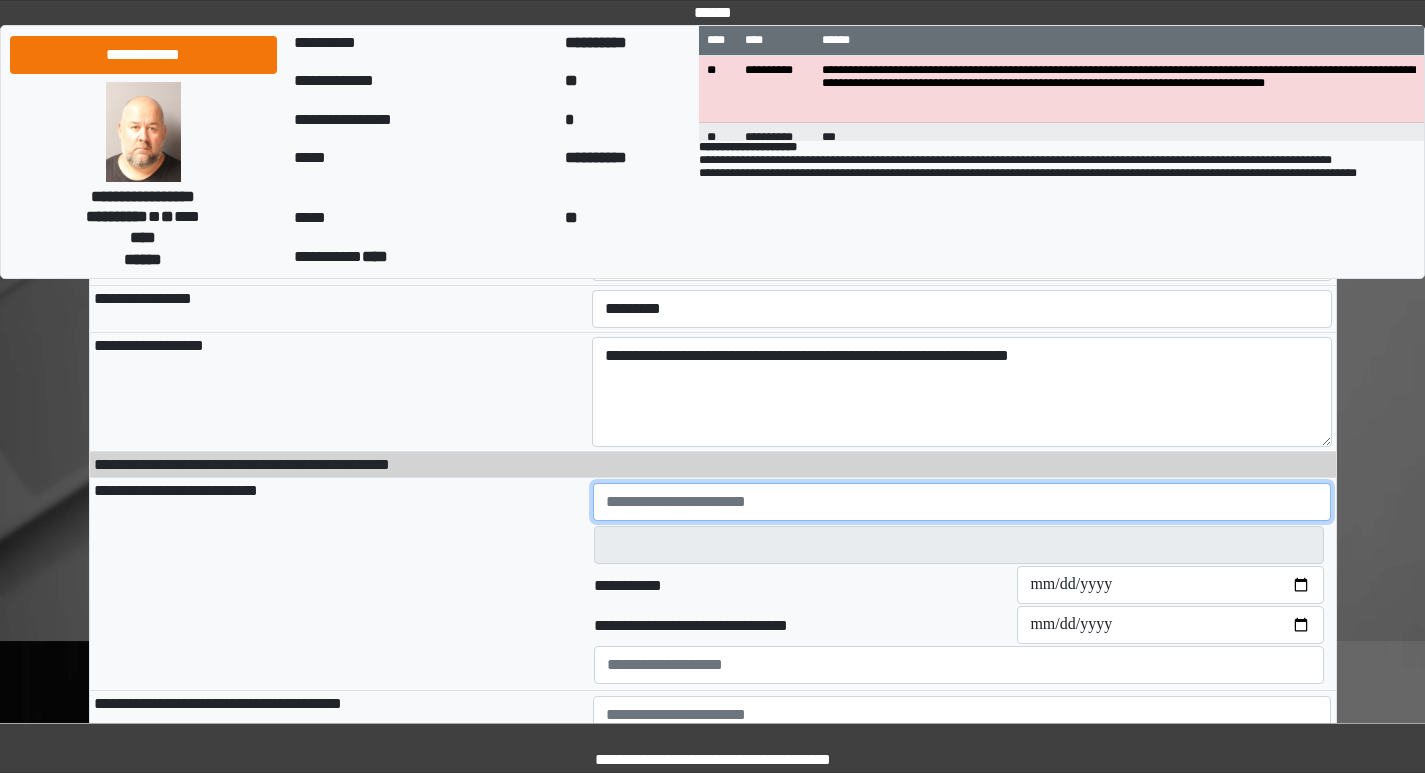 click at bounding box center (962, 502) 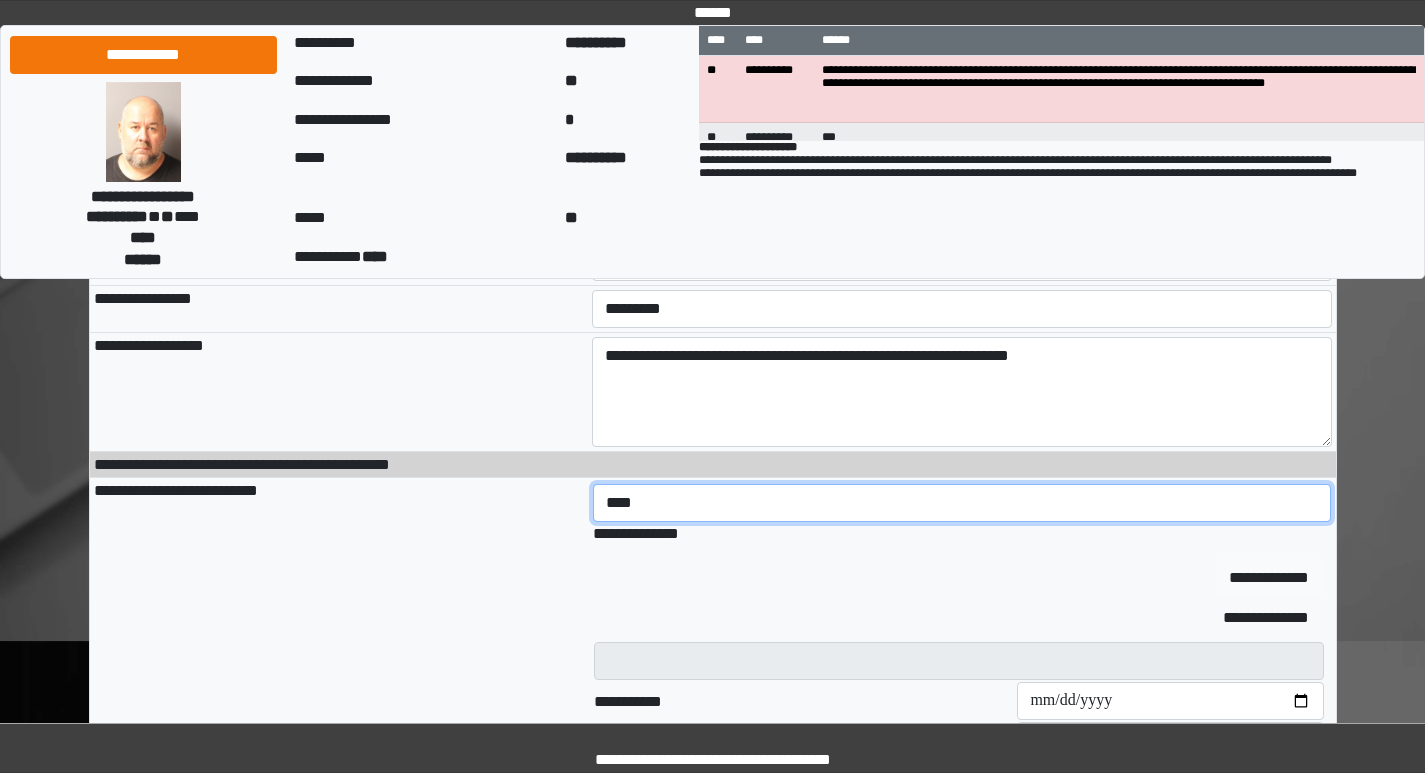 type on "****" 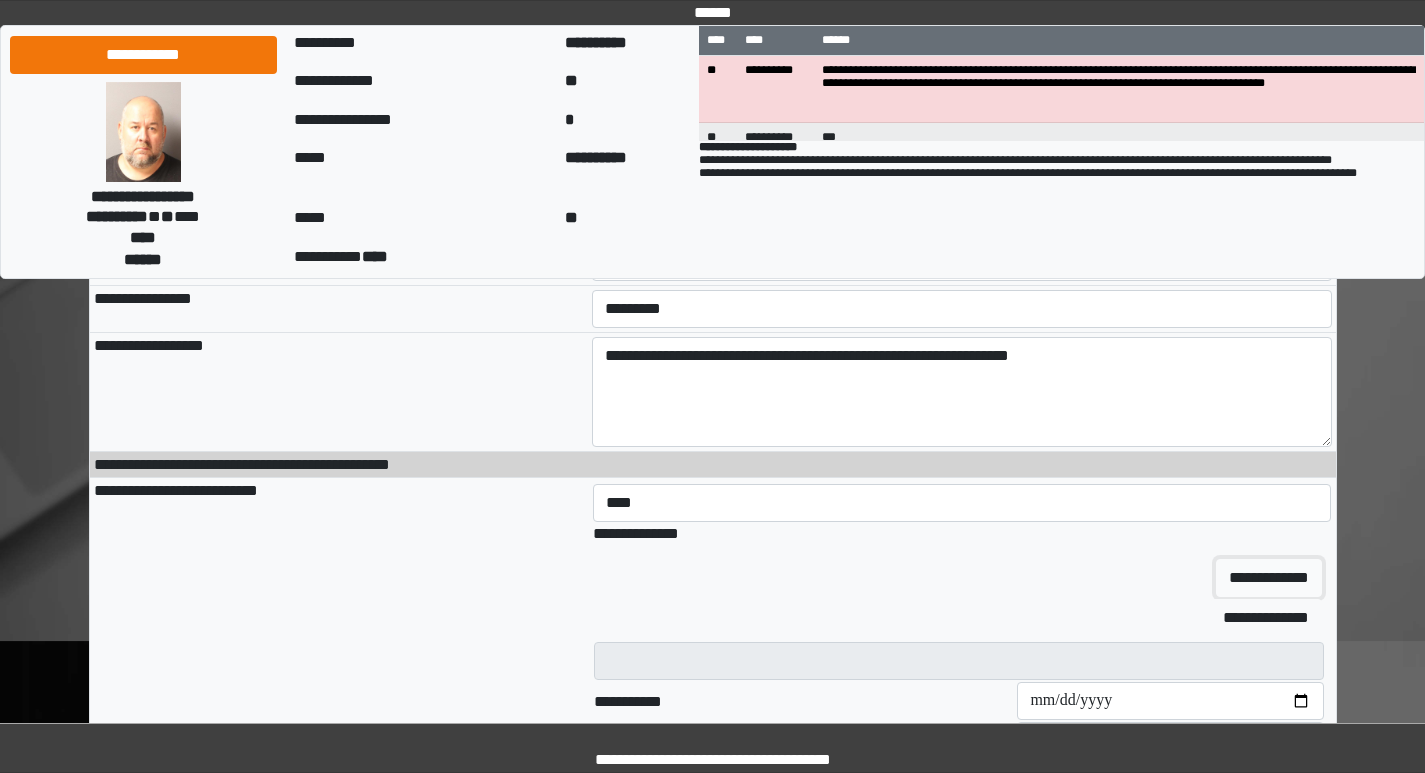 click on "**********" at bounding box center [1269, 578] 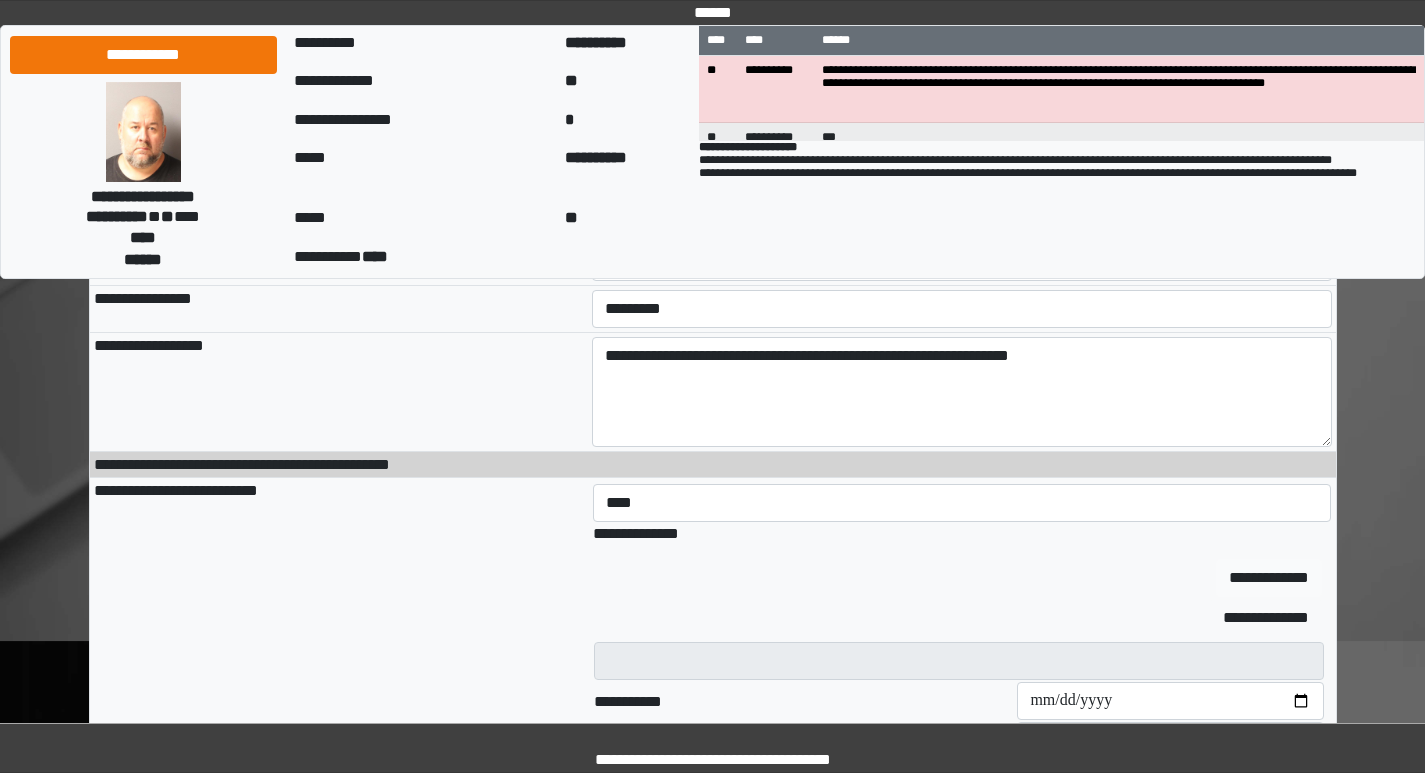 type 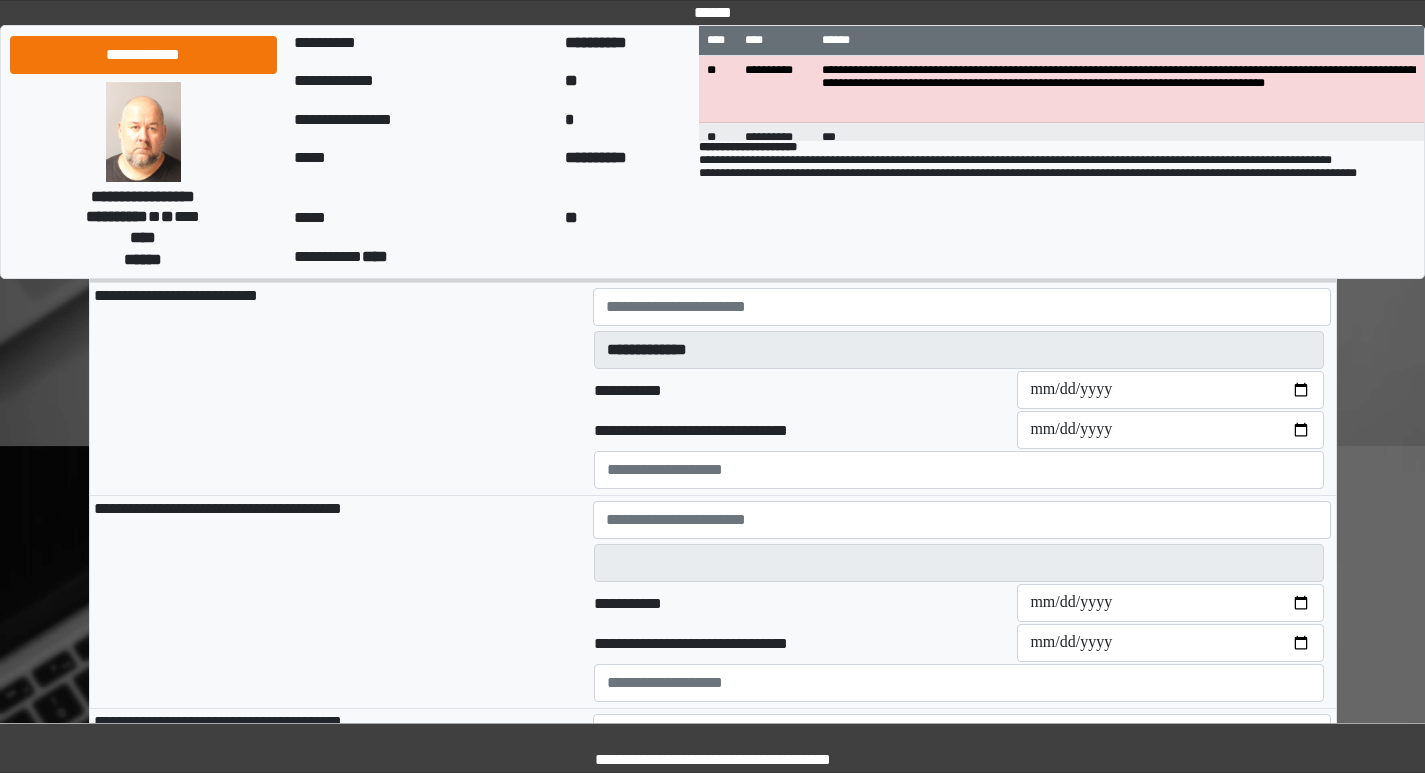 scroll, scrollTop: 400, scrollLeft: 0, axis: vertical 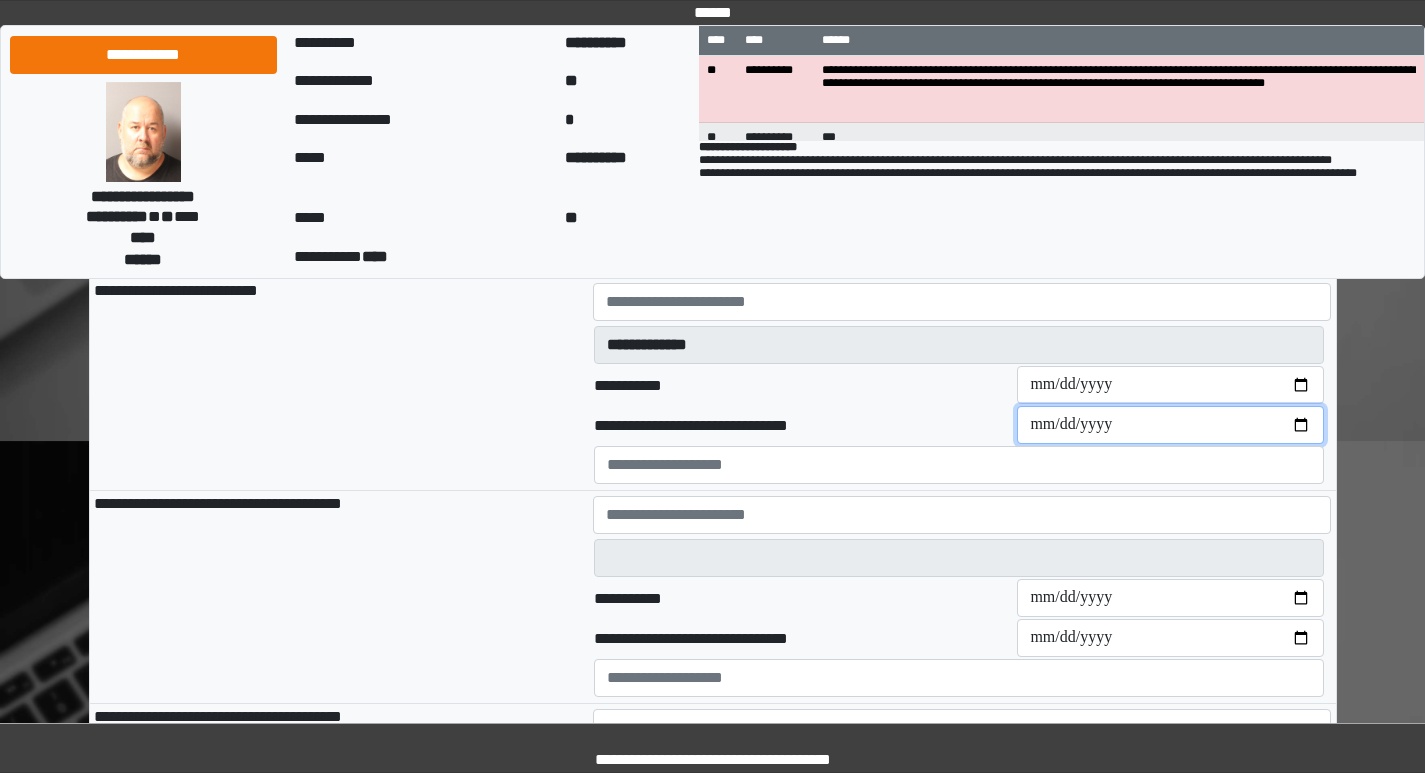 click on "**********" at bounding box center (1170, 425) 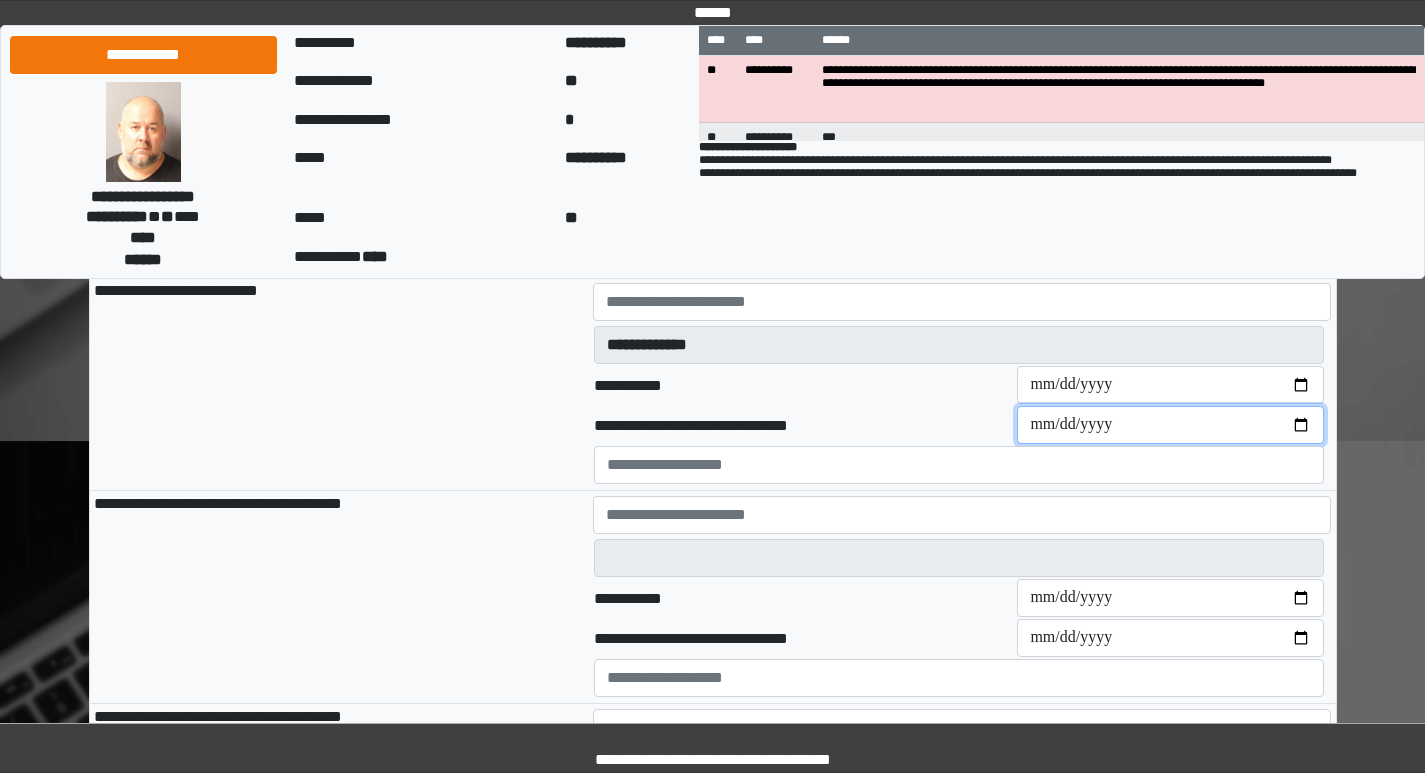 type on "**********" 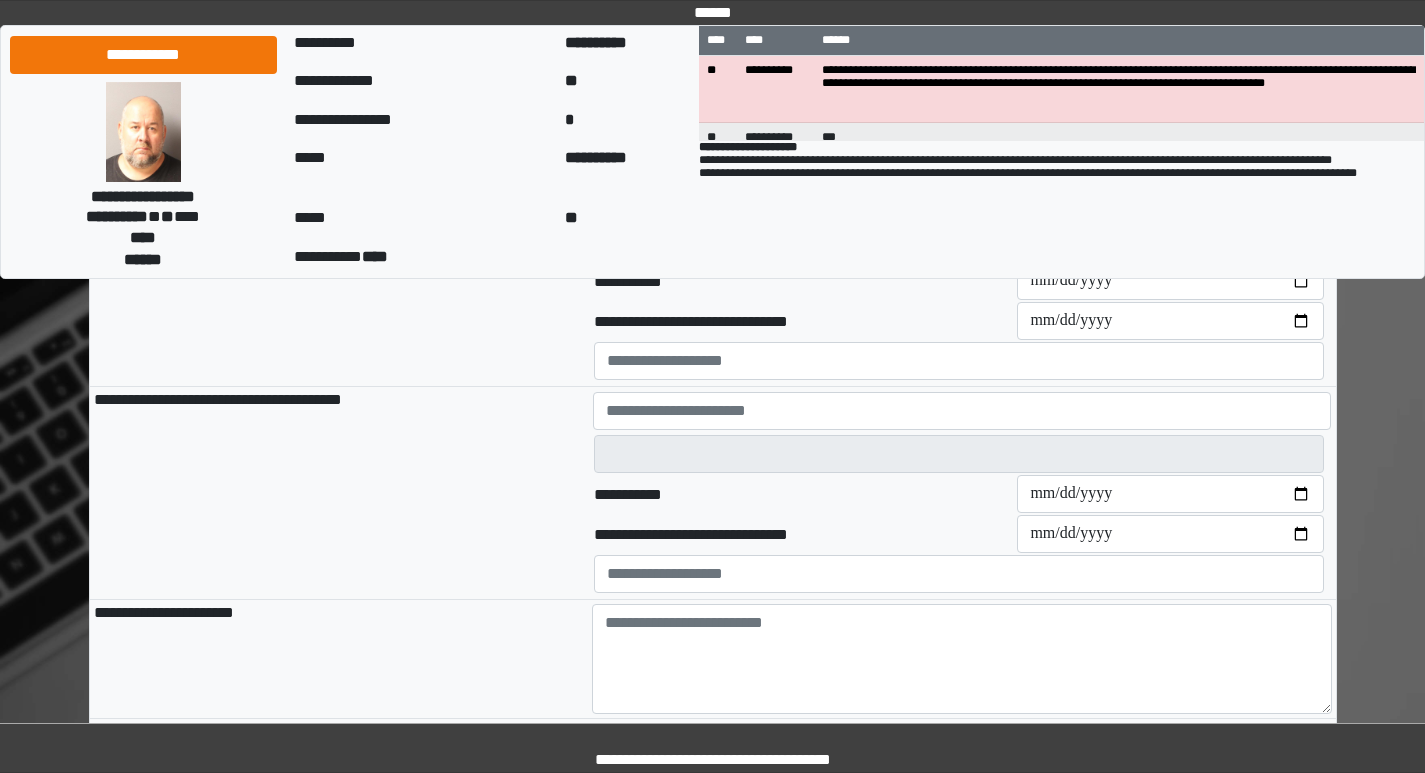 scroll, scrollTop: 900, scrollLeft: 0, axis: vertical 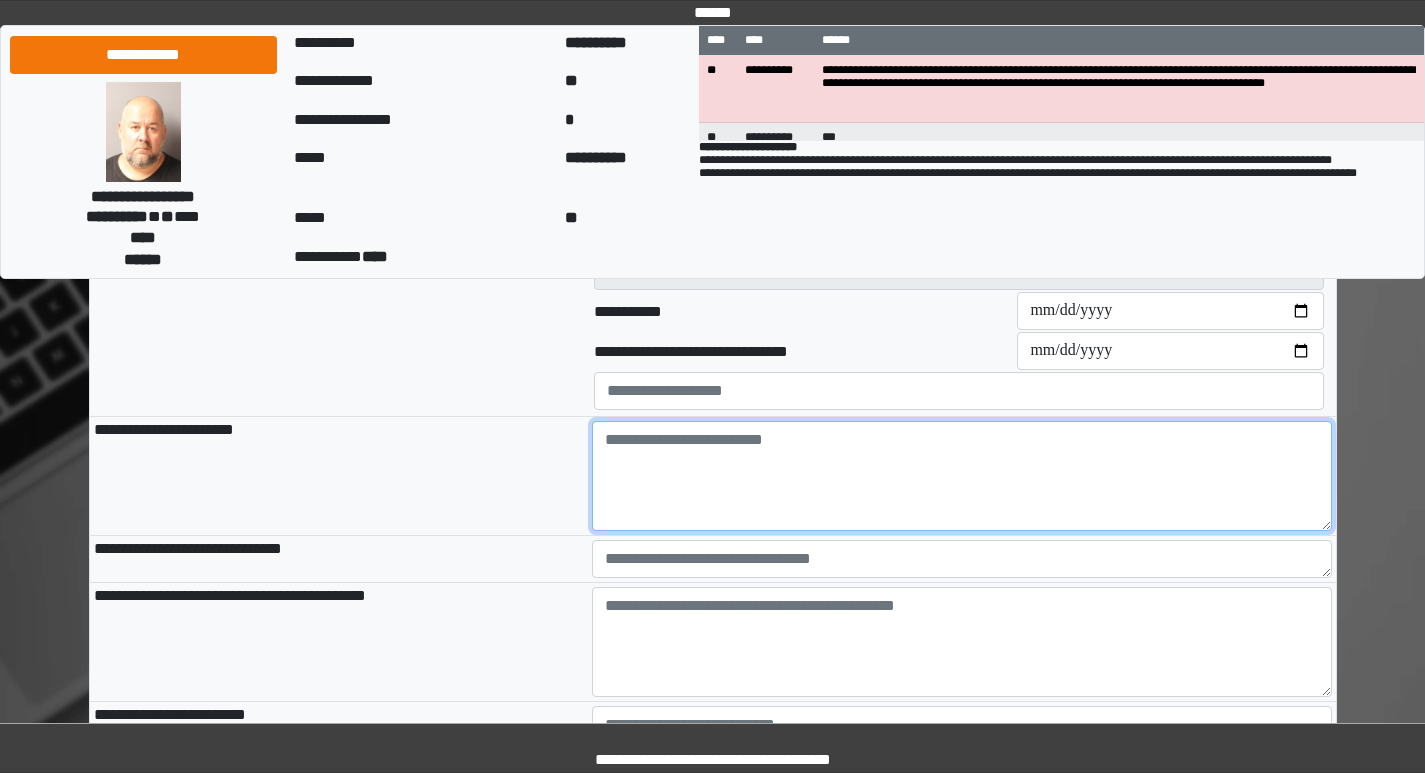 click at bounding box center (962, 476) 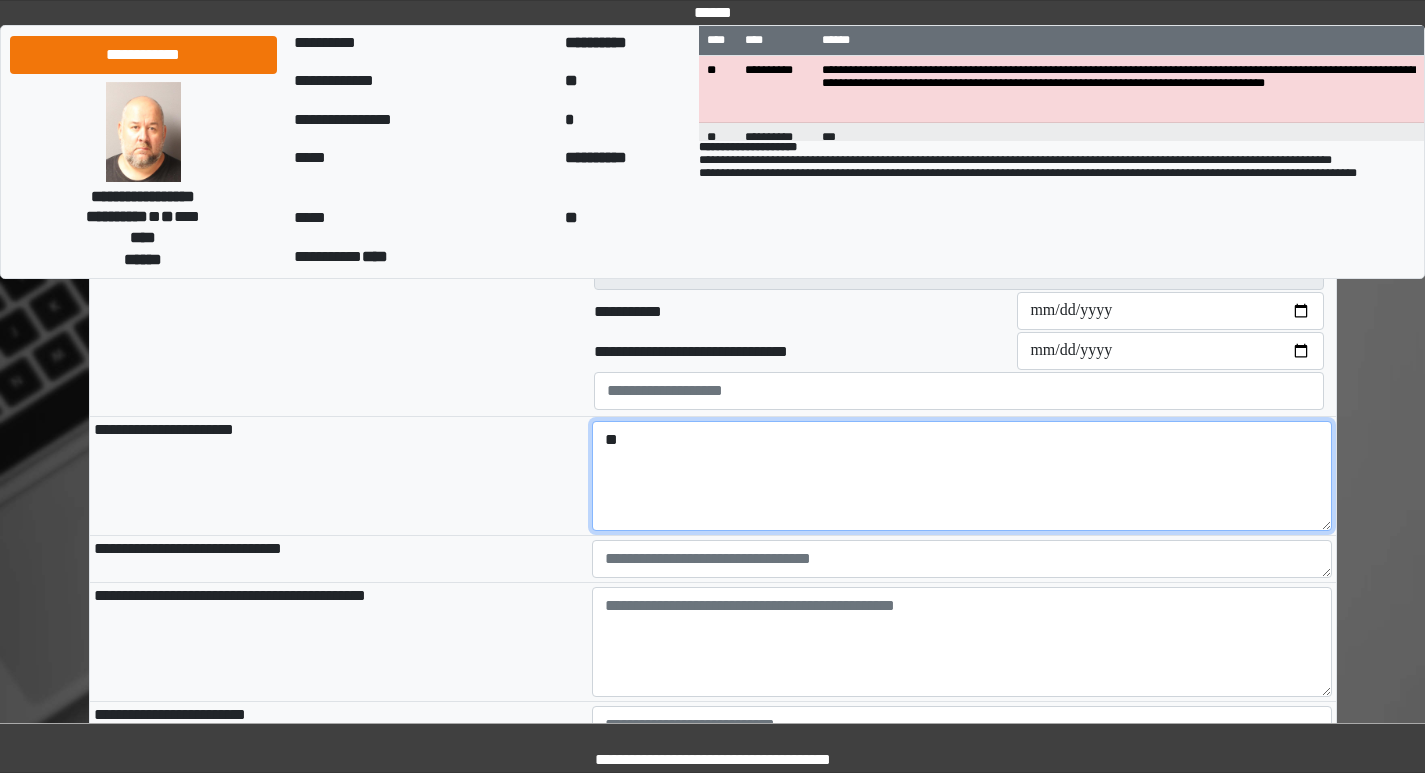 type on "*" 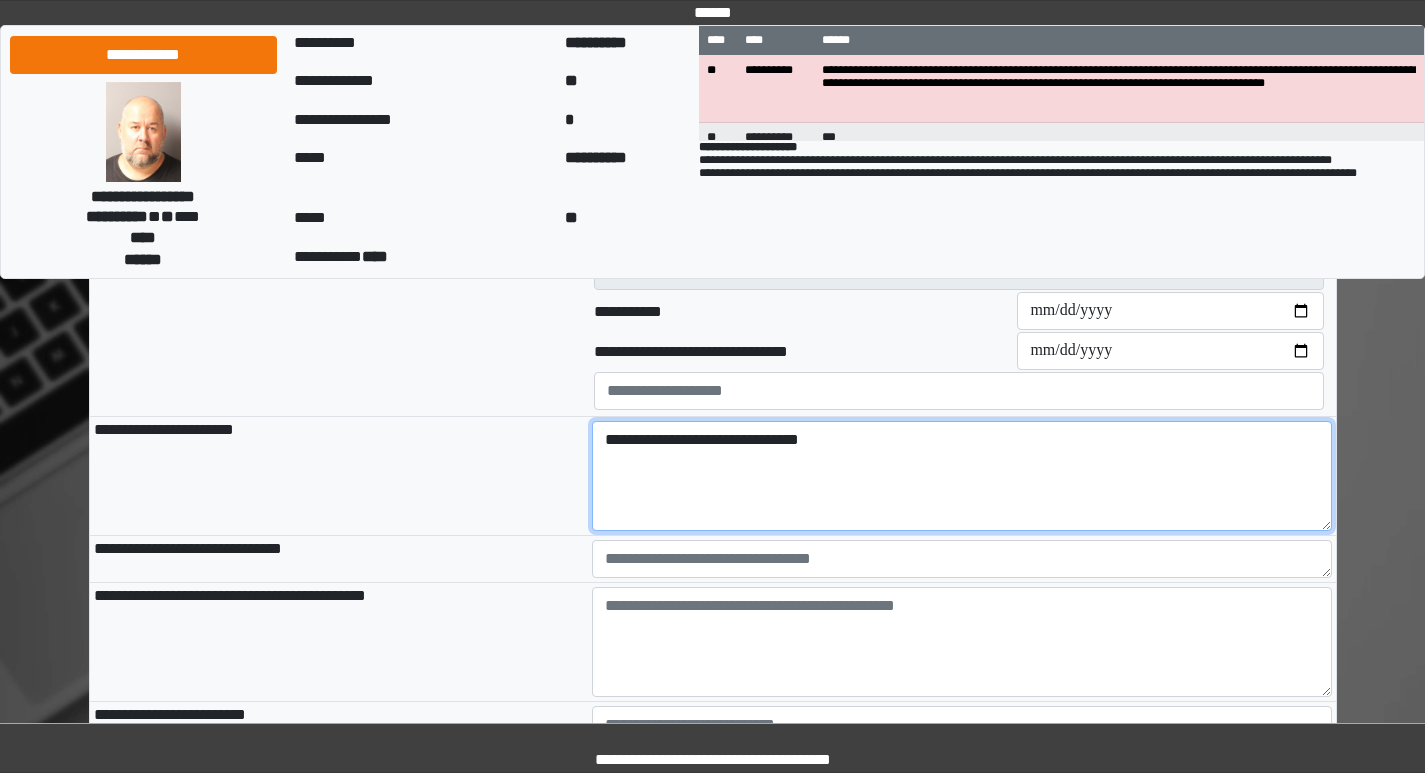 type on "**********" 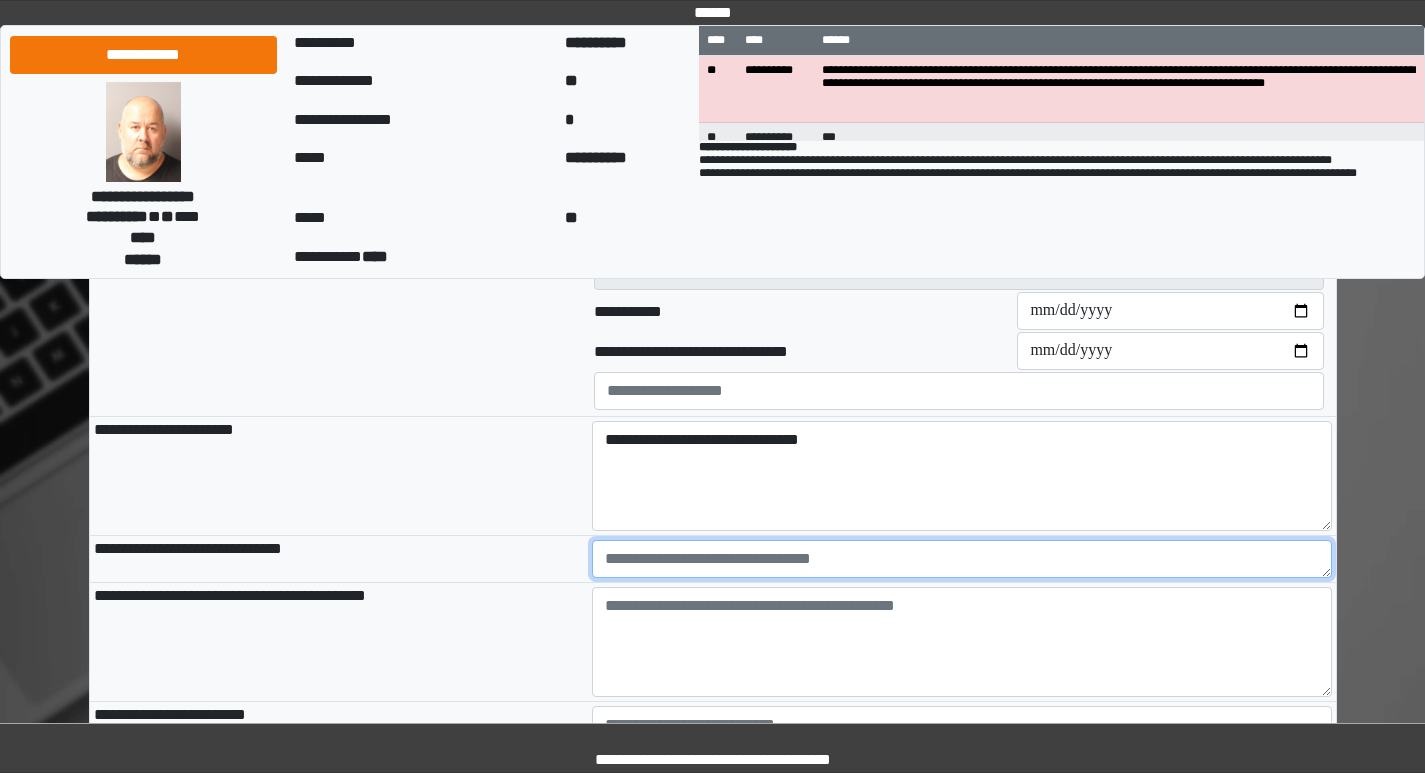 click at bounding box center [962, 559] 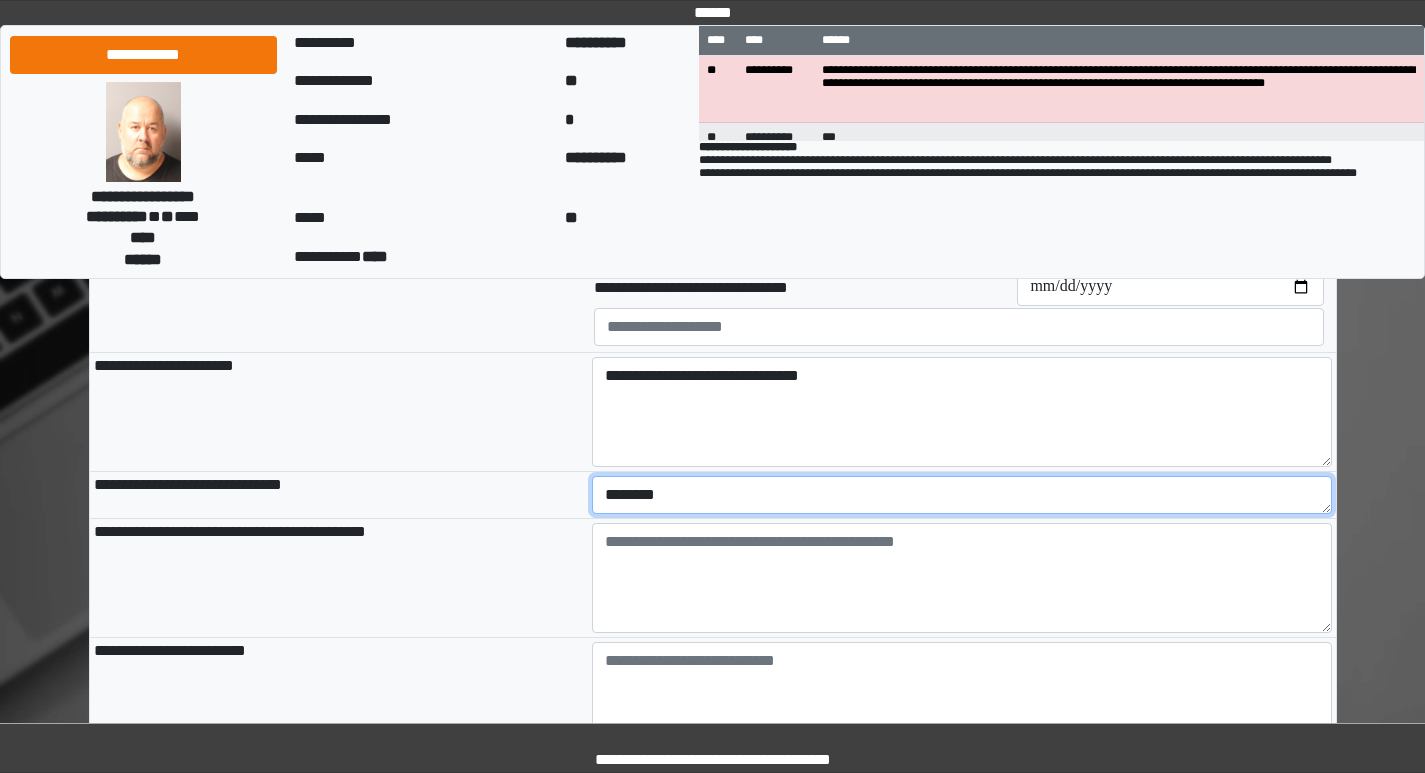 scroll, scrollTop: 1000, scrollLeft: 0, axis: vertical 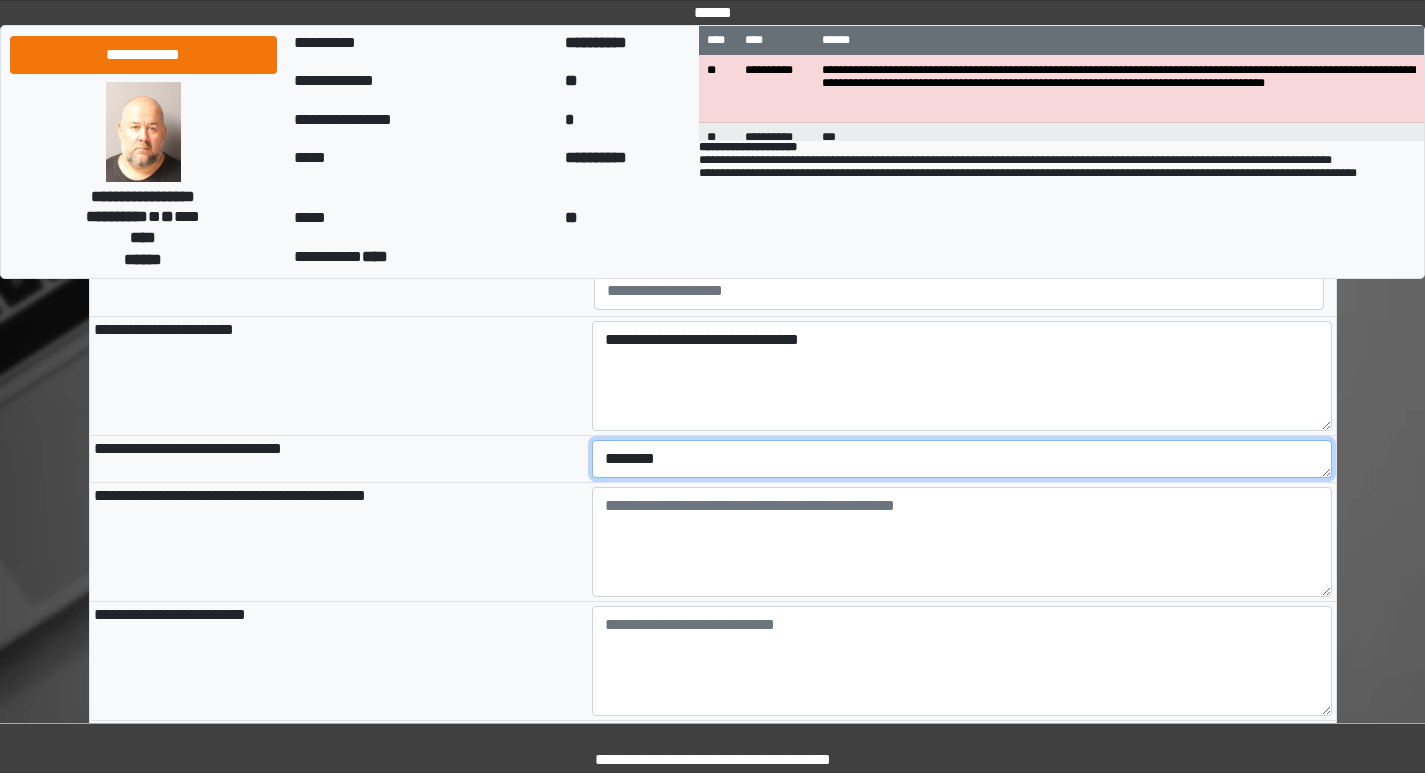 type on "********" 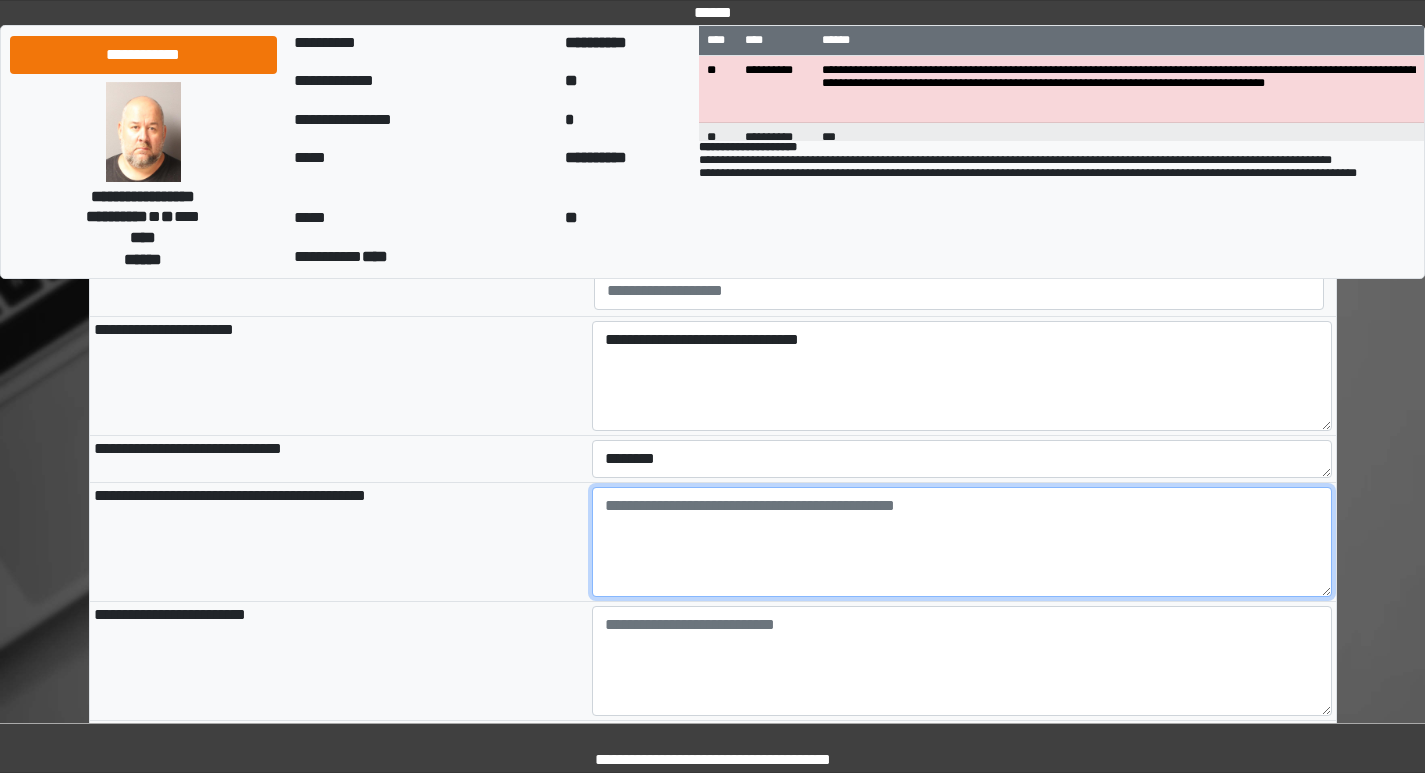 click at bounding box center [962, 542] 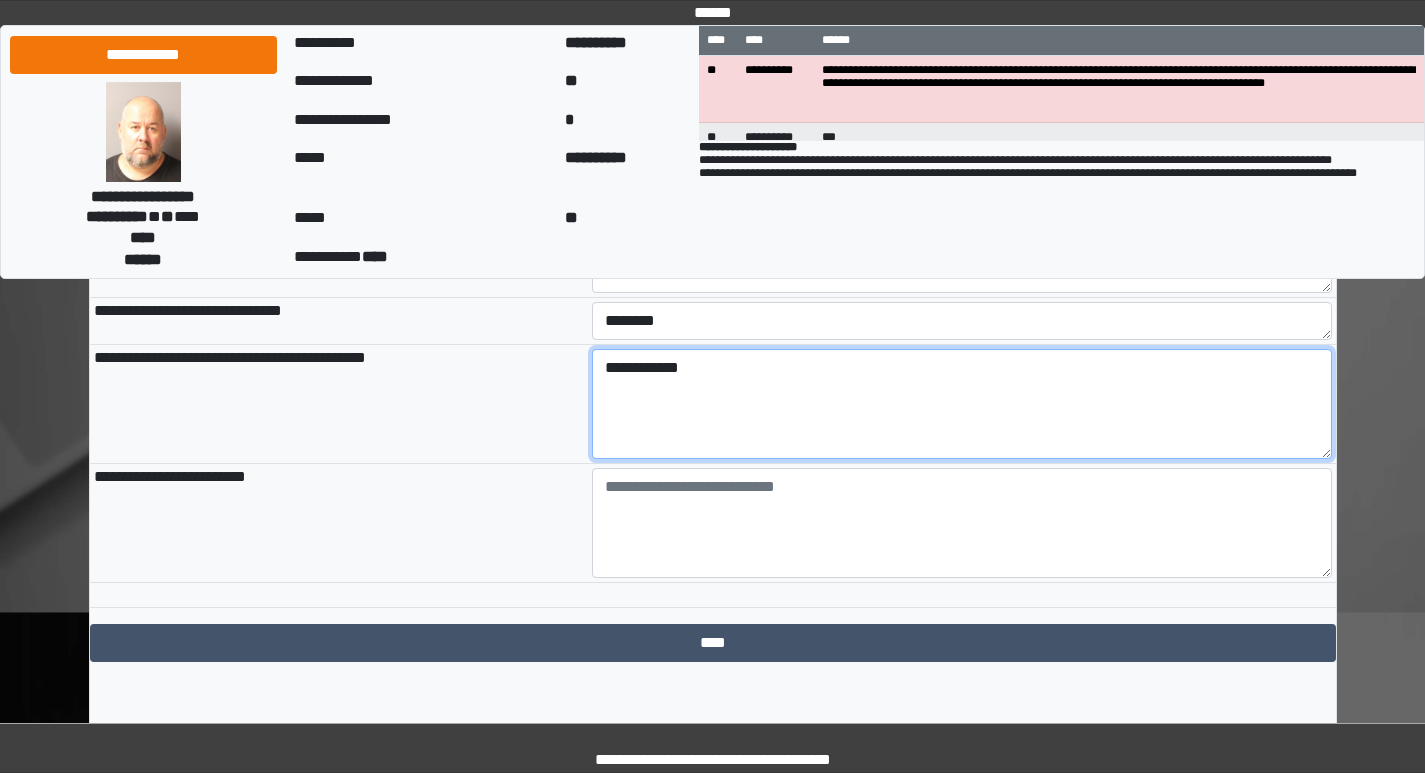 scroll, scrollTop: 1160, scrollLeft: 0, axis: vertical 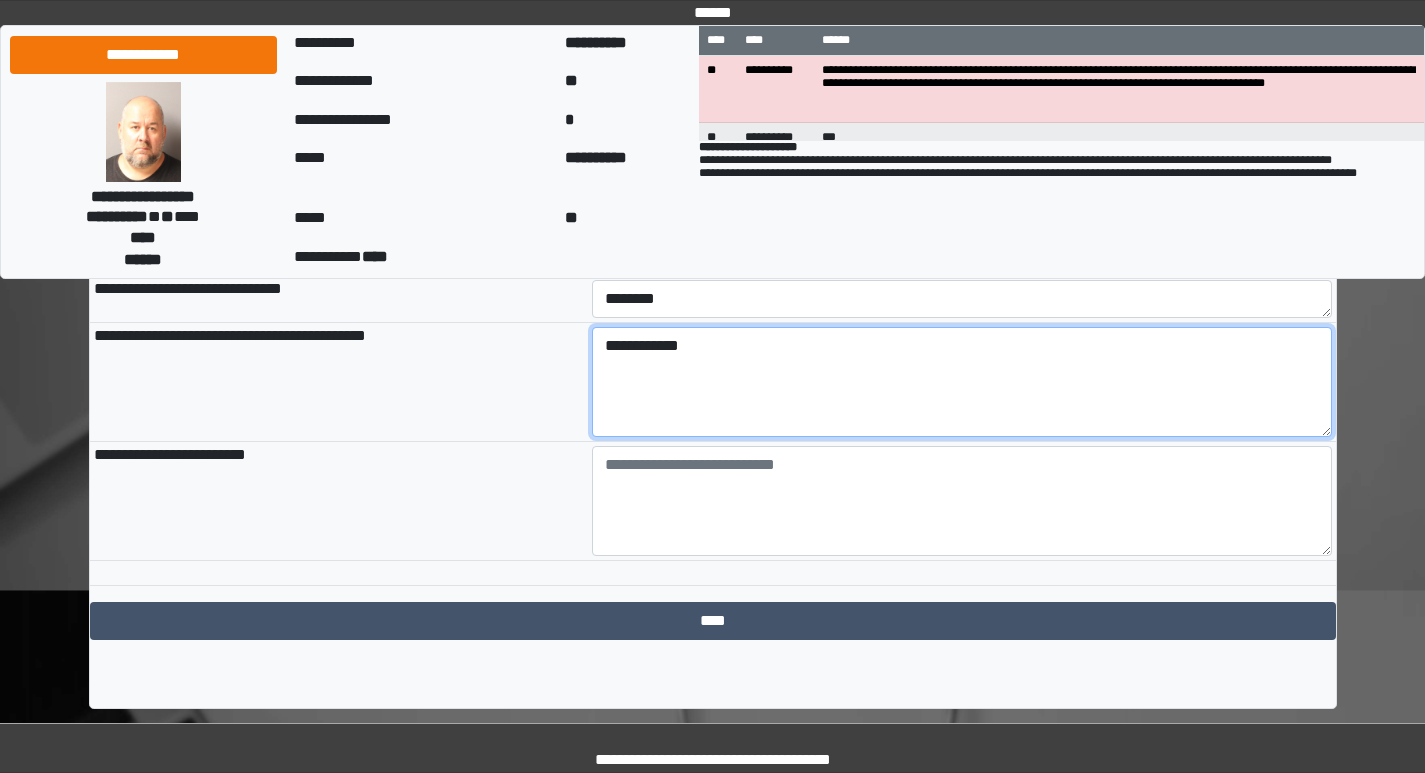 type on "**********" 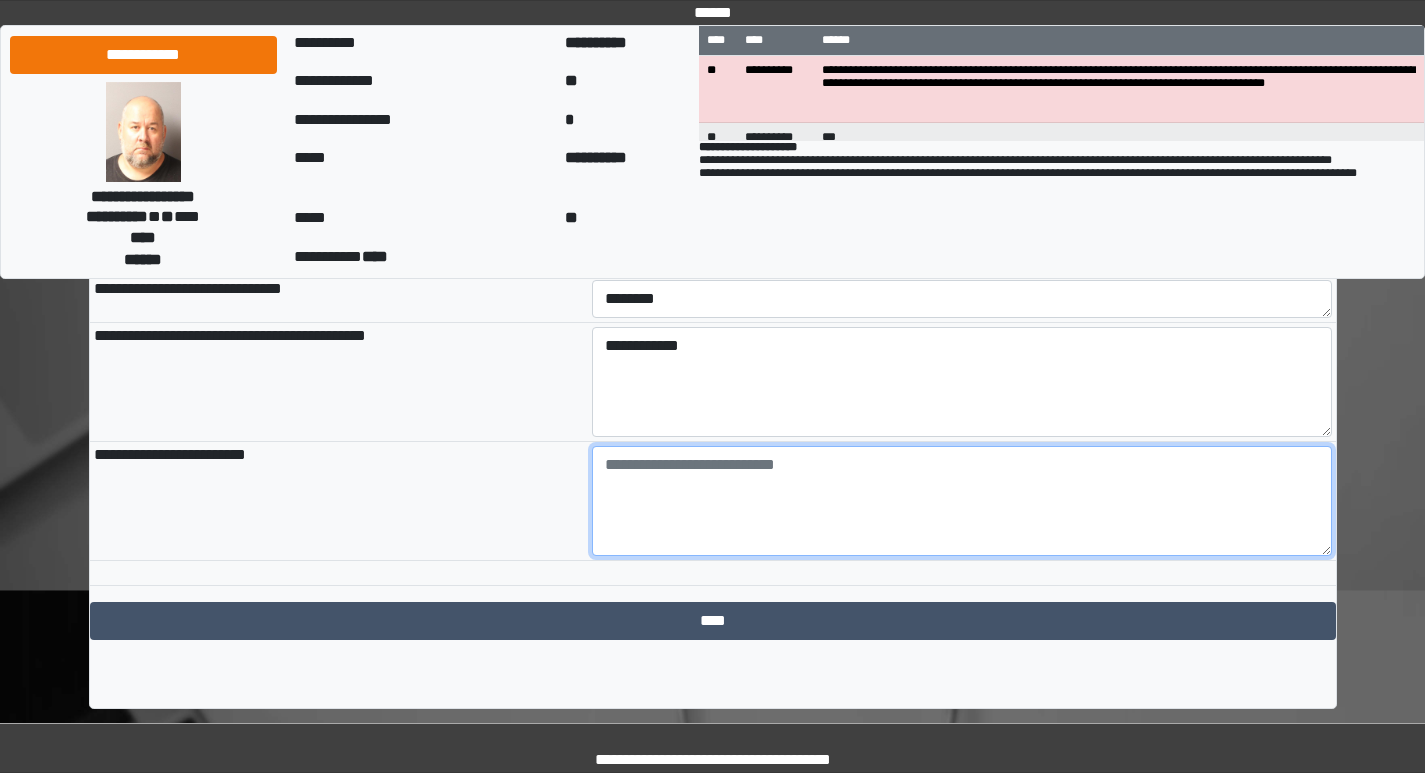 click at bounding box center (962, 501) 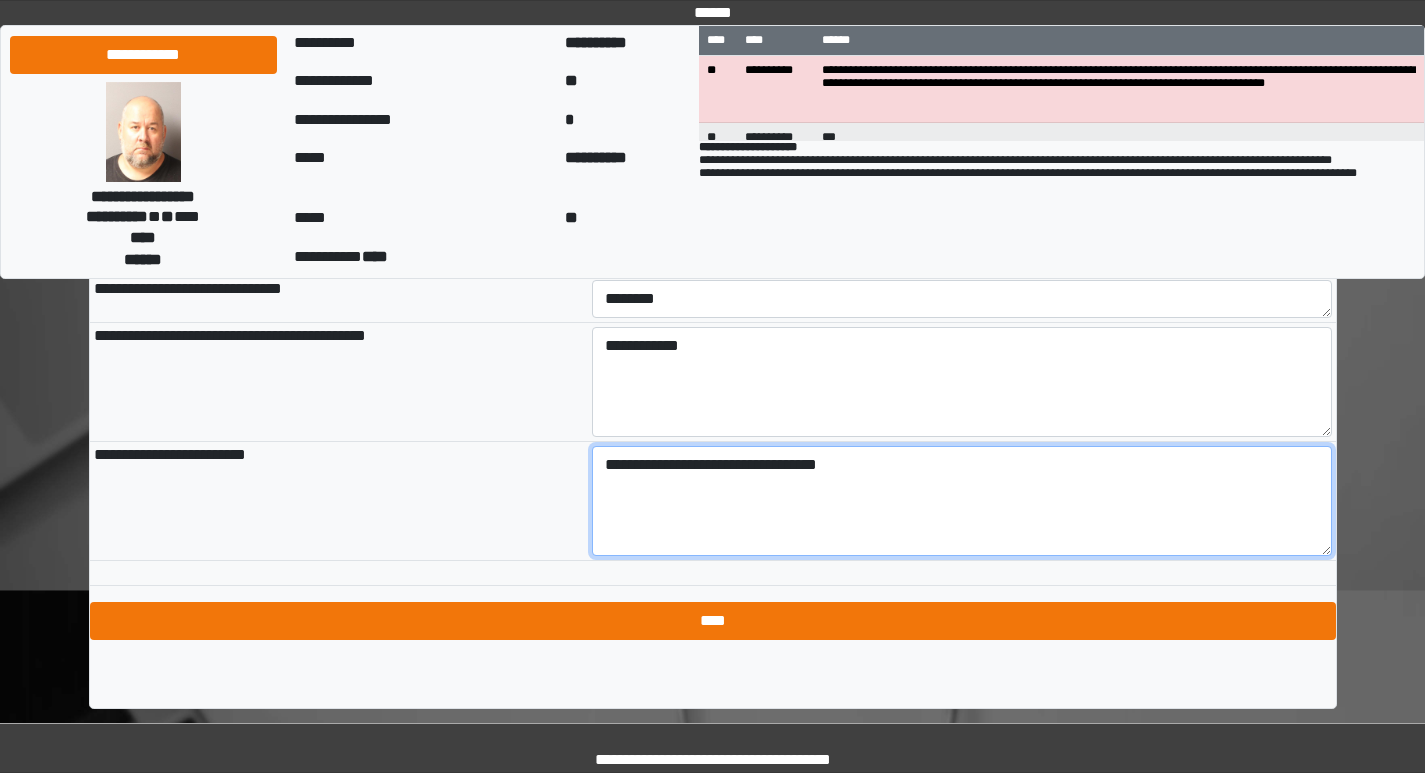 type on "**********" 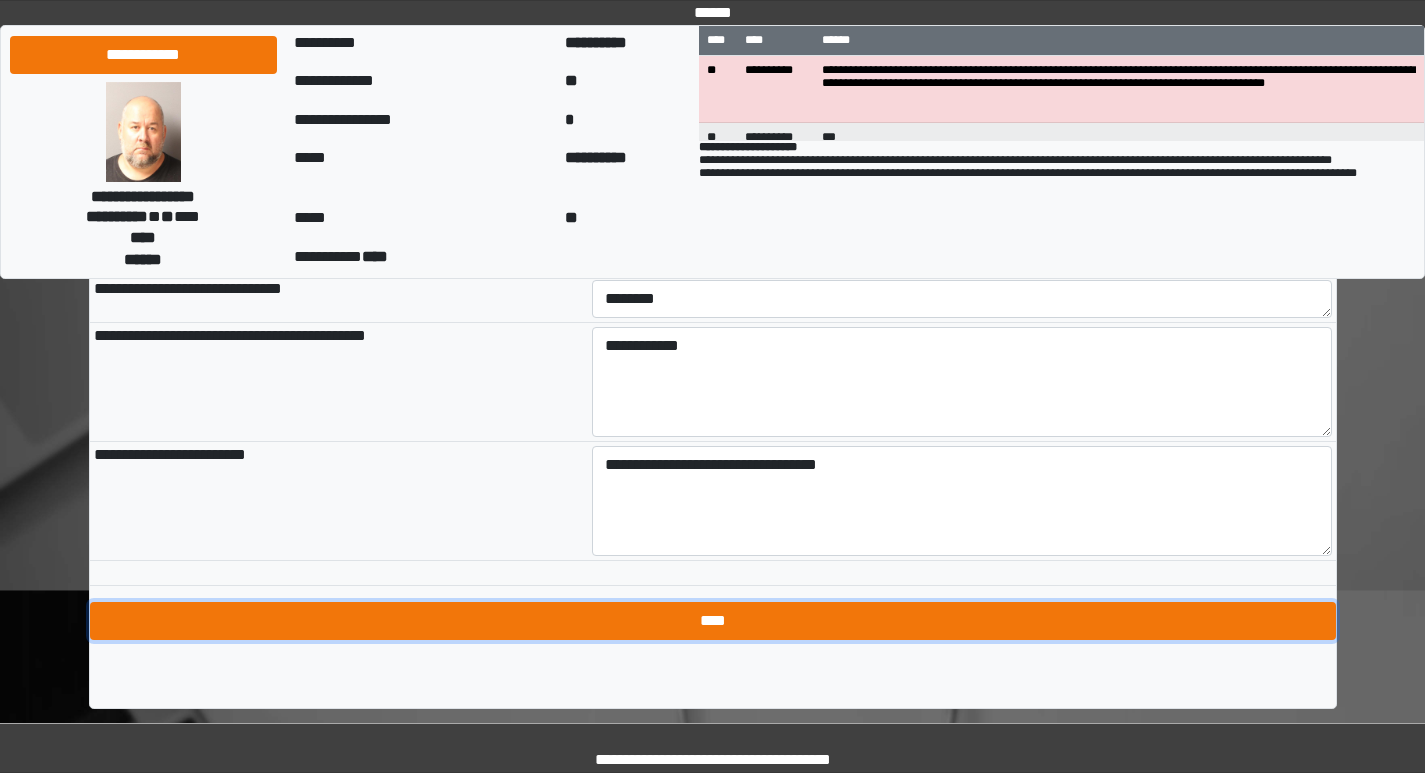 click on "****" at bounding box center [713, 621] 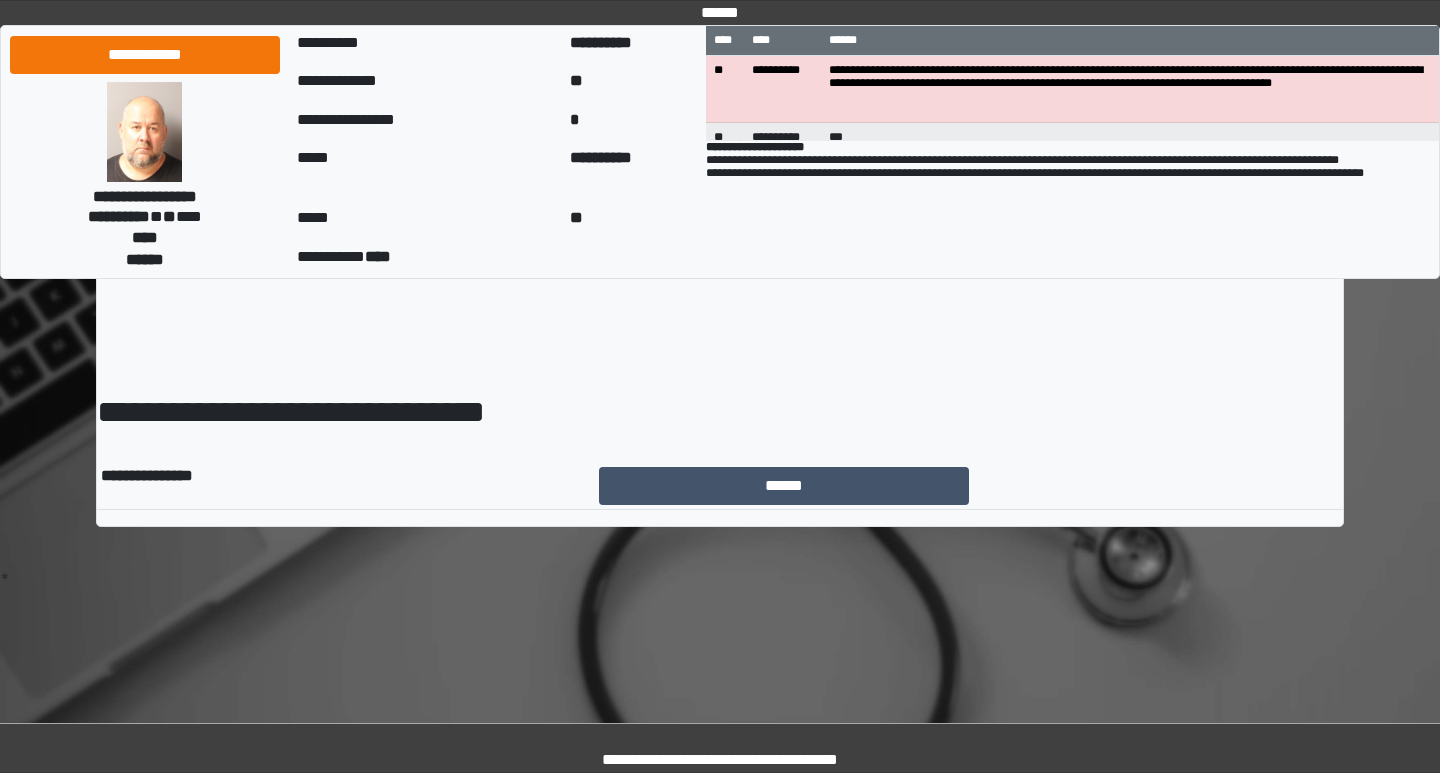 scroll, scrollTop: 0, scrollLeft: 0, axis: both 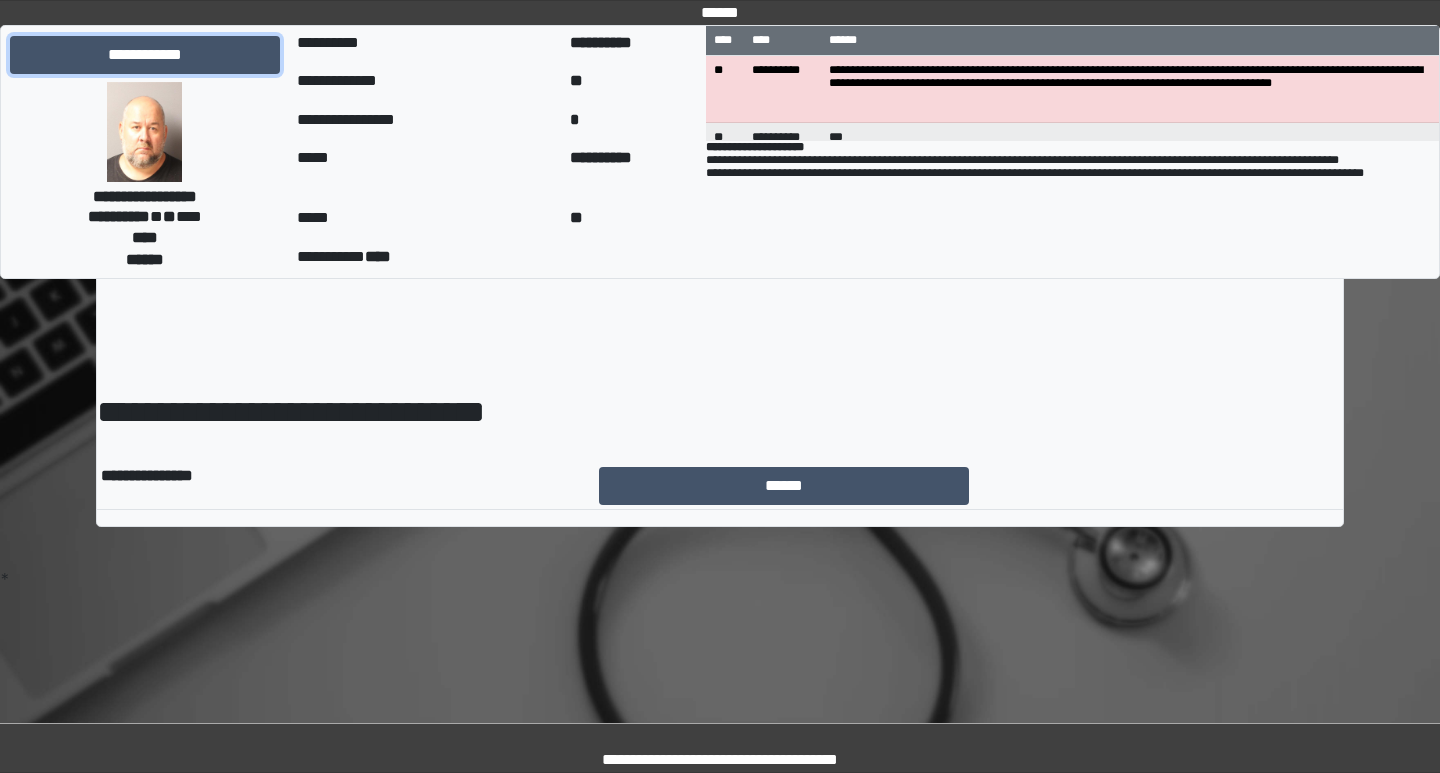 click on "**********" at bounding box center [145, 55] 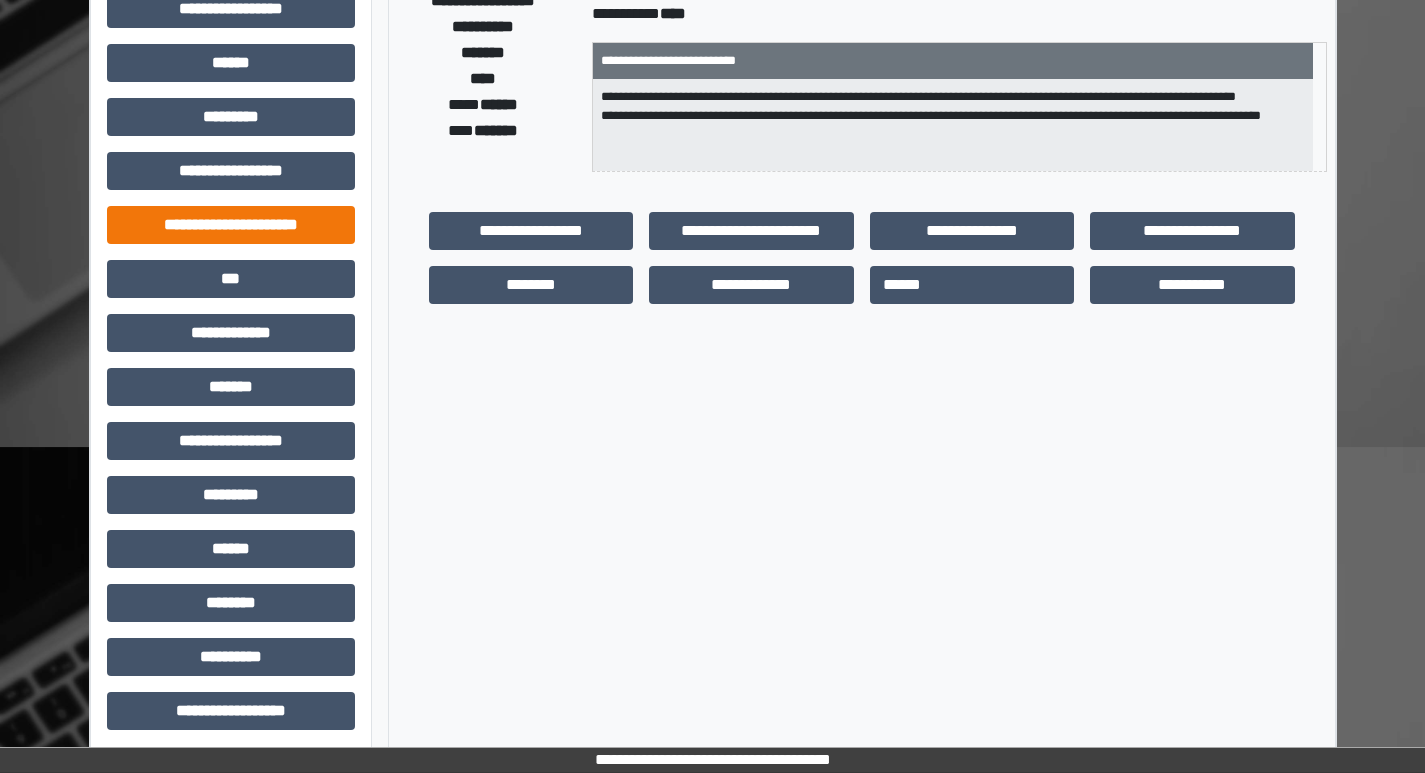 scroll, scrollTop: 401, scrollLeft: 0, axis: vertical 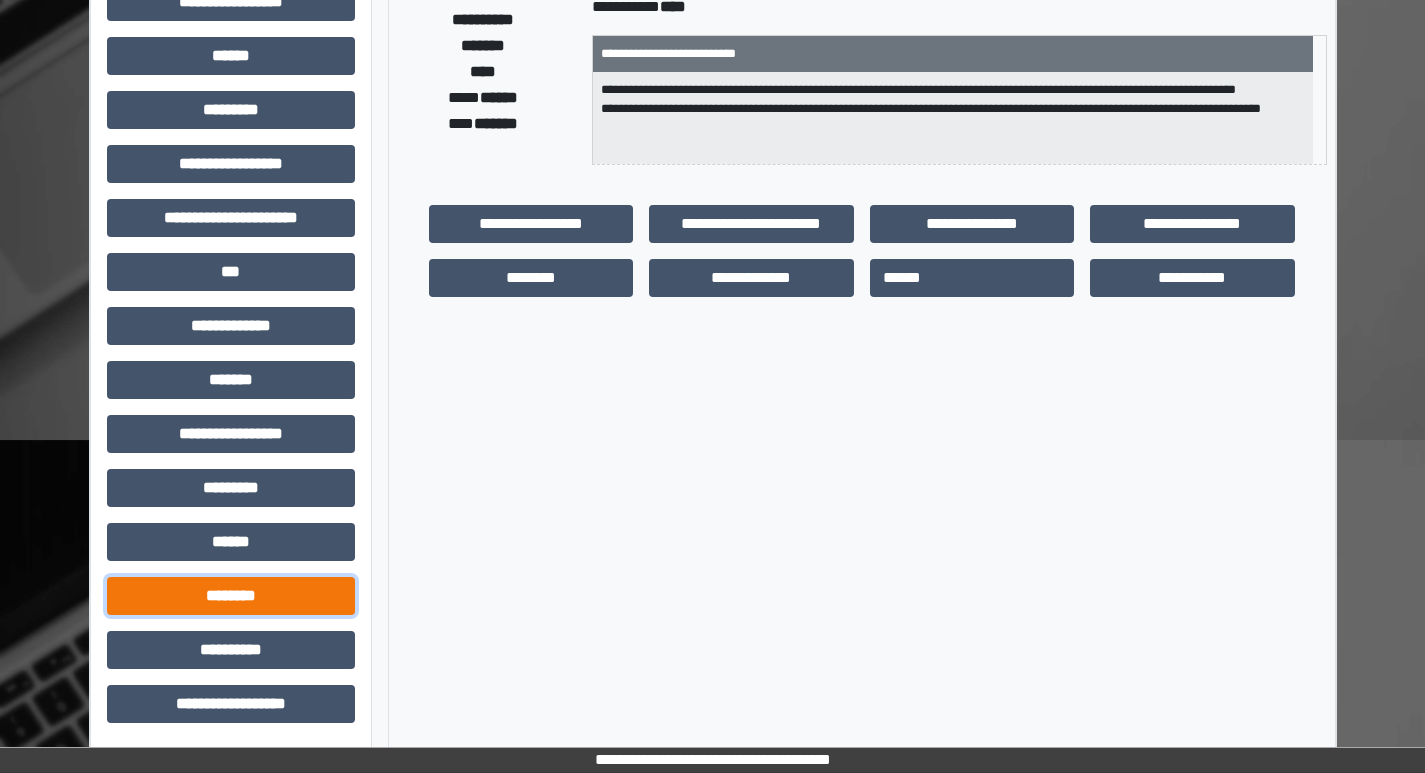 click on "********" at bounding box center [231, 596] 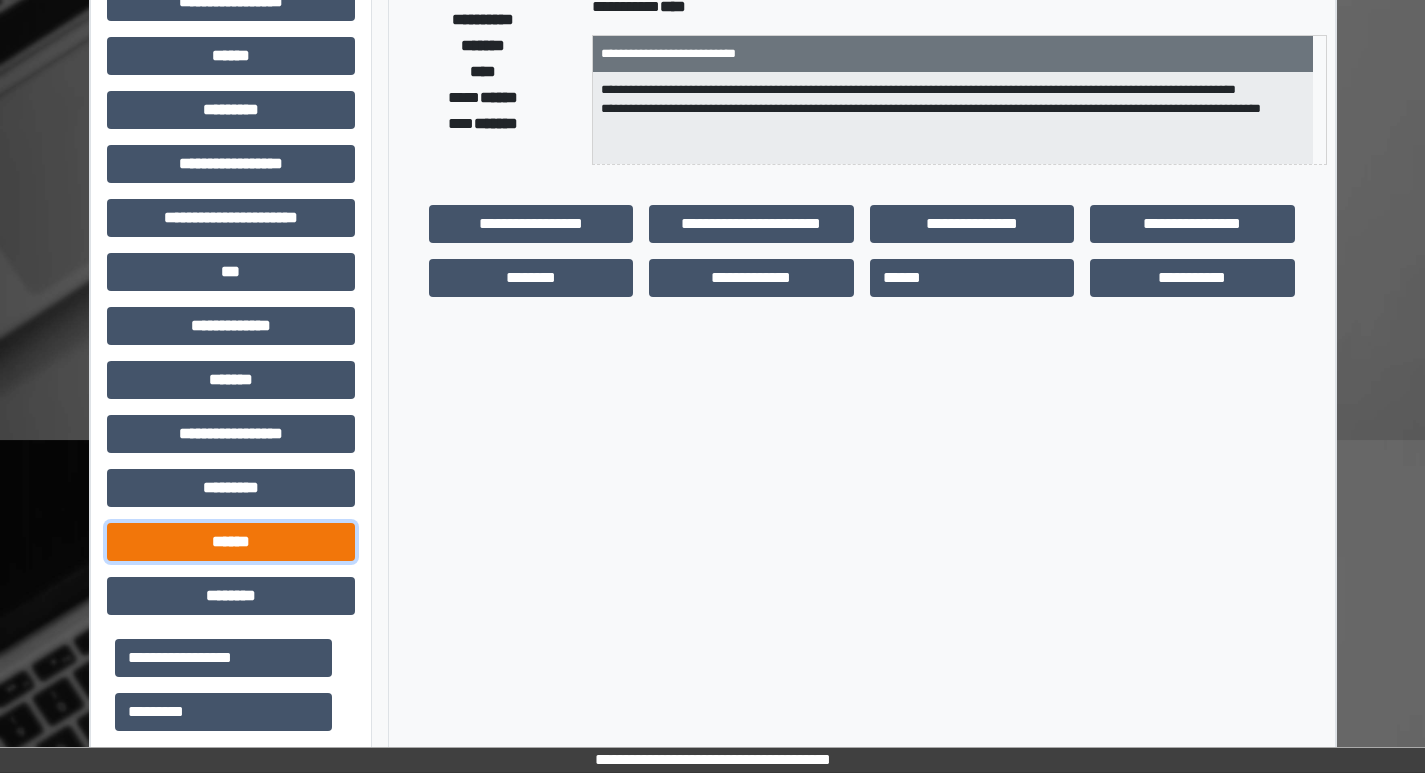click on "******" at bounding box center [231, 542] 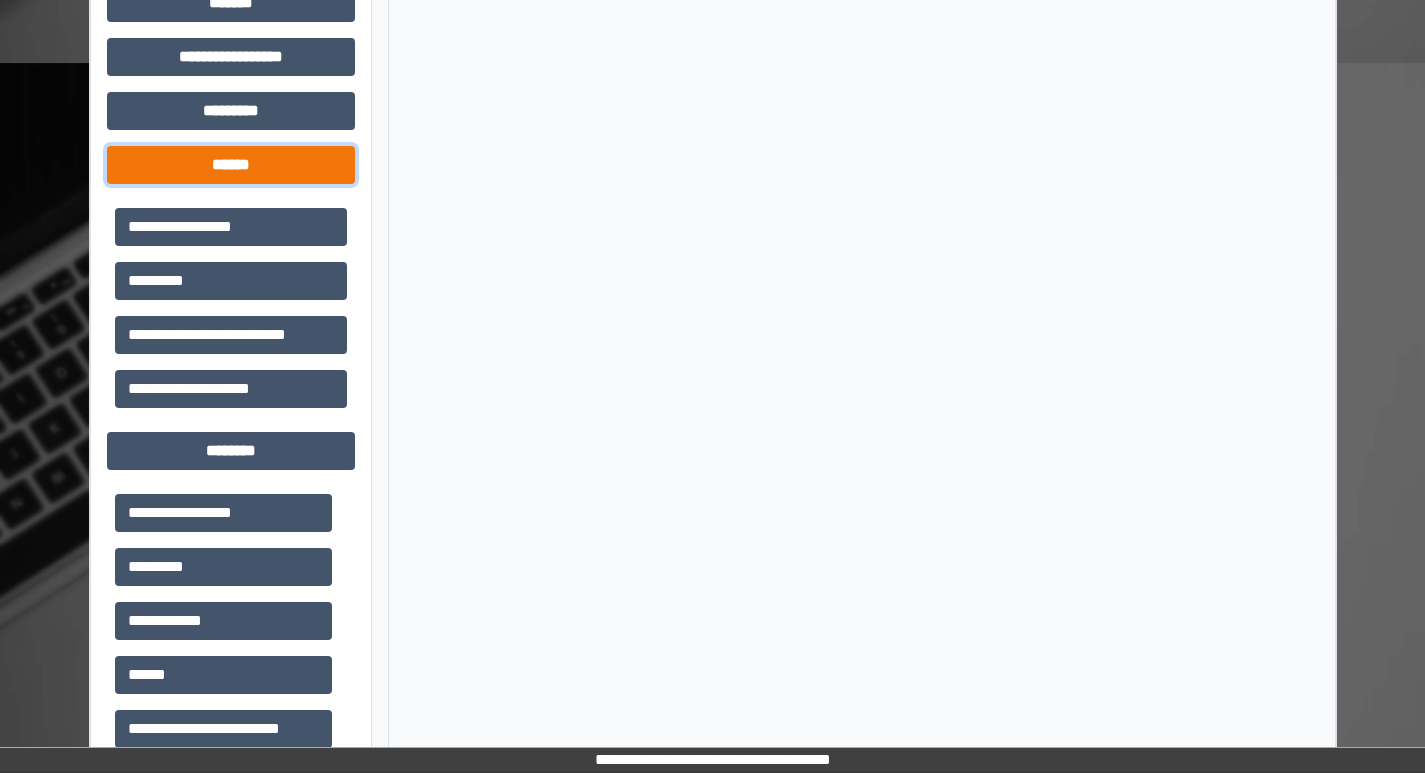 scroll, scrollTop: 801, scrollLeft: 0, axis: vertical 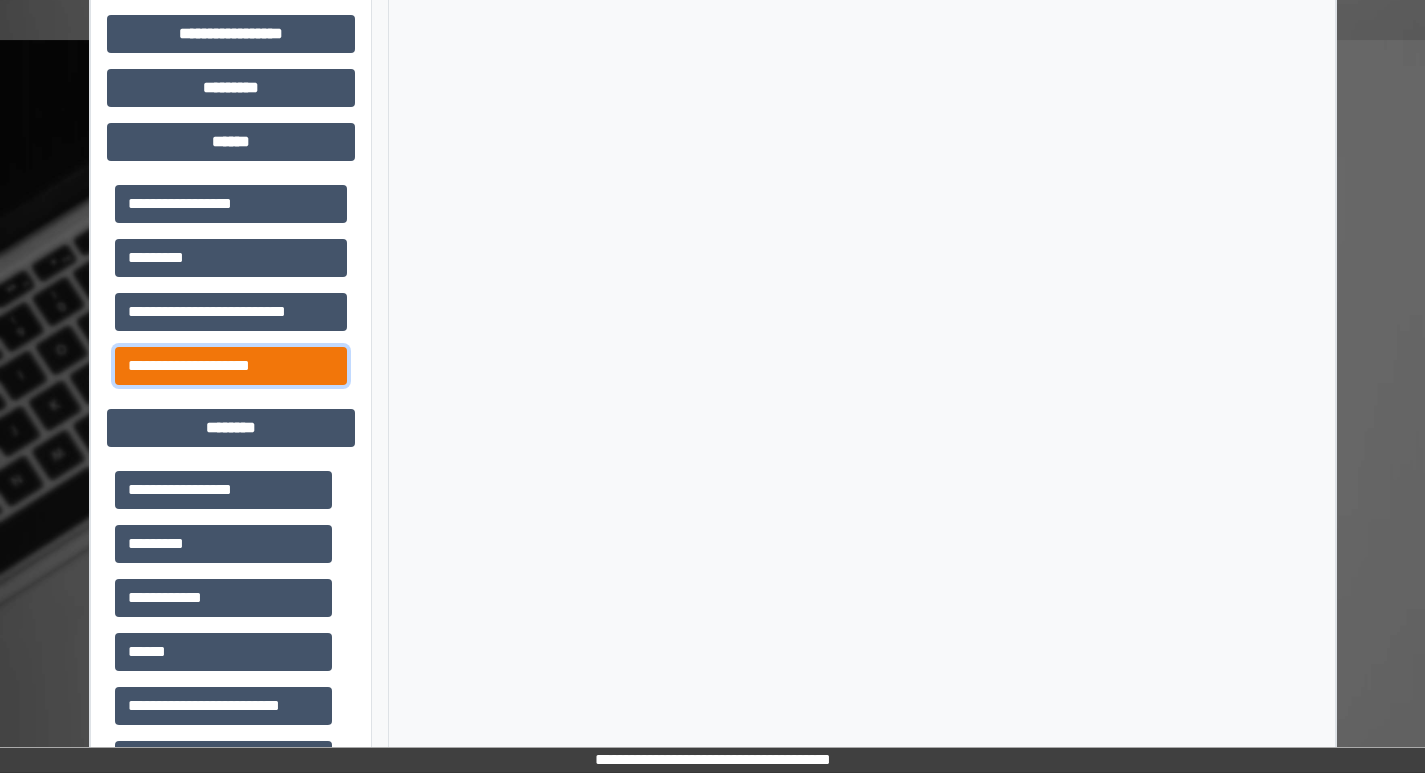 click on "**********" at bounding box center (231, 366) 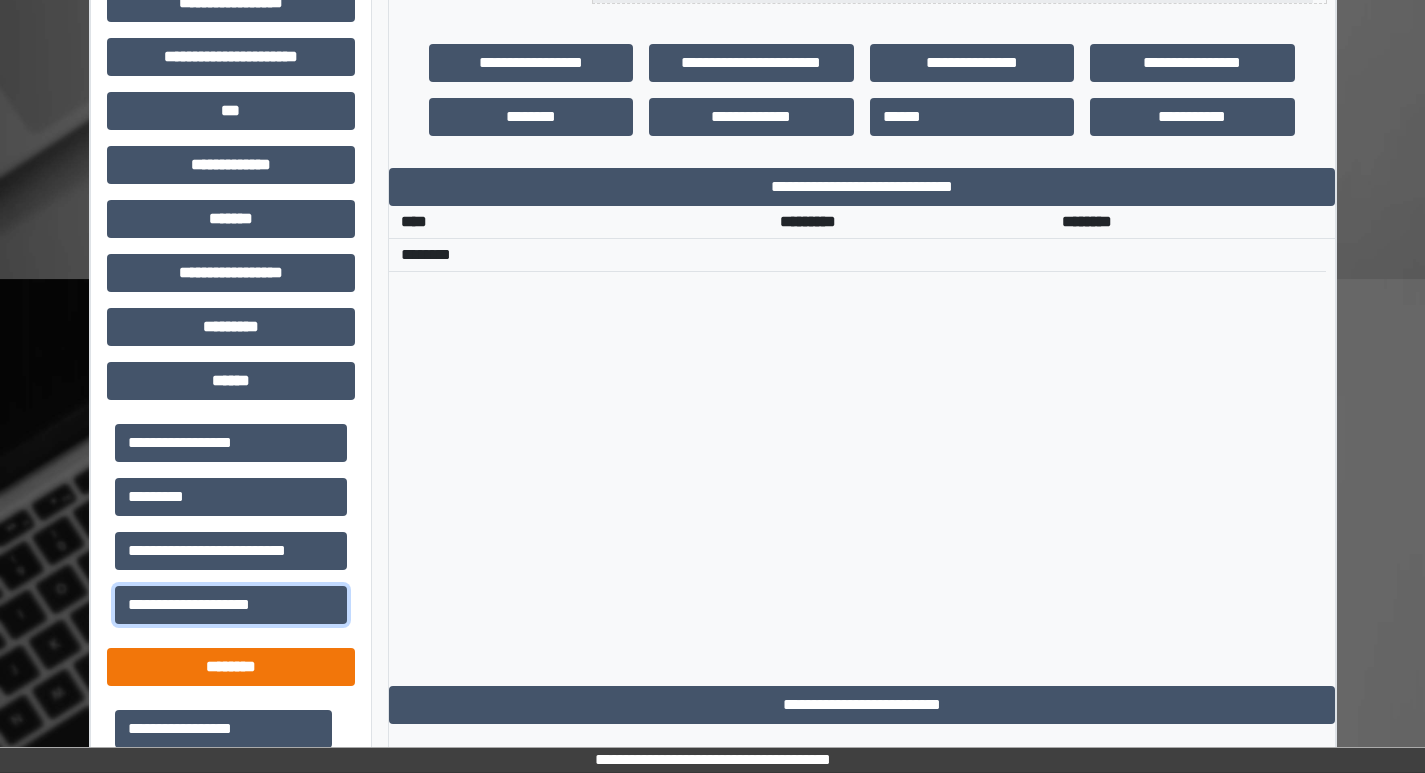 scroll, scrollTop: 601, scrollLeft: 0, axis: vertical 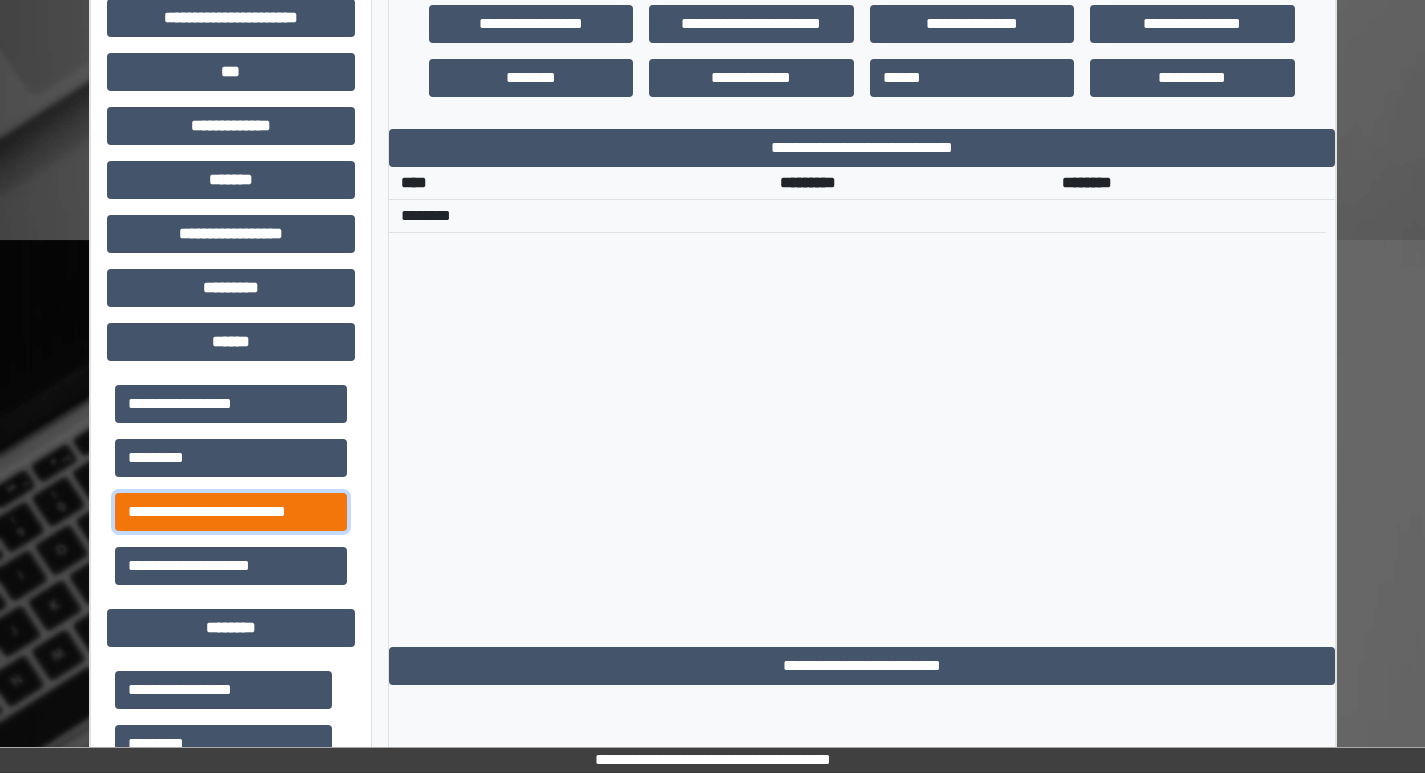 click on "**********" at bounding box center (231, 512) 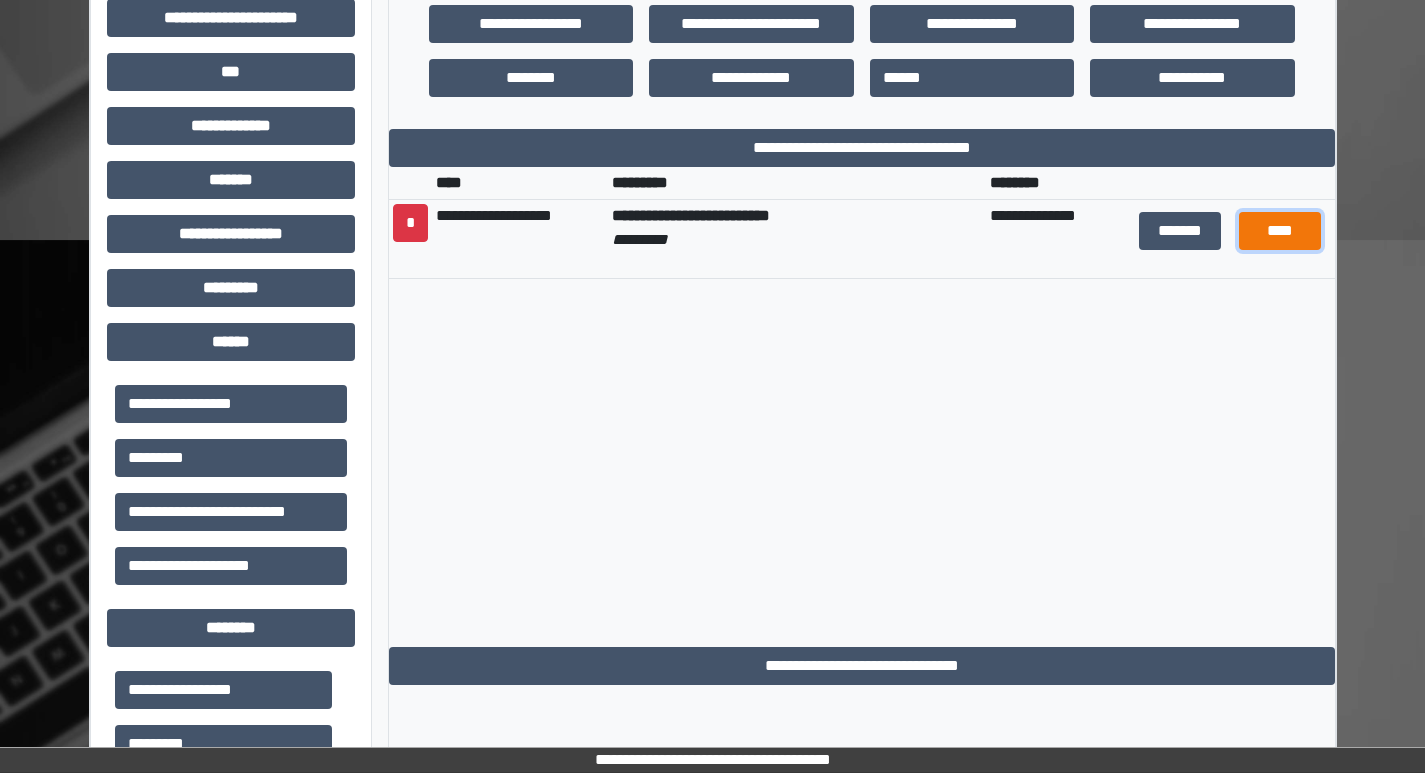 click on "****" at bounding box center [1280, 231] 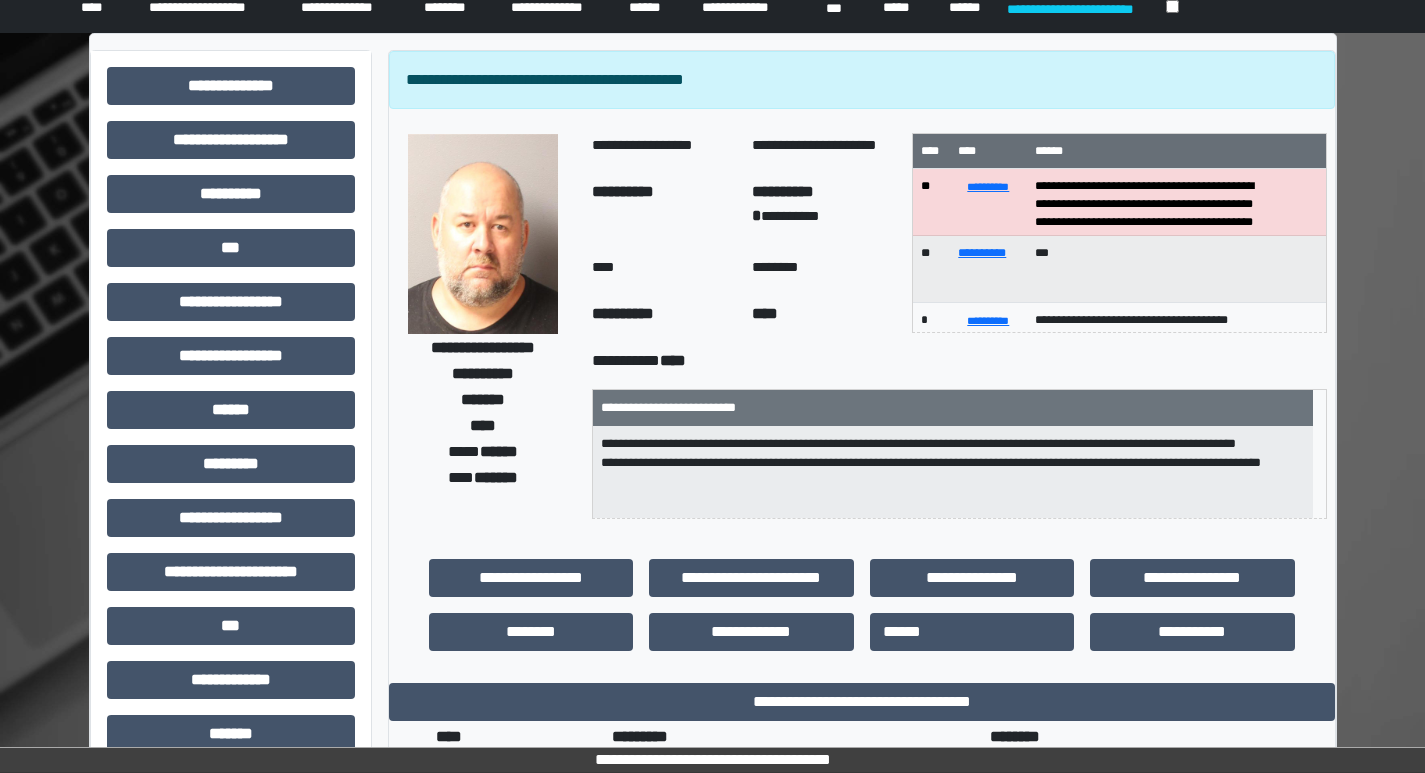 scroll, scrollTop: 0, scrollLeft: 0, axis: both 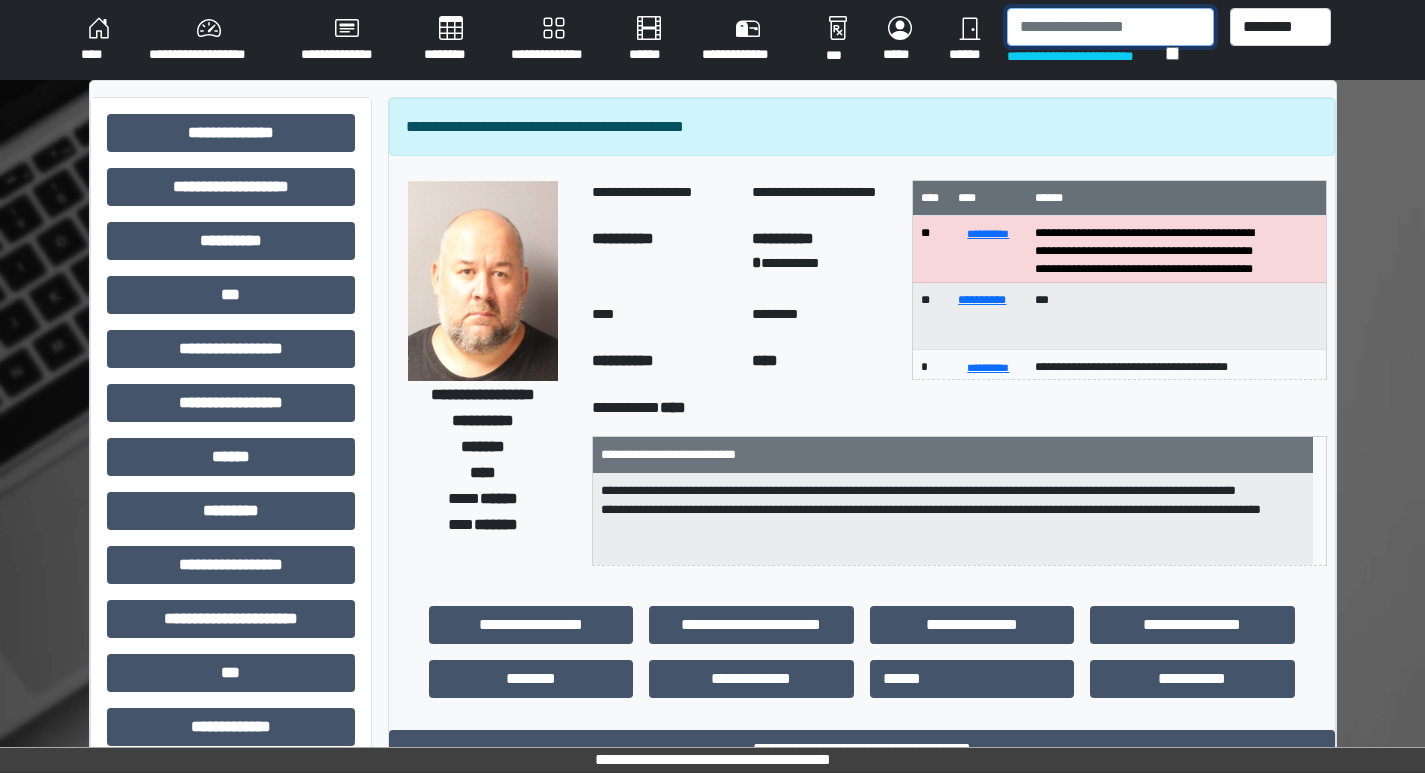 click at bounding box center (1110, 27) 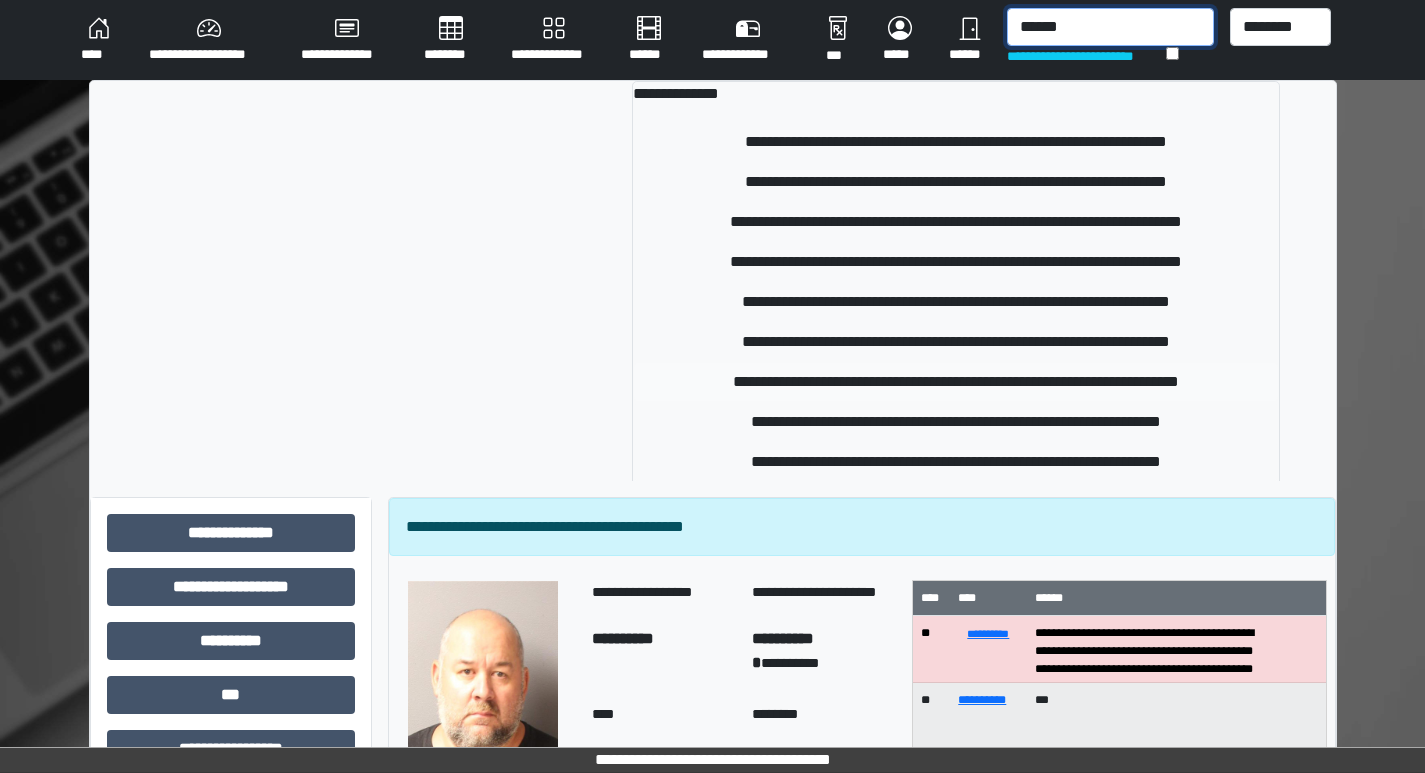 type on "******" 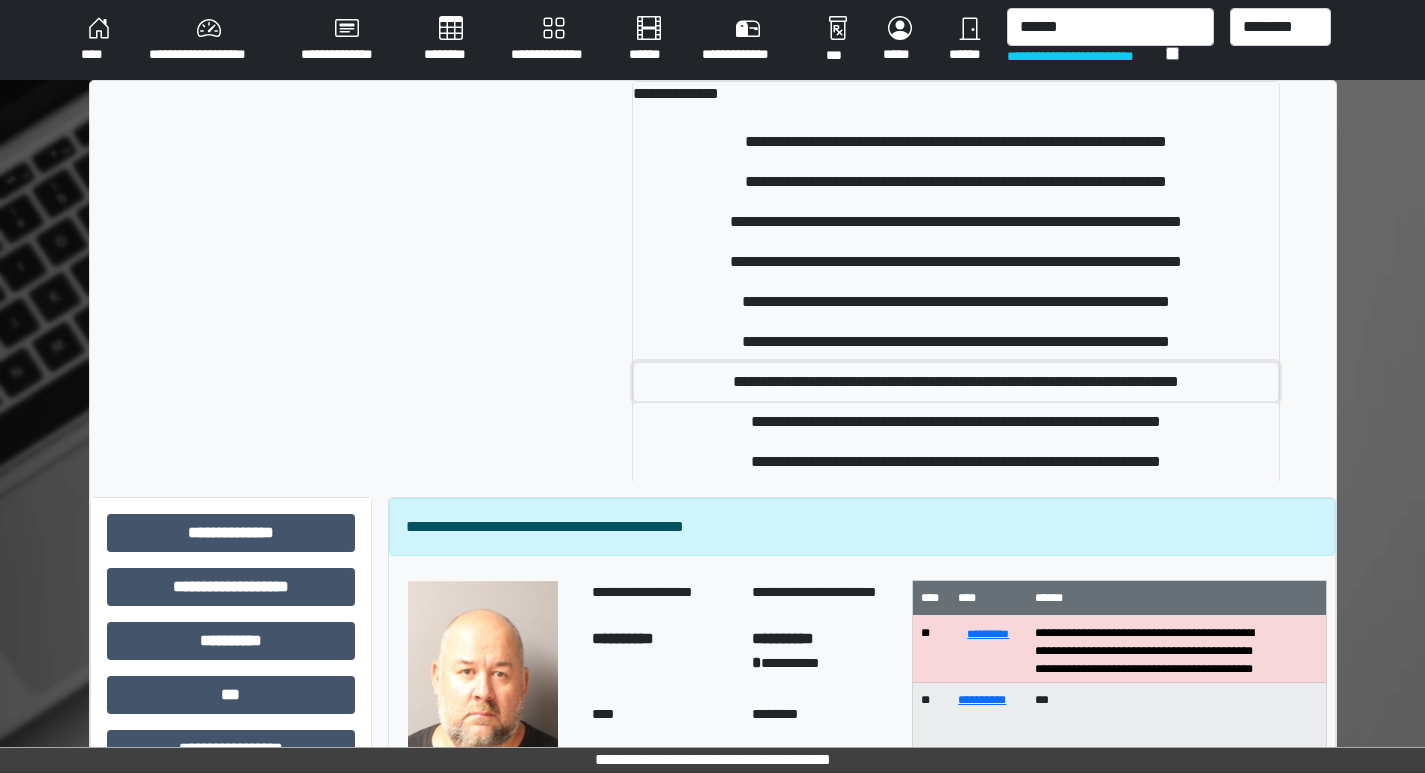 click on "**********" at bounding box center (956, 382) 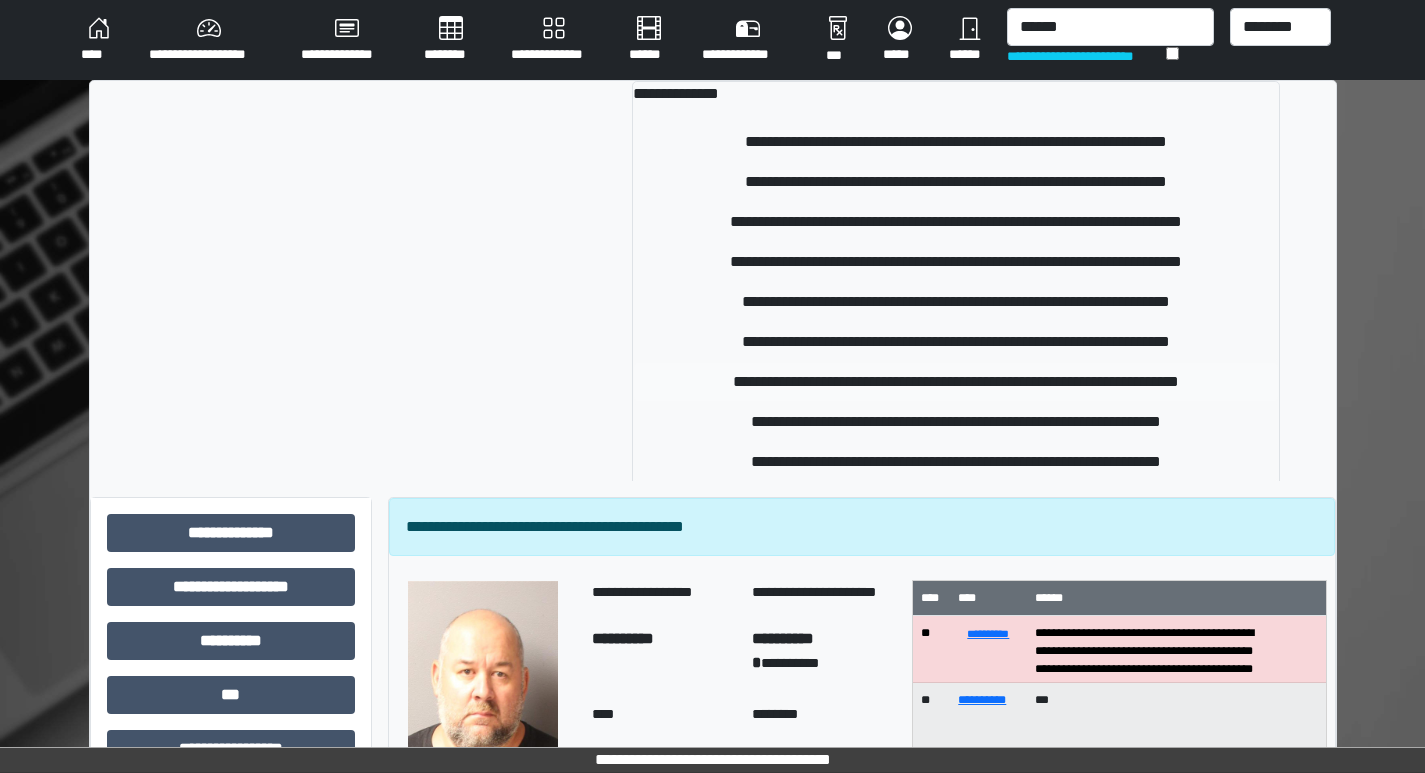 type 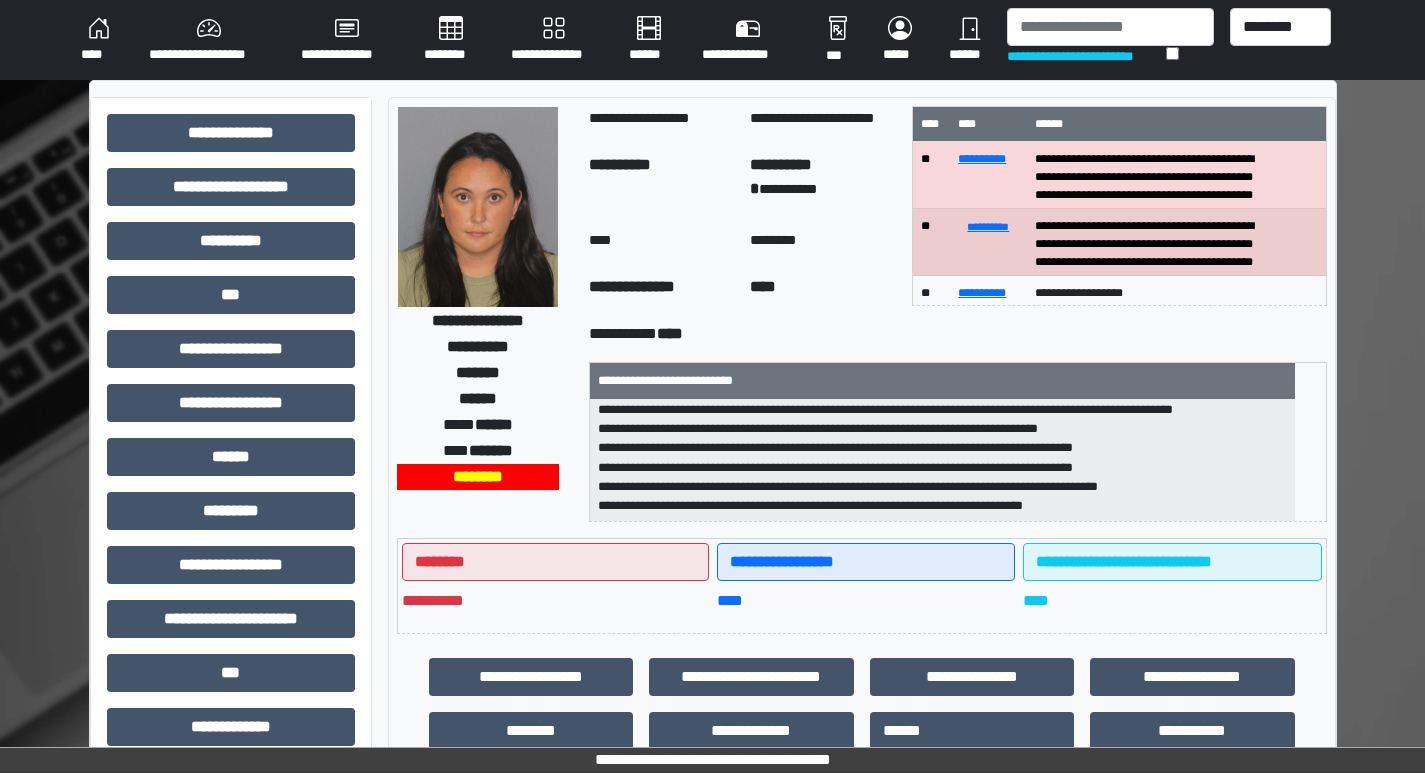 scroll, scrollTop: 82, scrollLeft: 0, axis: vertical 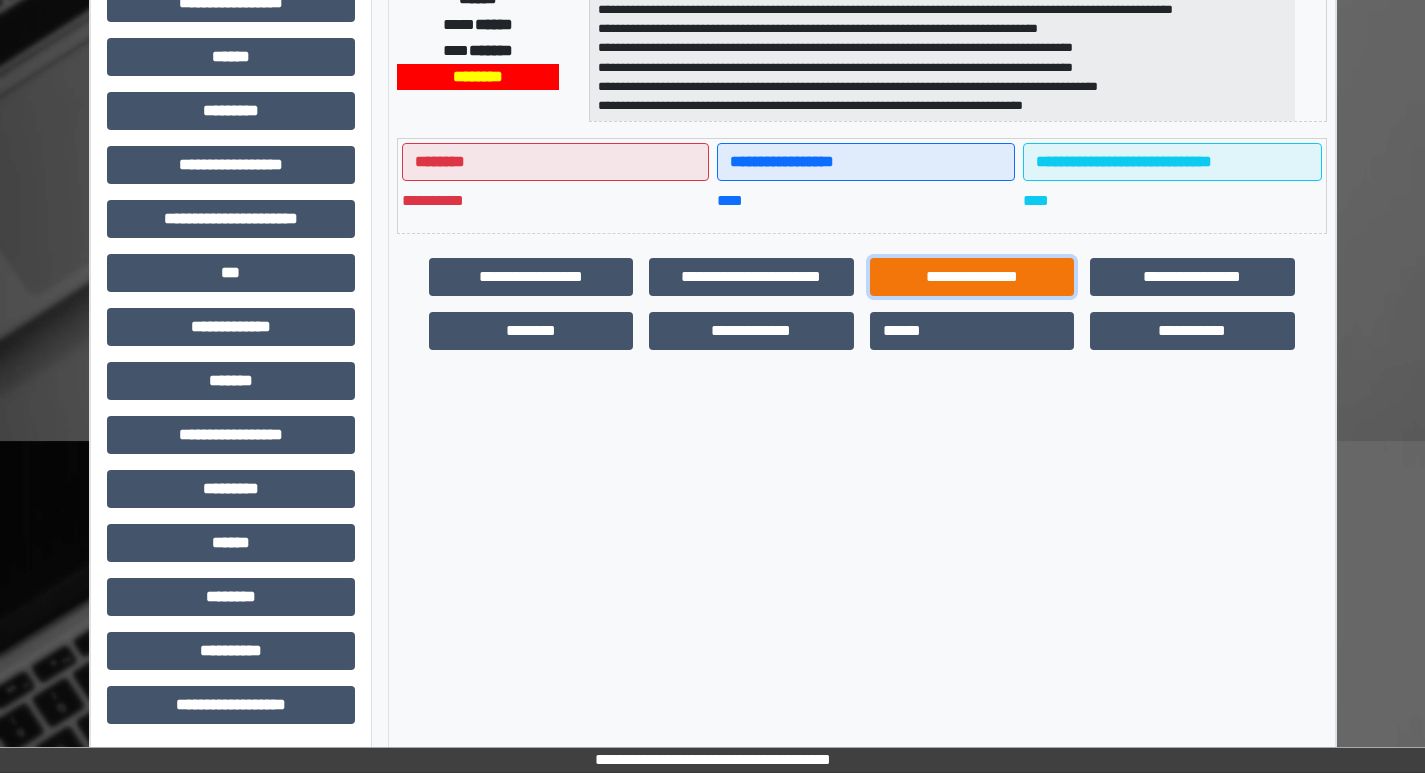 click on "**********" at bounding box center (972, 277) 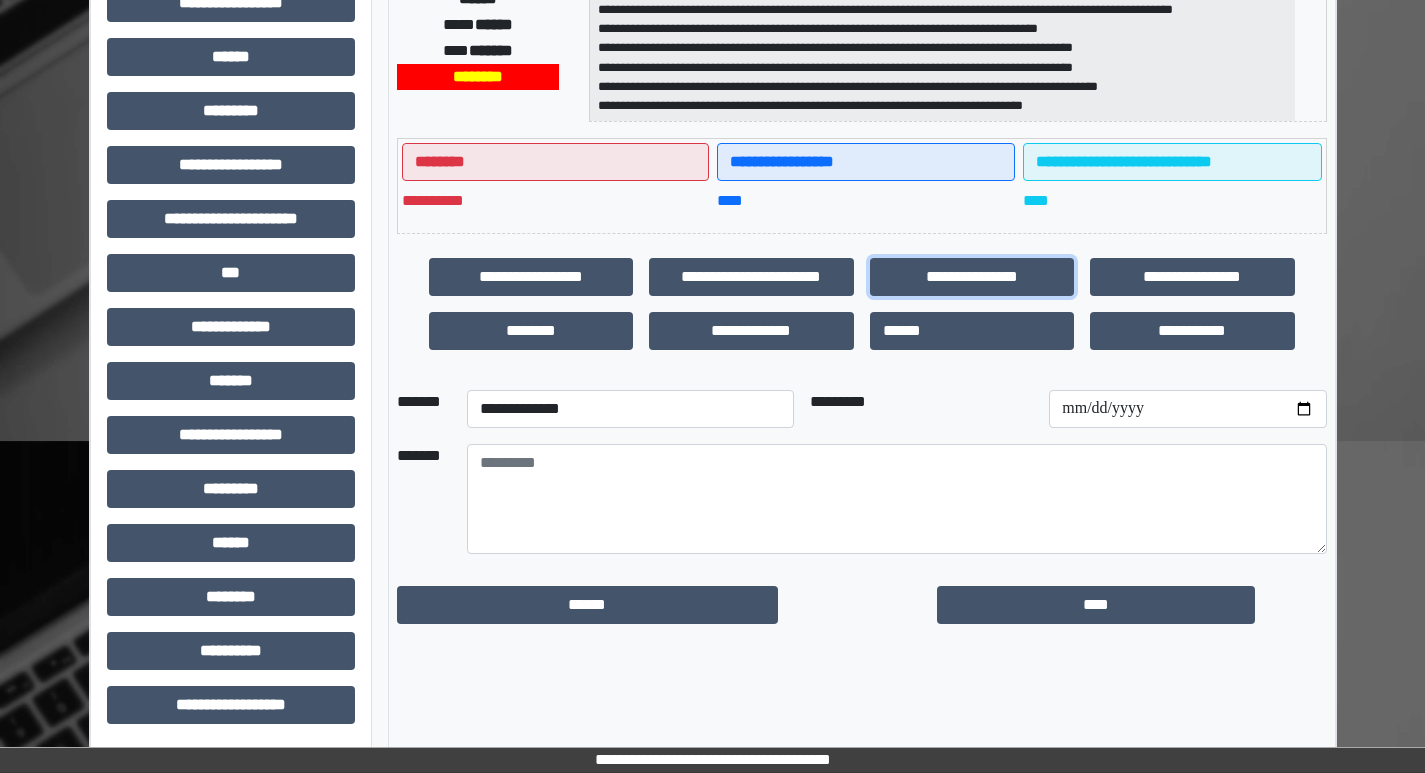 scroll, scrollTop: 401, scrollLeft: 0, axis: vertical 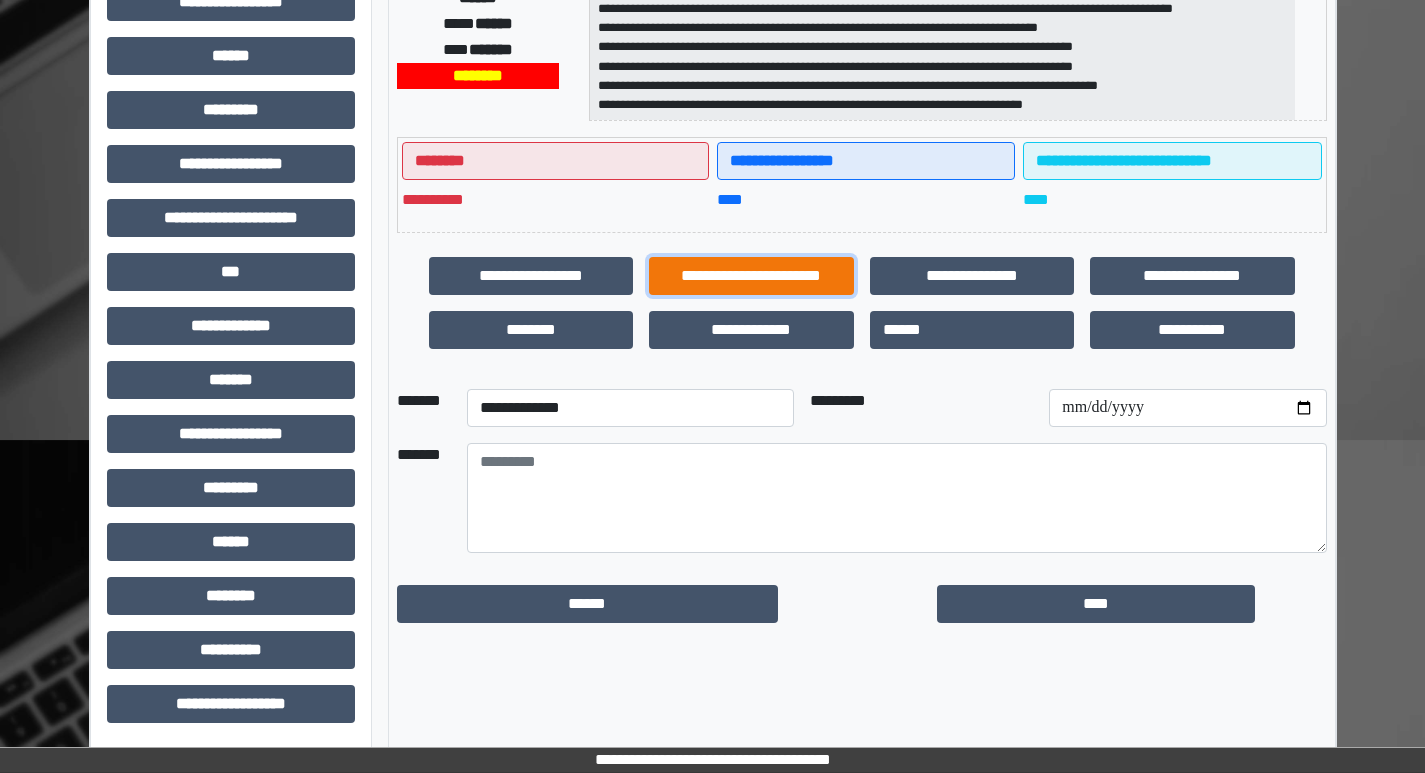 click on "**********" at bounding box center (751, 276) 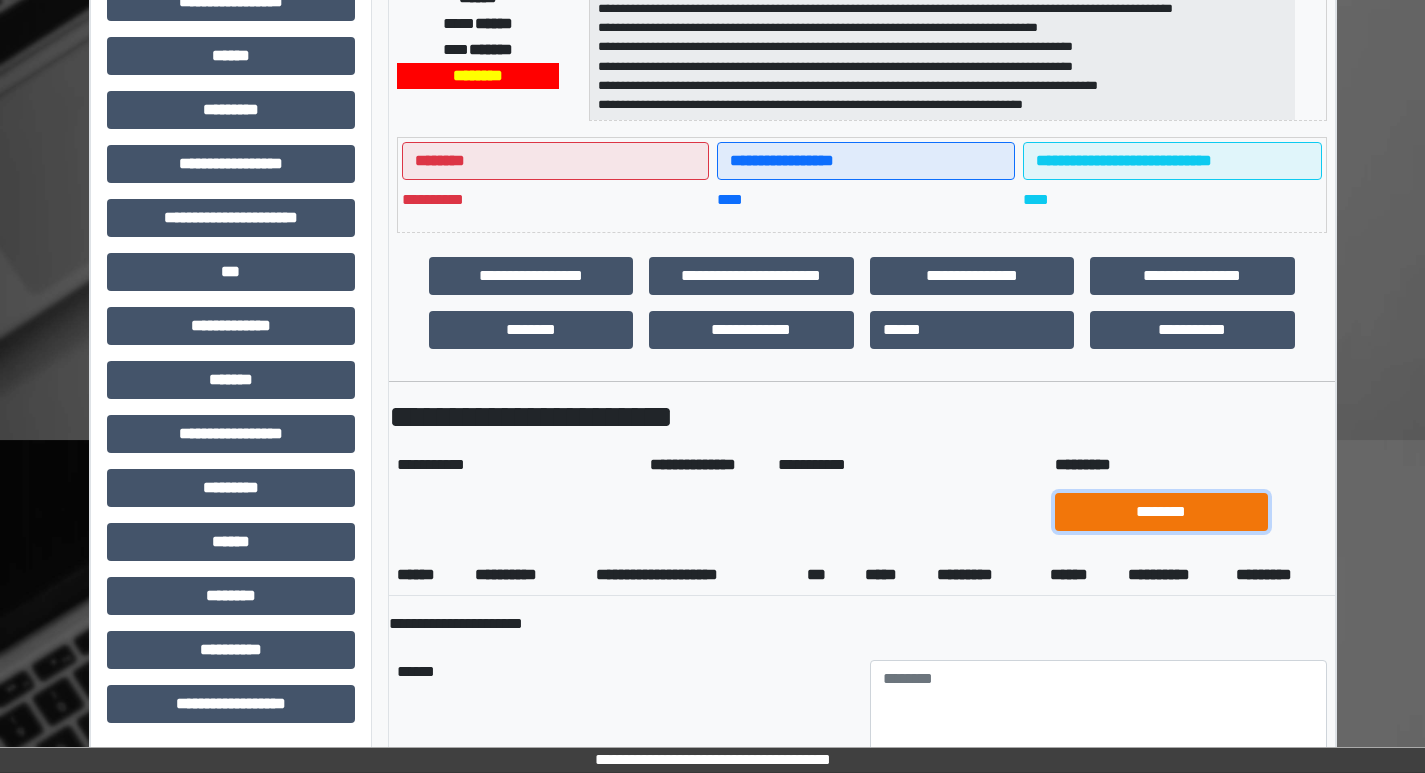 click on "********" at bounding box center [1161, 512] 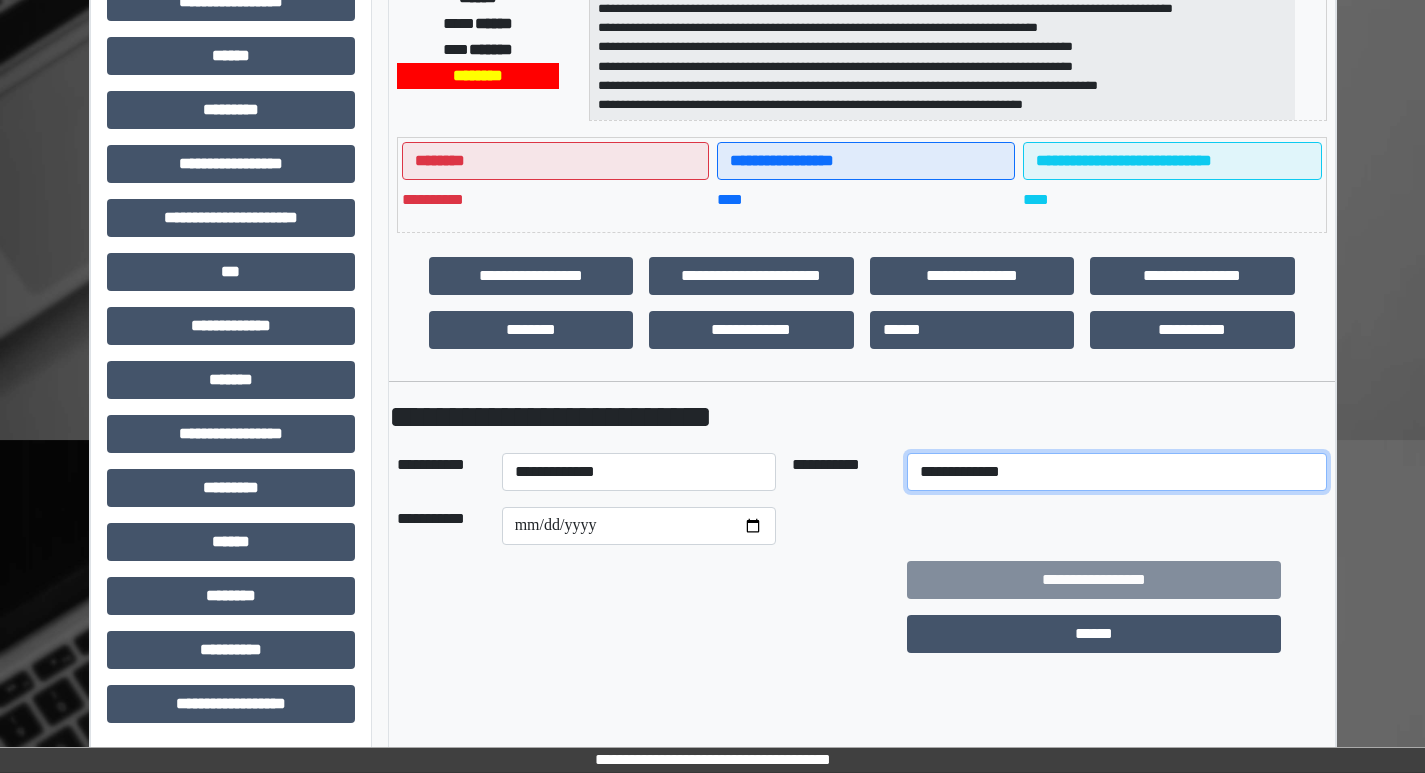 click on "**********" at bounding box center [1117, 472] 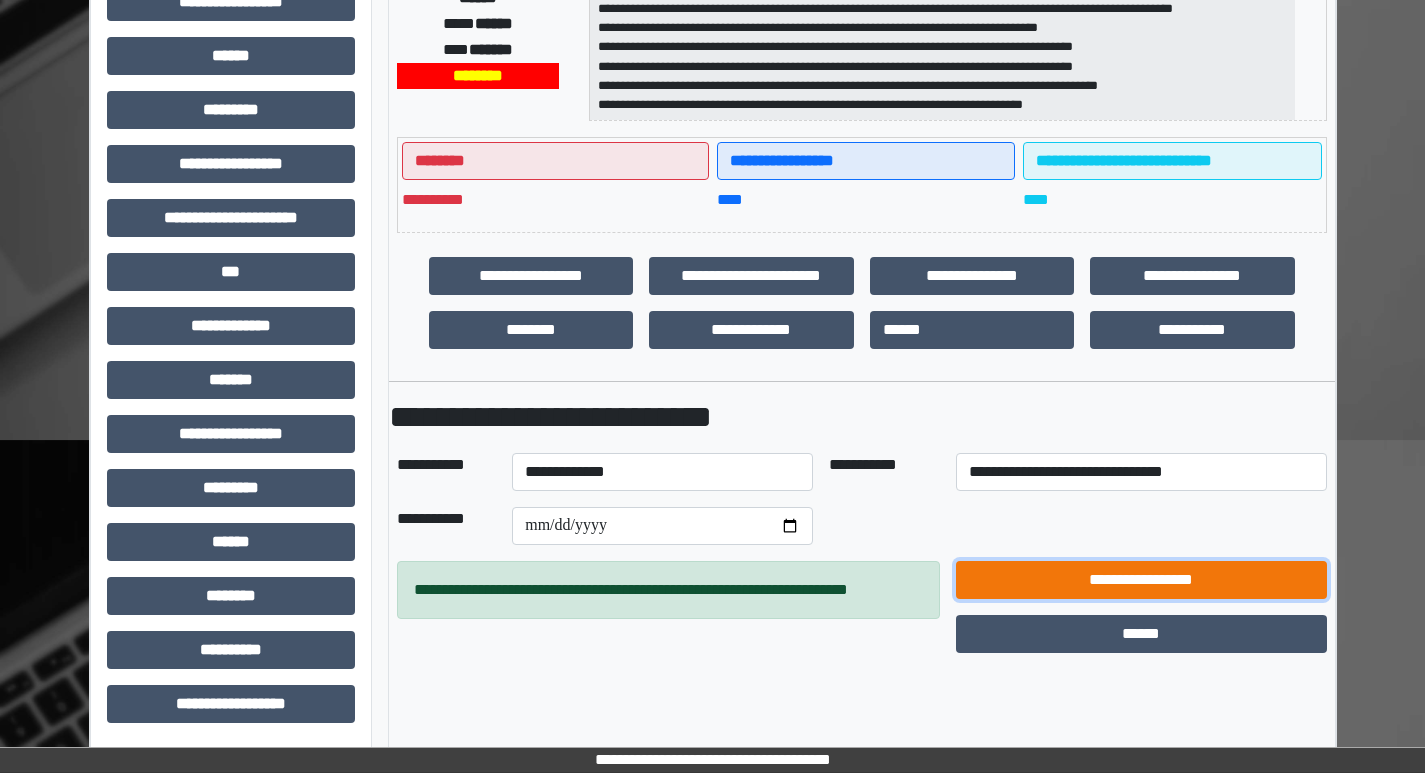 click on "**********" at bounding box center (1141, 580) 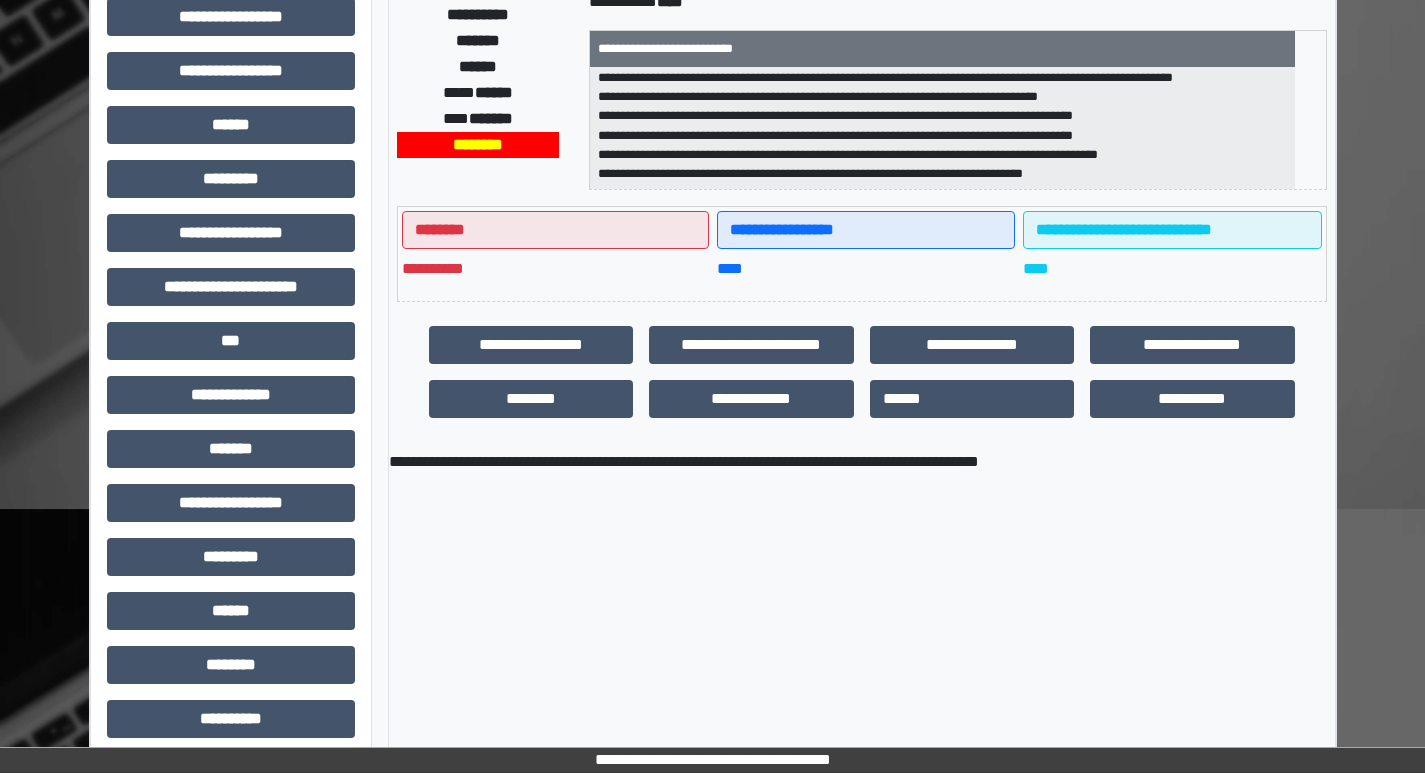 scroll, scrollTop: 201, scrollLeft: 0, axis: vertical 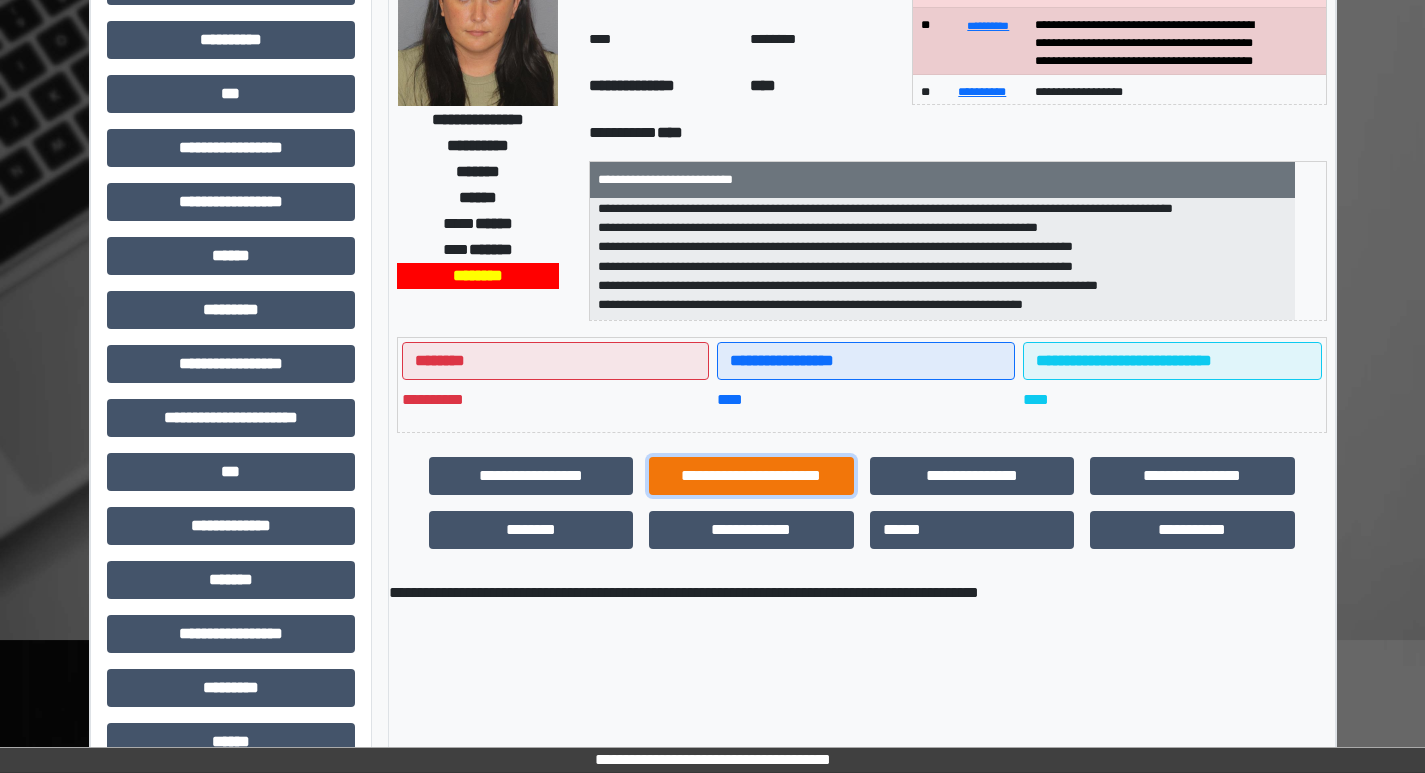 click on "**********" at bounding box center [751, 476] 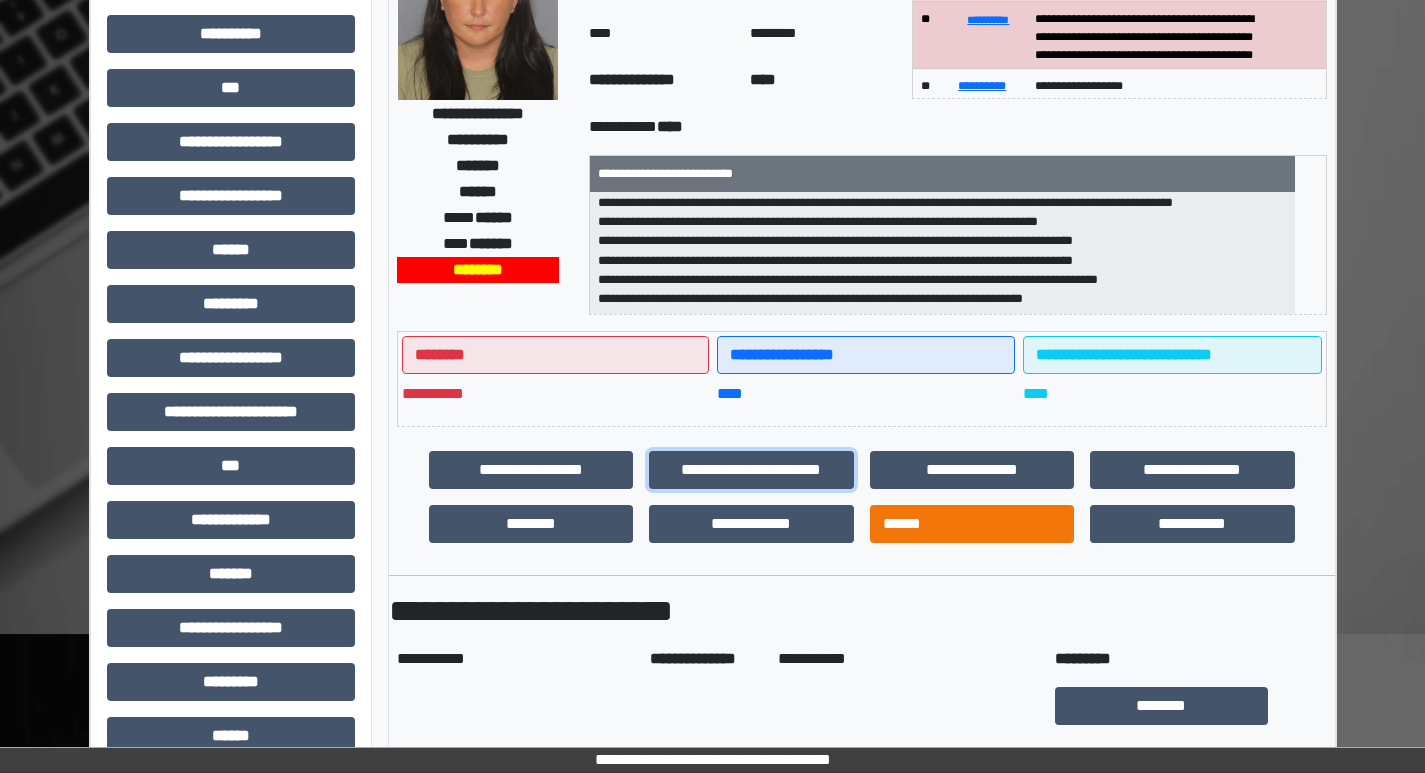 scroll, scrollTop: 601, scrollLeft: 0, axis: vertical 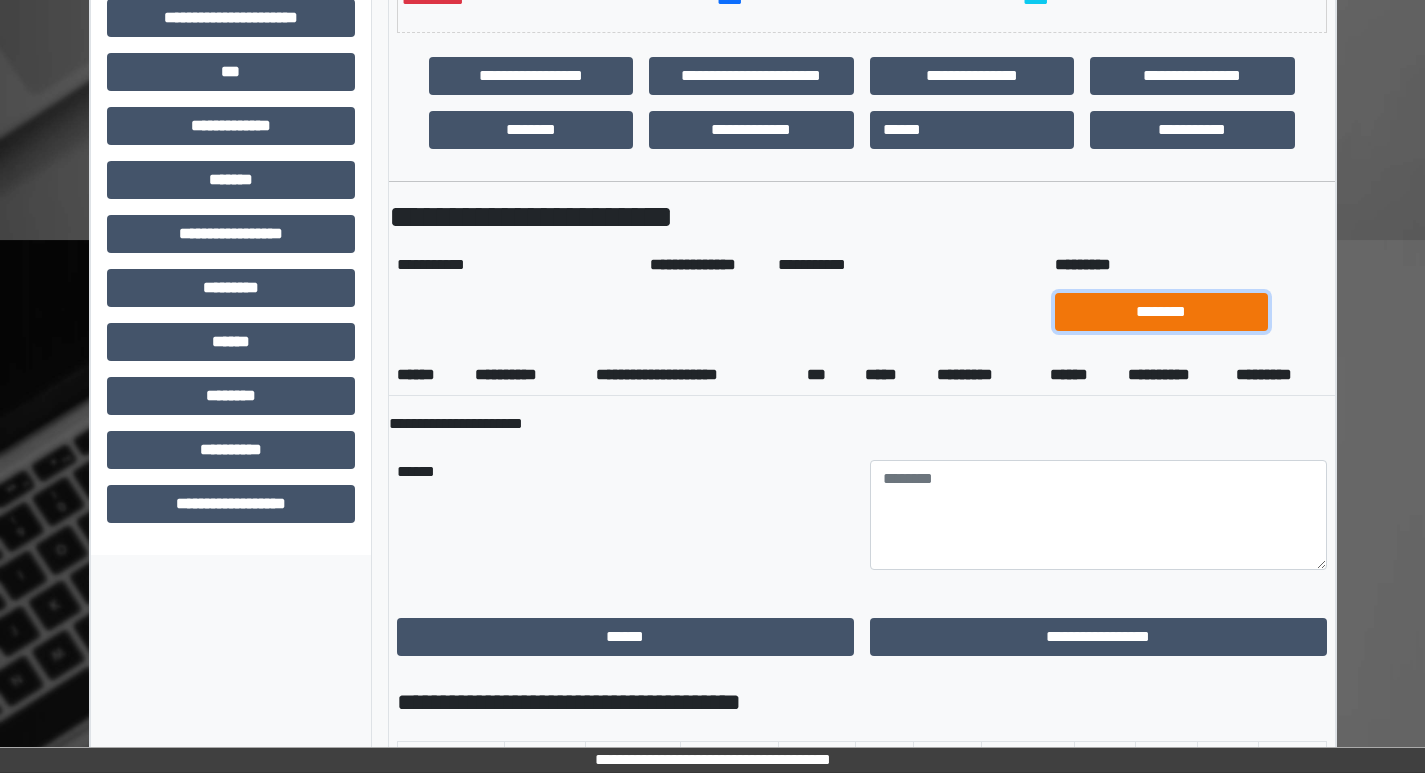 click on "********" at bounding box center (1161, 312) 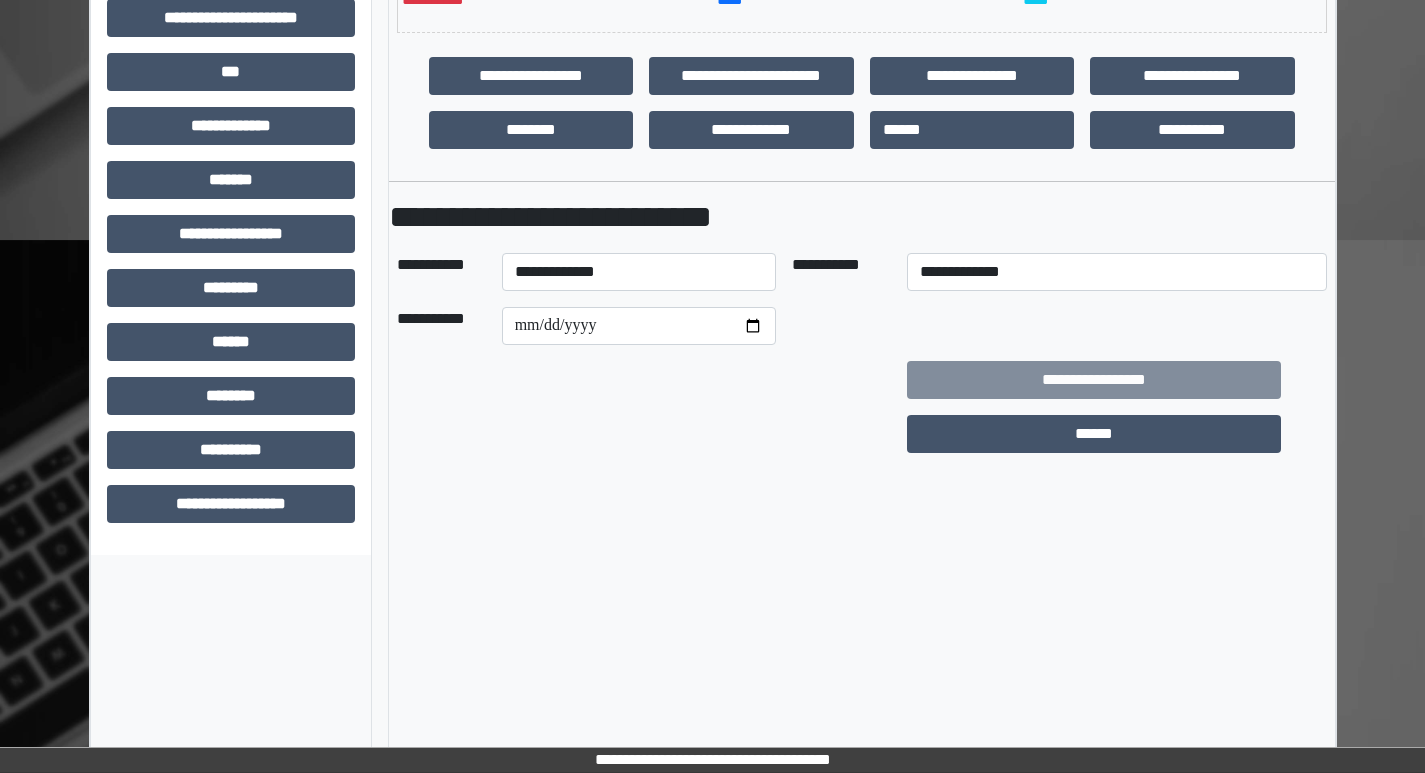 scroll, scrollTop: 401, scrollLeft: 0, axis: vertical 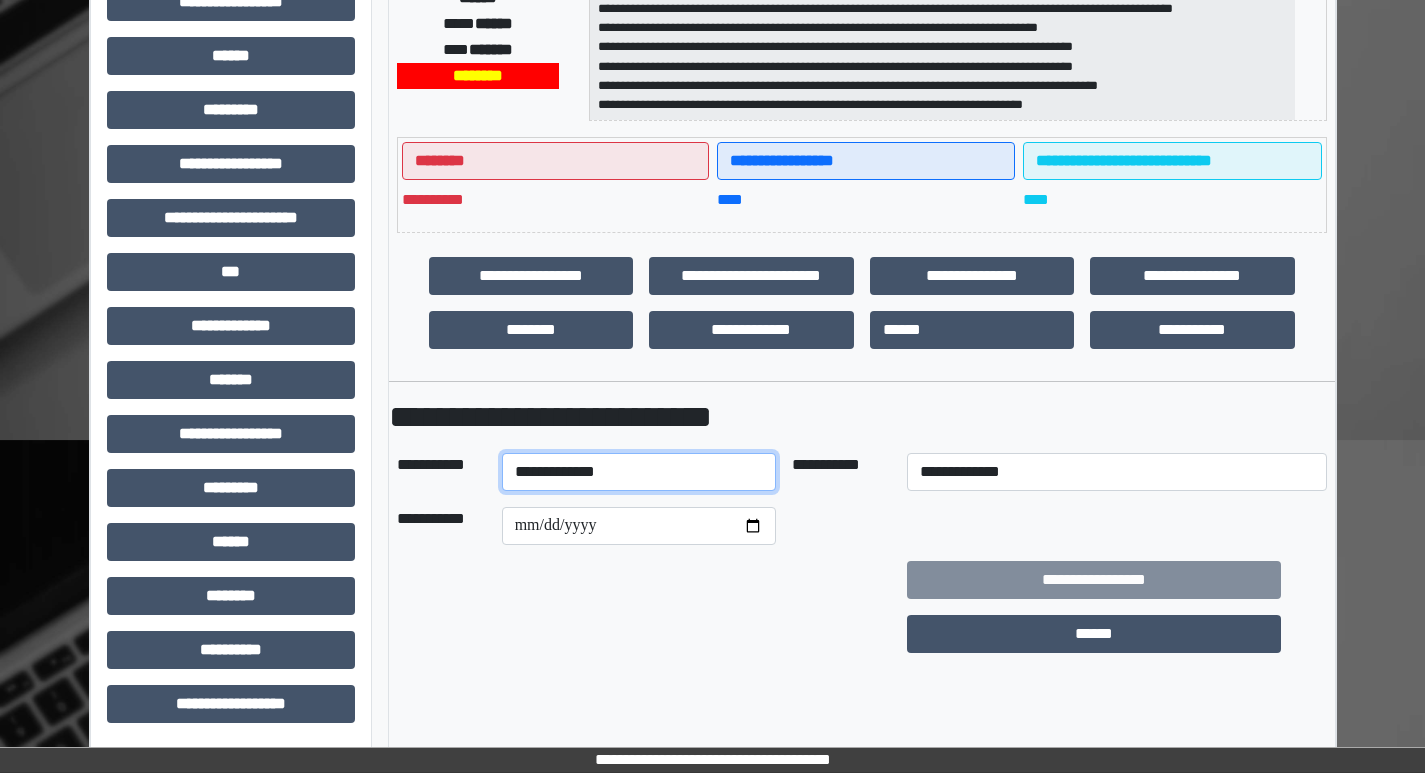 click on "**********" at bounding box center (639, 472) 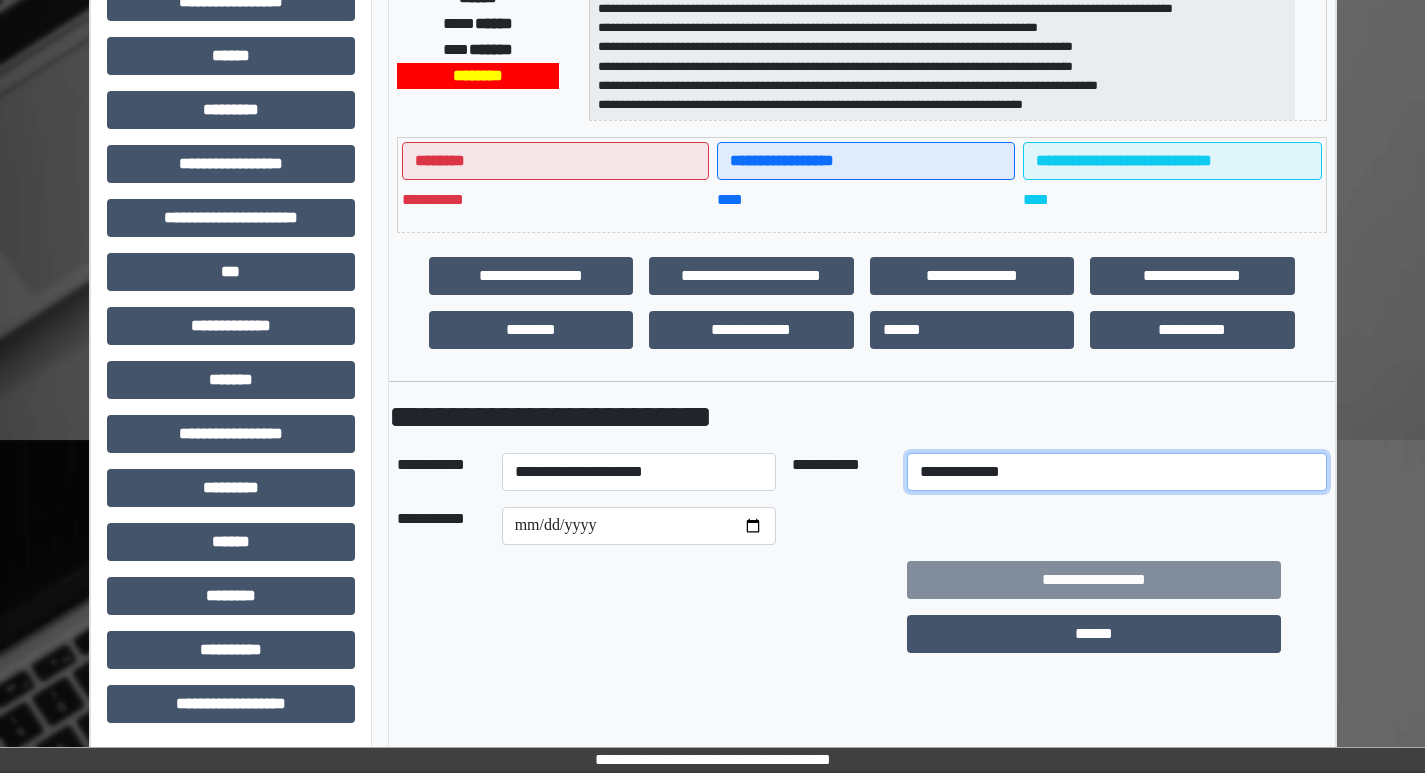 click on "**********" at bounding box center (1117, 472) 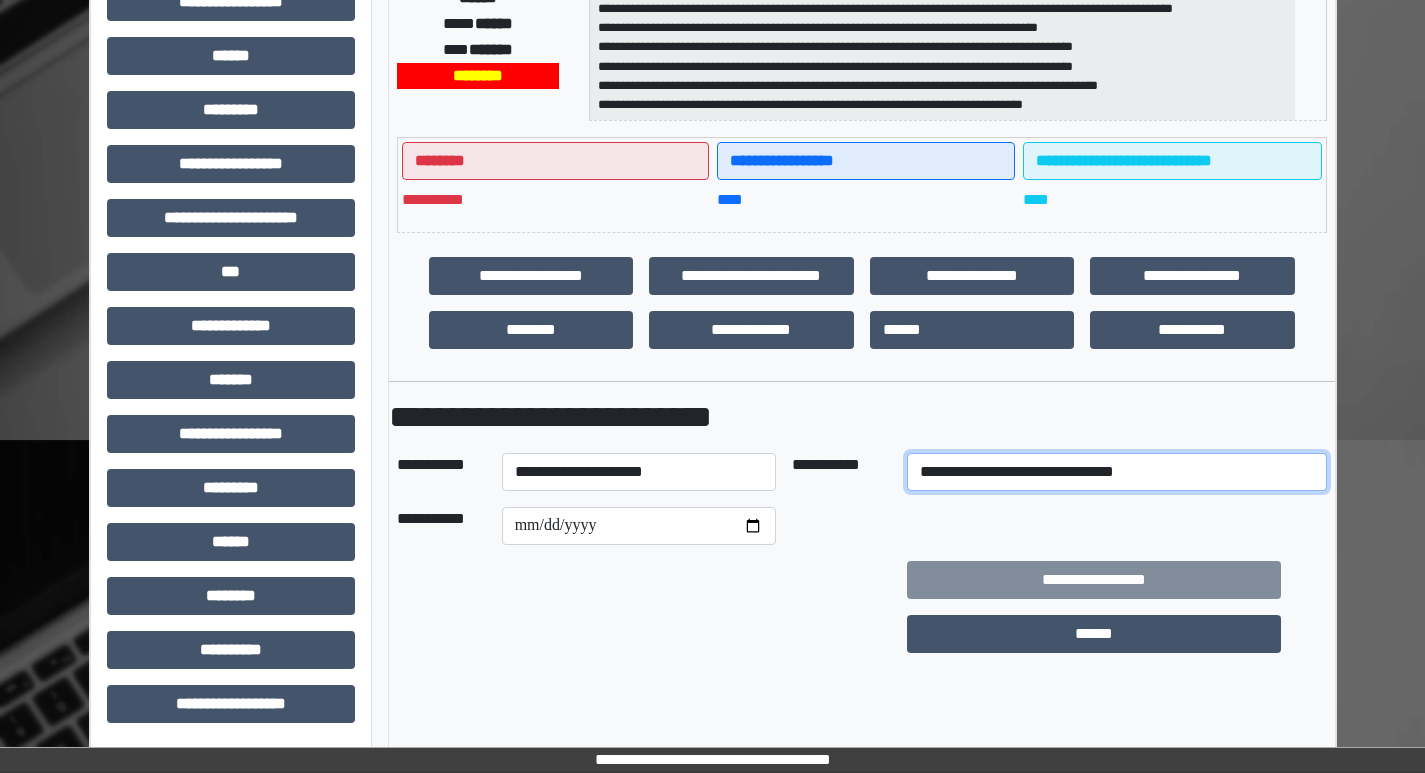 click on "**********" at bounding box center (1117, 472) 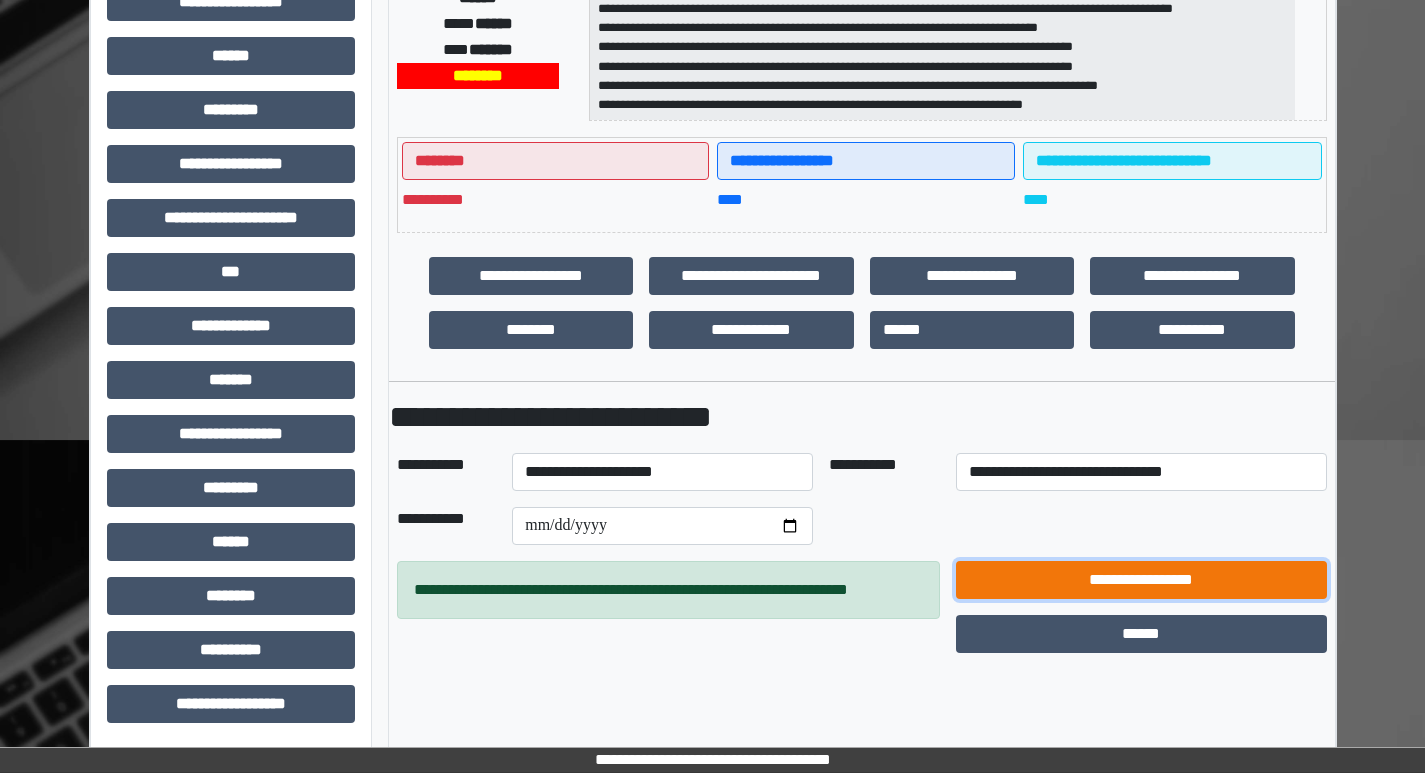 click on "**********" at bounding box center [1141, 580] 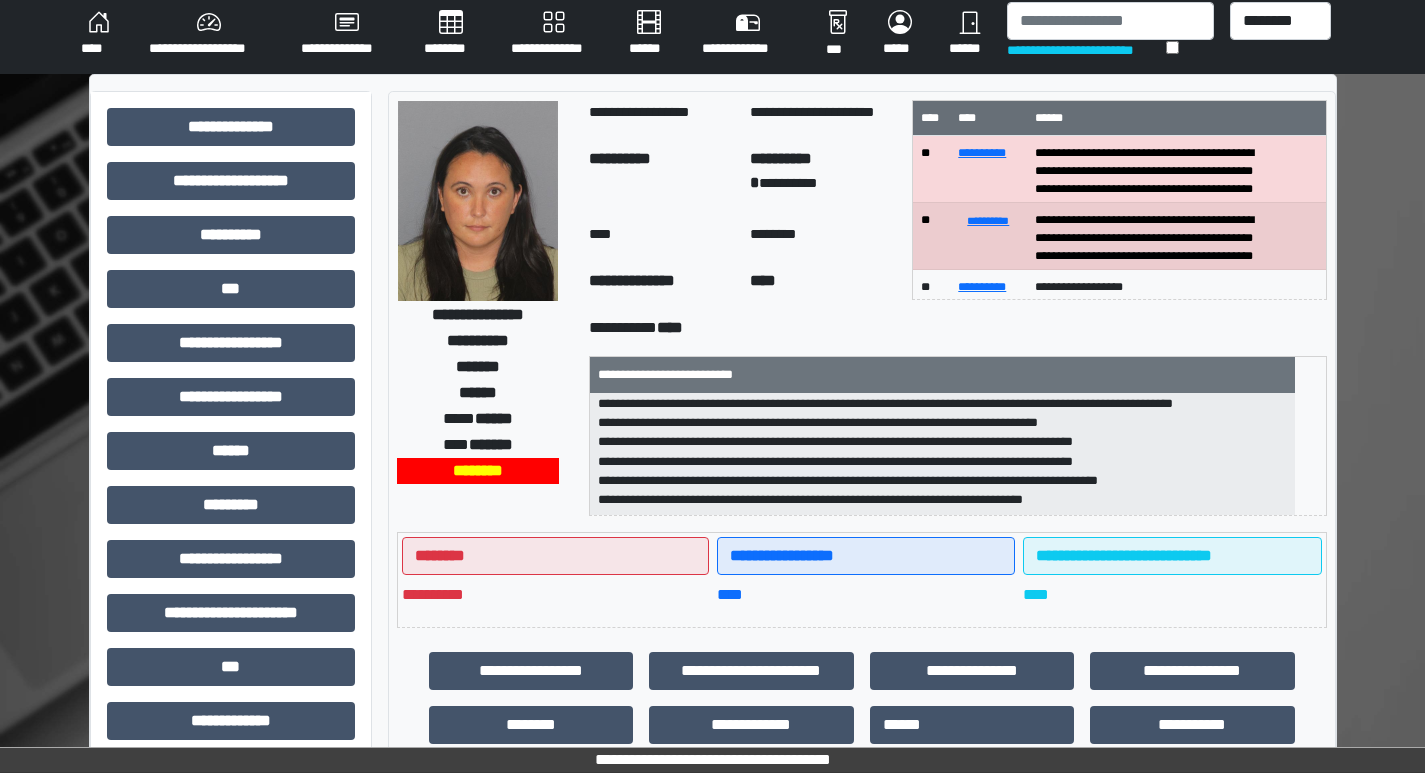 scroll, scrollTop: 0, scrollLeft: 0, axis: both 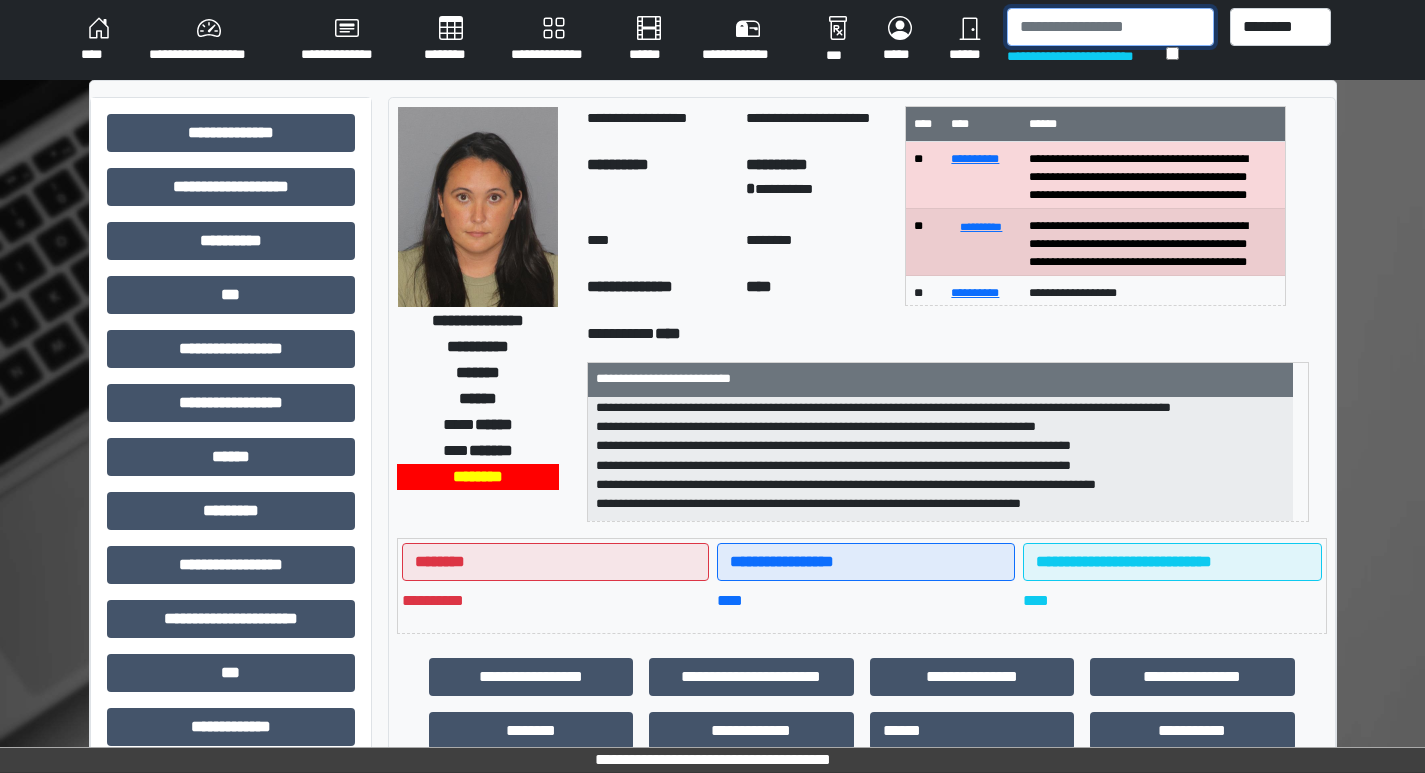 click at bounding box center [1110, 27] 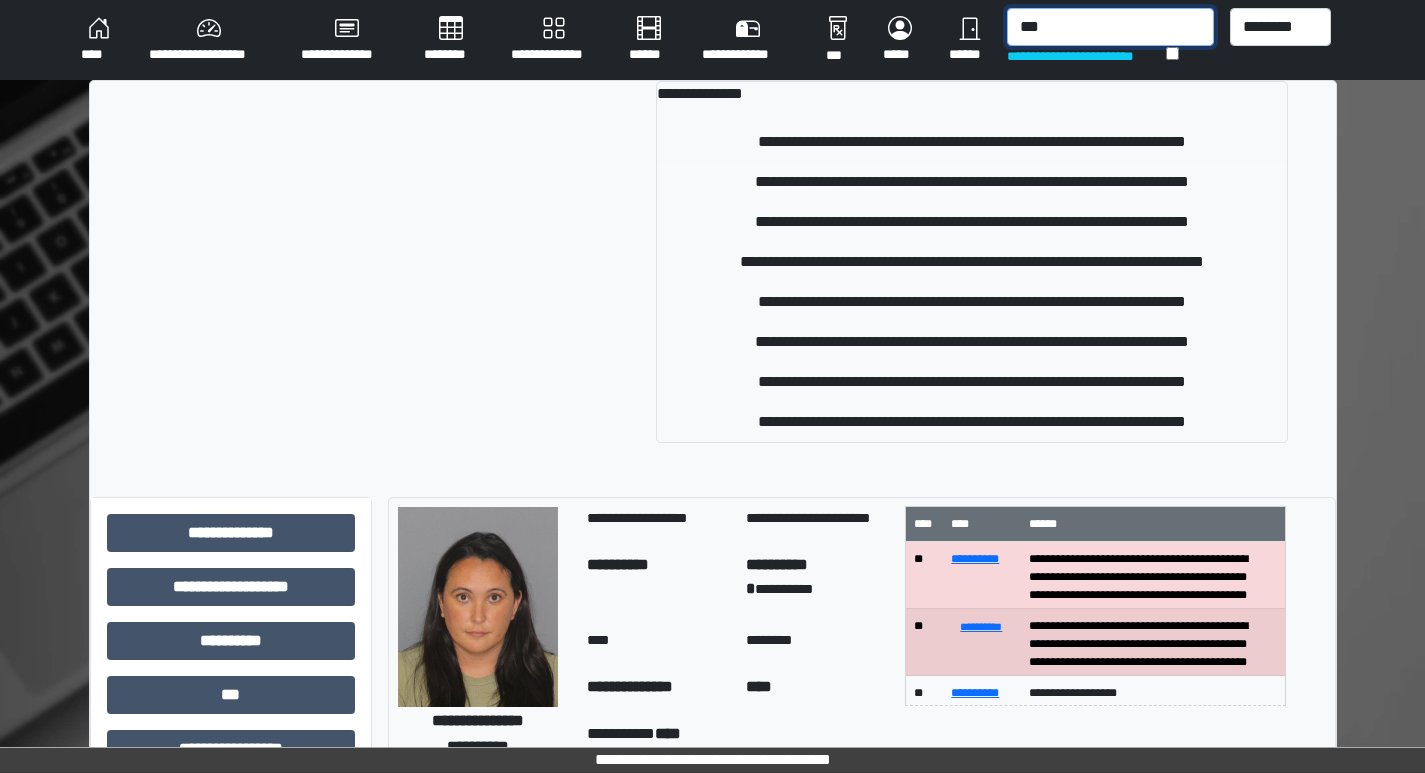 type on "***" 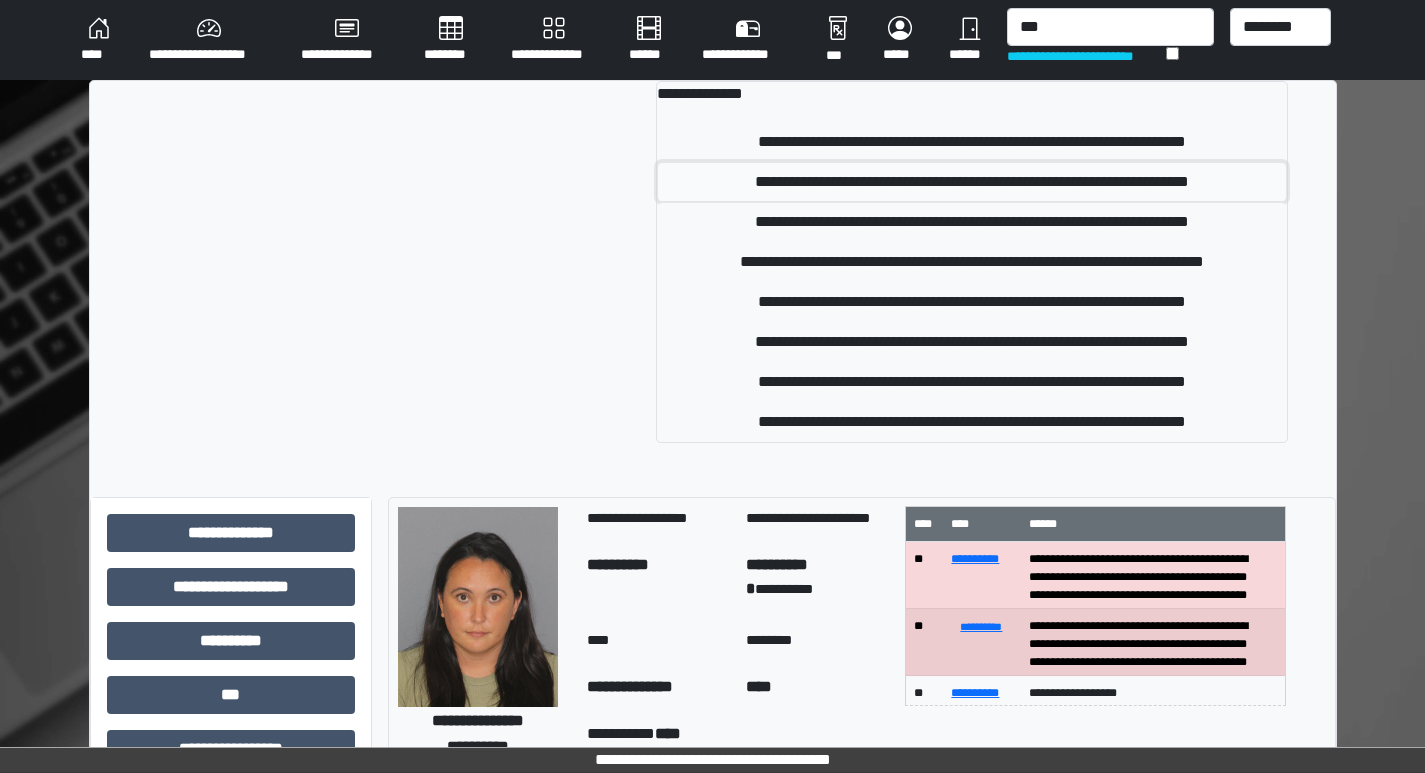 click on "**********" at bounding box center [972, 182] 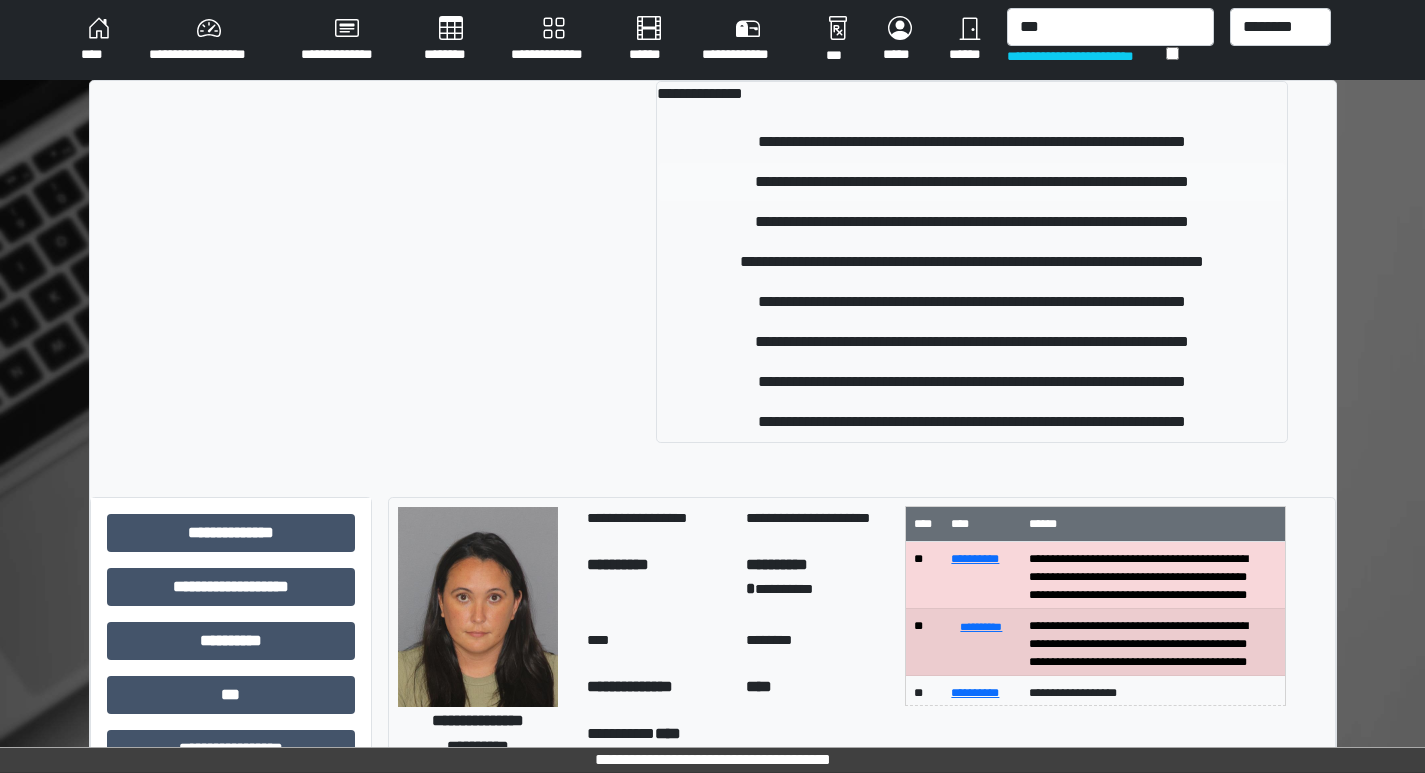 type 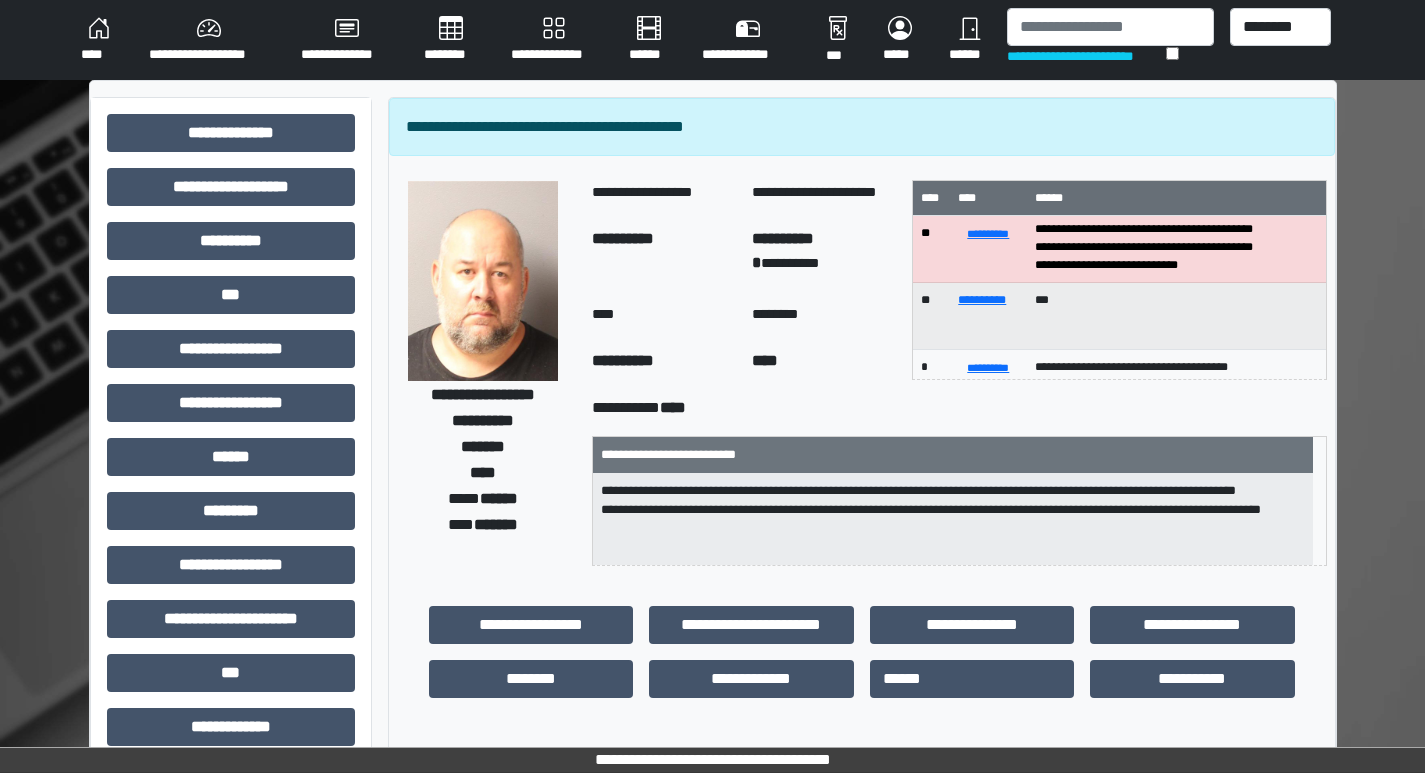 scroll, scrollTop: 58, scrollLeft: 0, axis: vertical 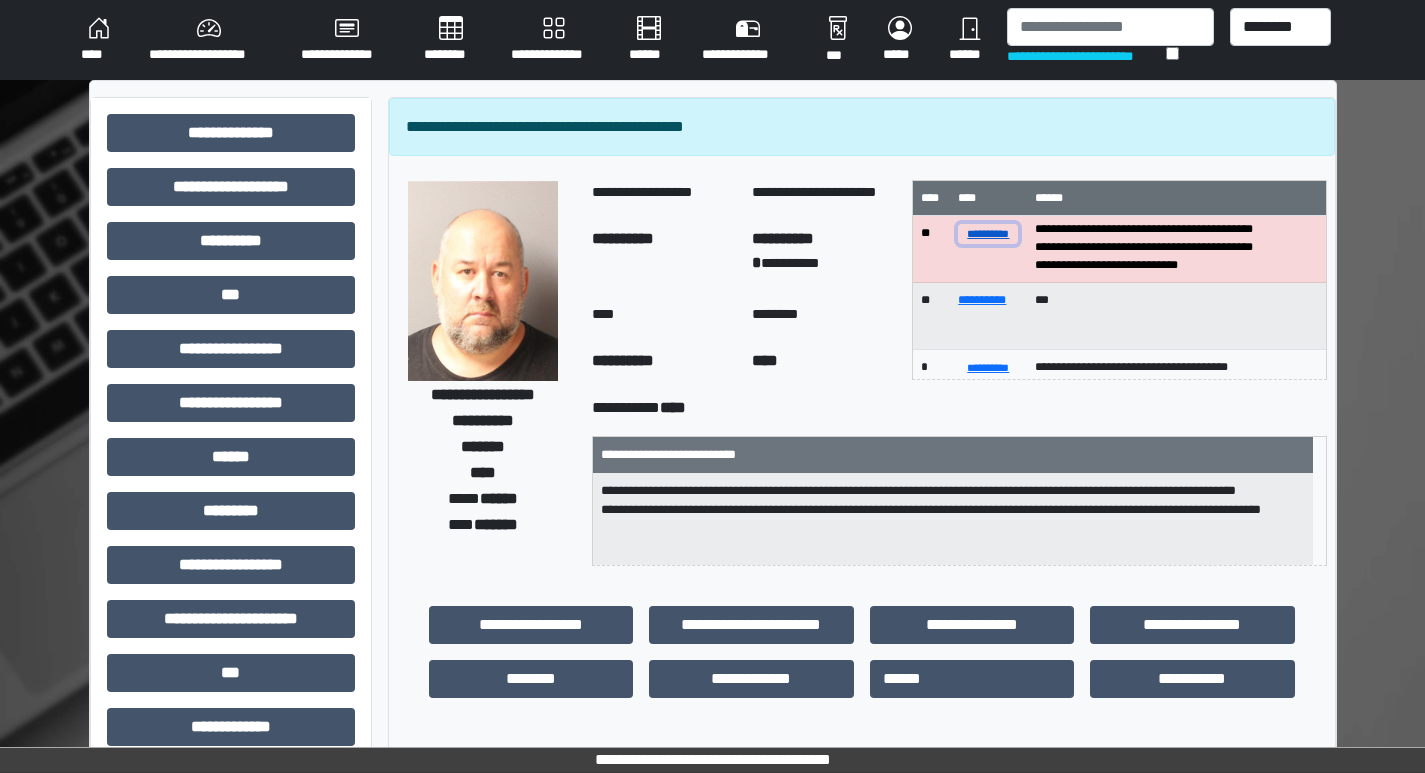click on "**********" at bounding box center (988, 233) 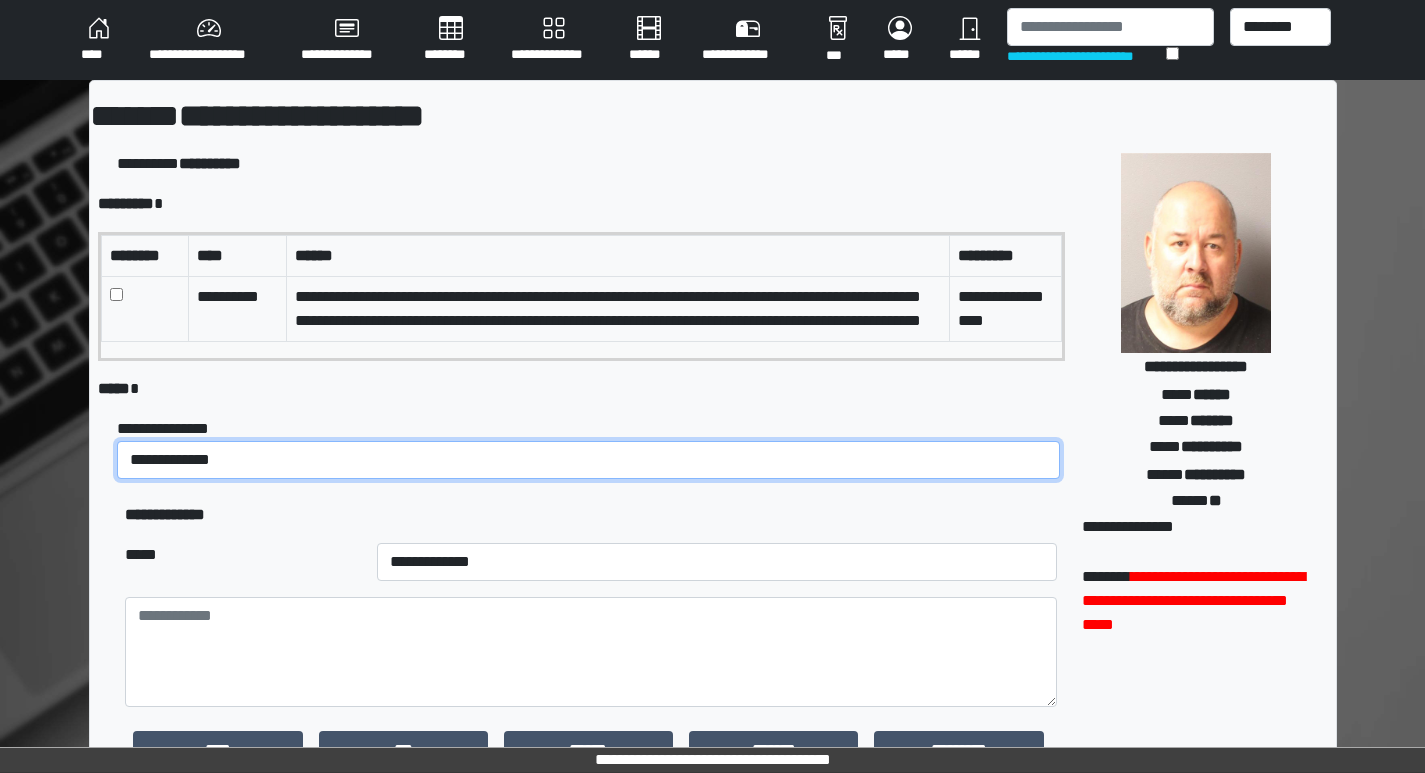 click on "**********" at bounding box center [588, 460] 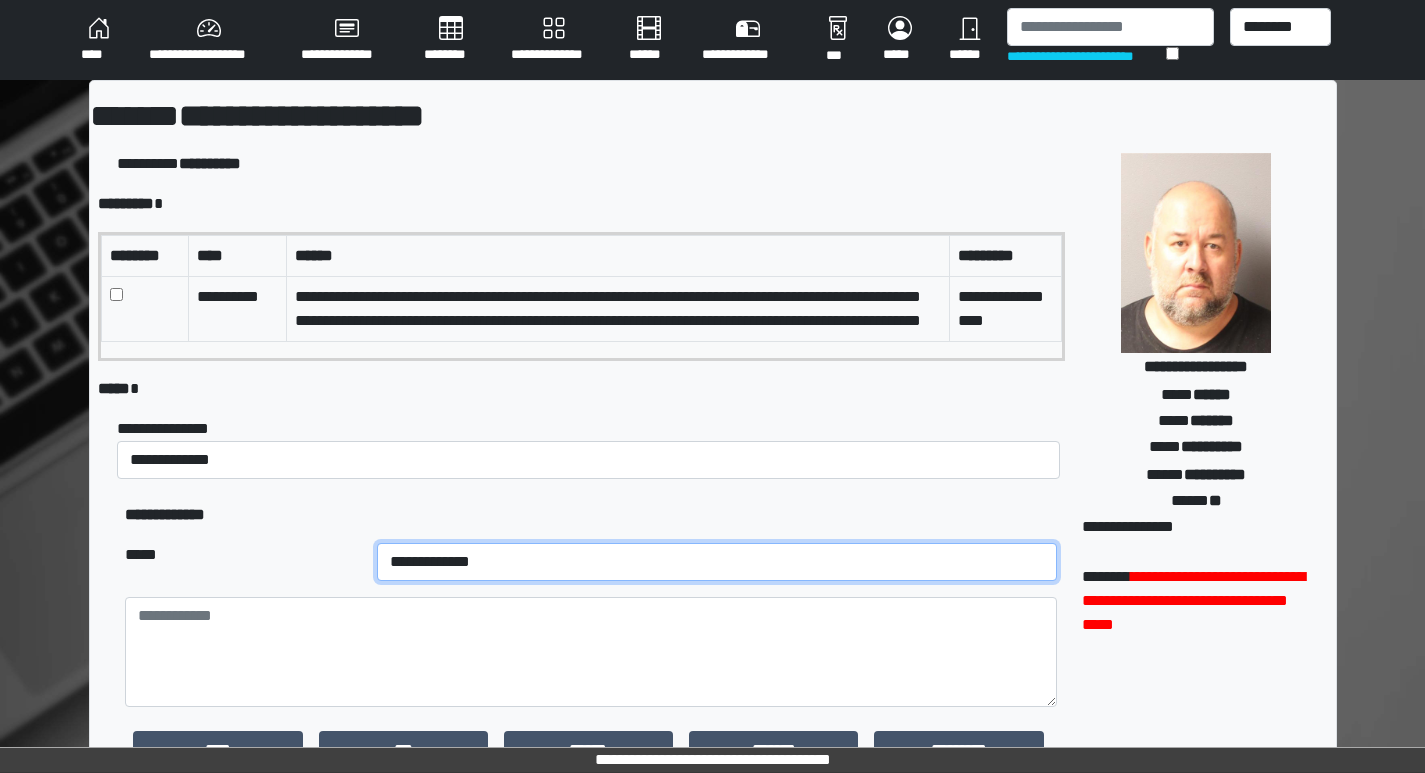 click on "**********" at bounding box center [717, 562] 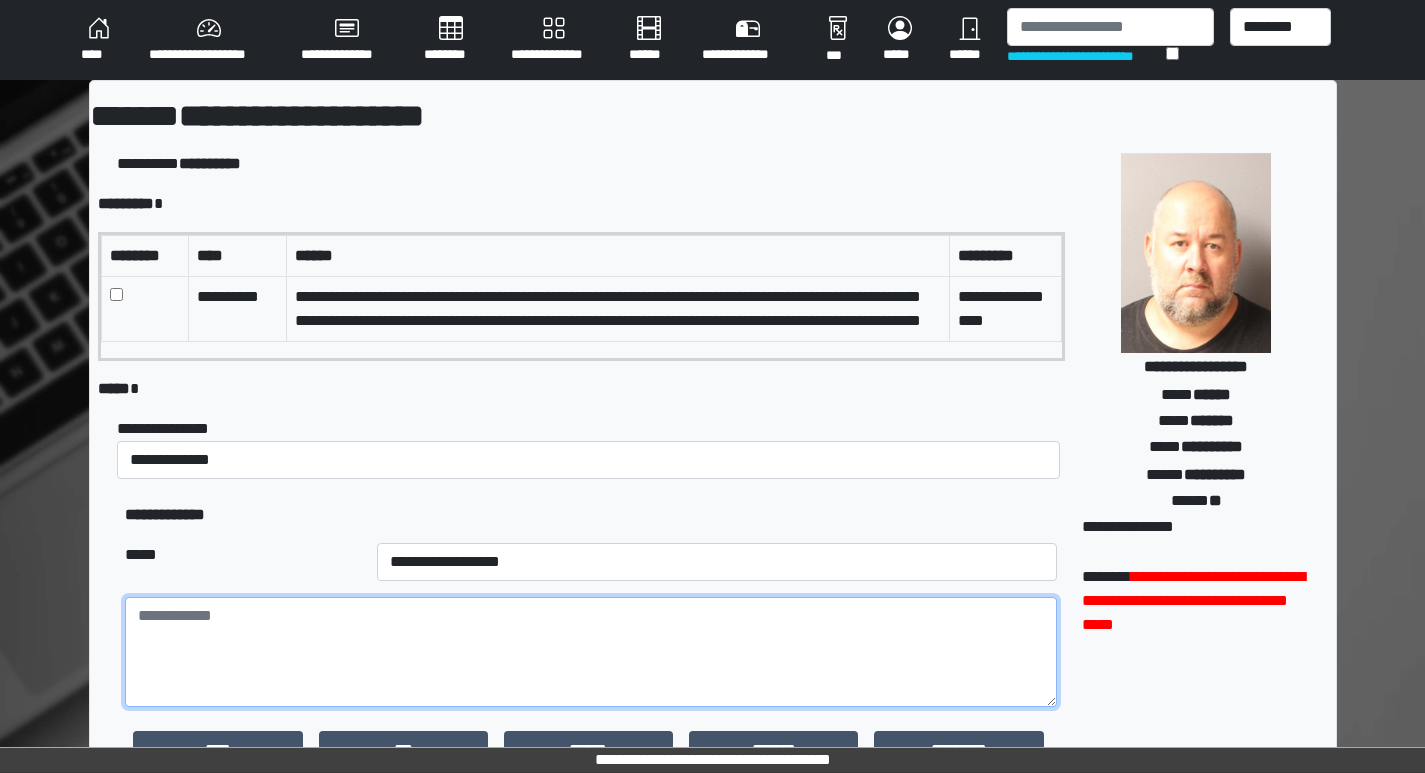 click at bounding box center (590, 652) 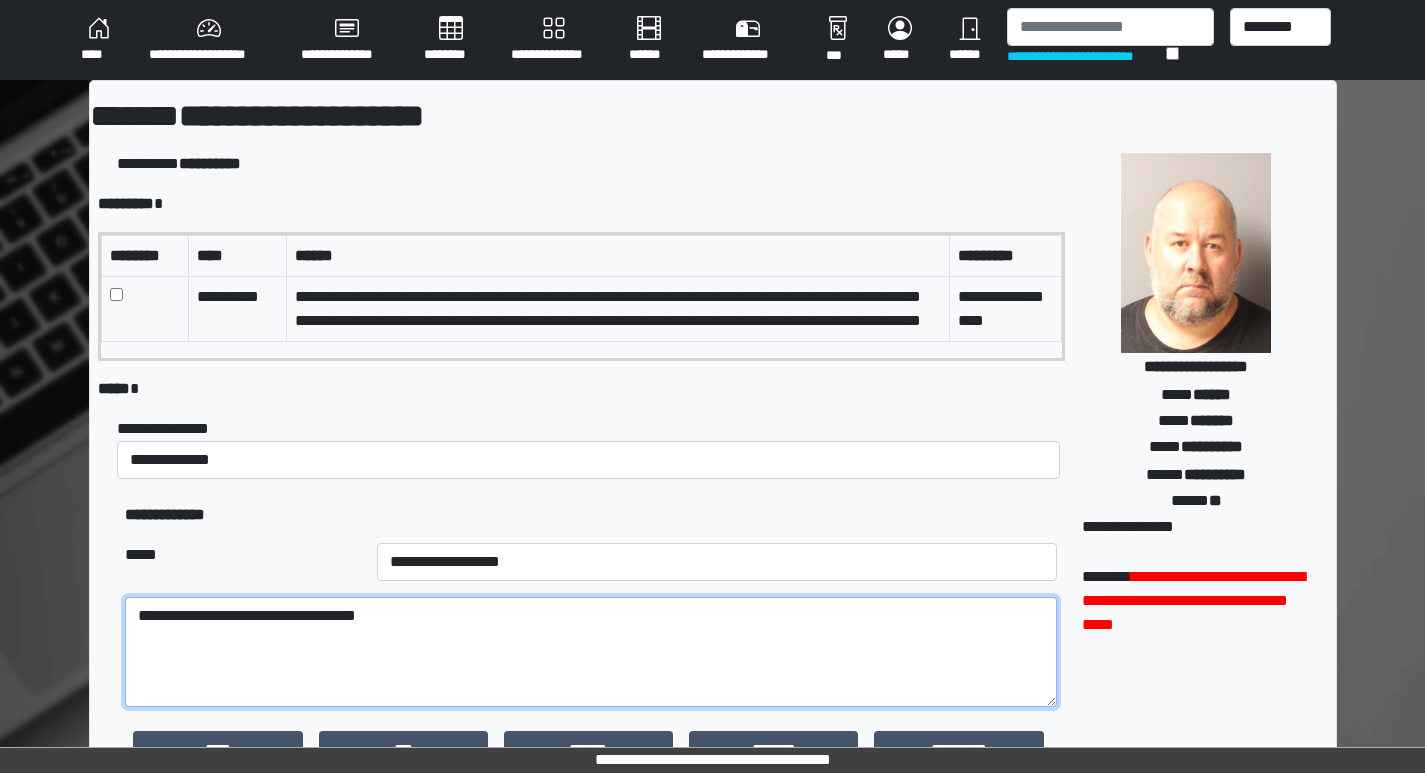 type on "**********" 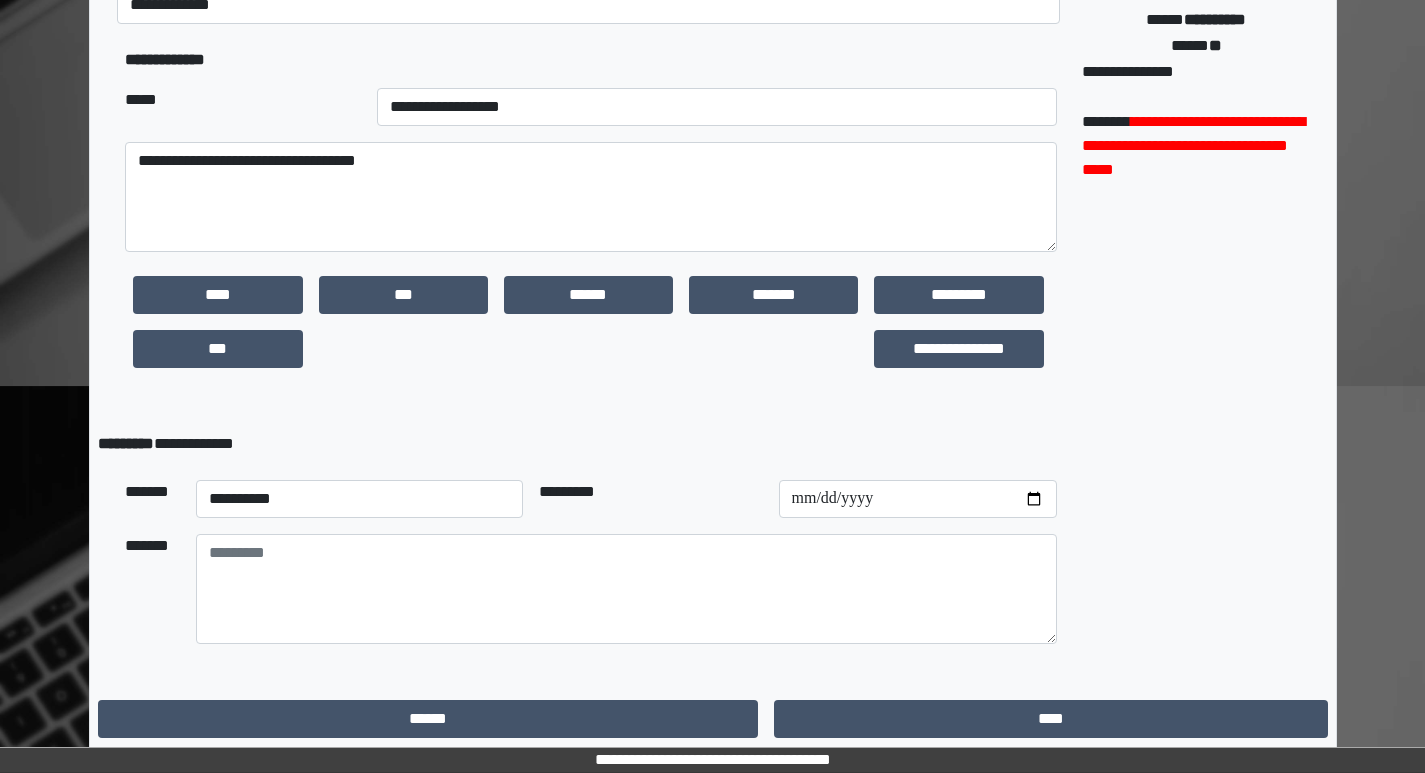 scroll, scrollTop: 485, scrollLeft: 0, axis: vertical 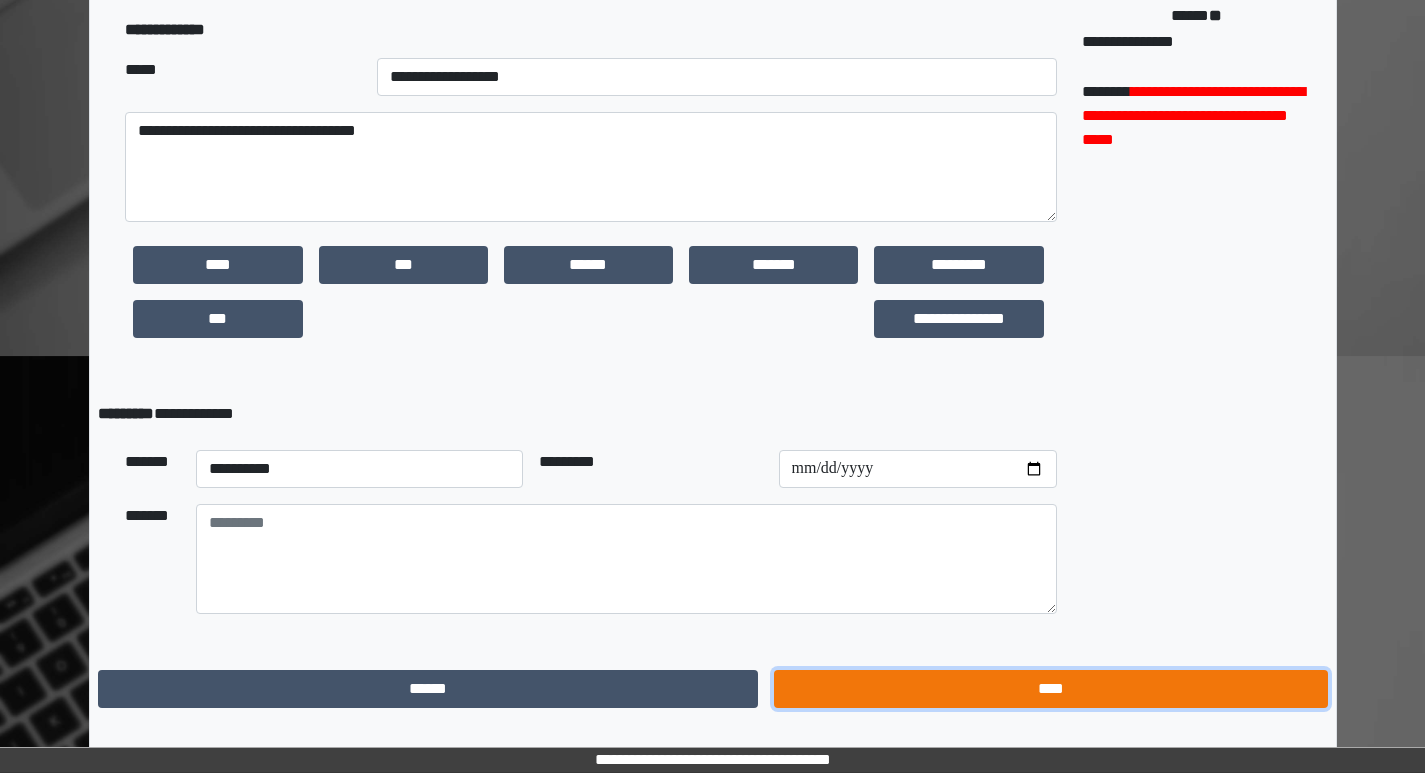 click on "****" at bounding box center (1050, 689) 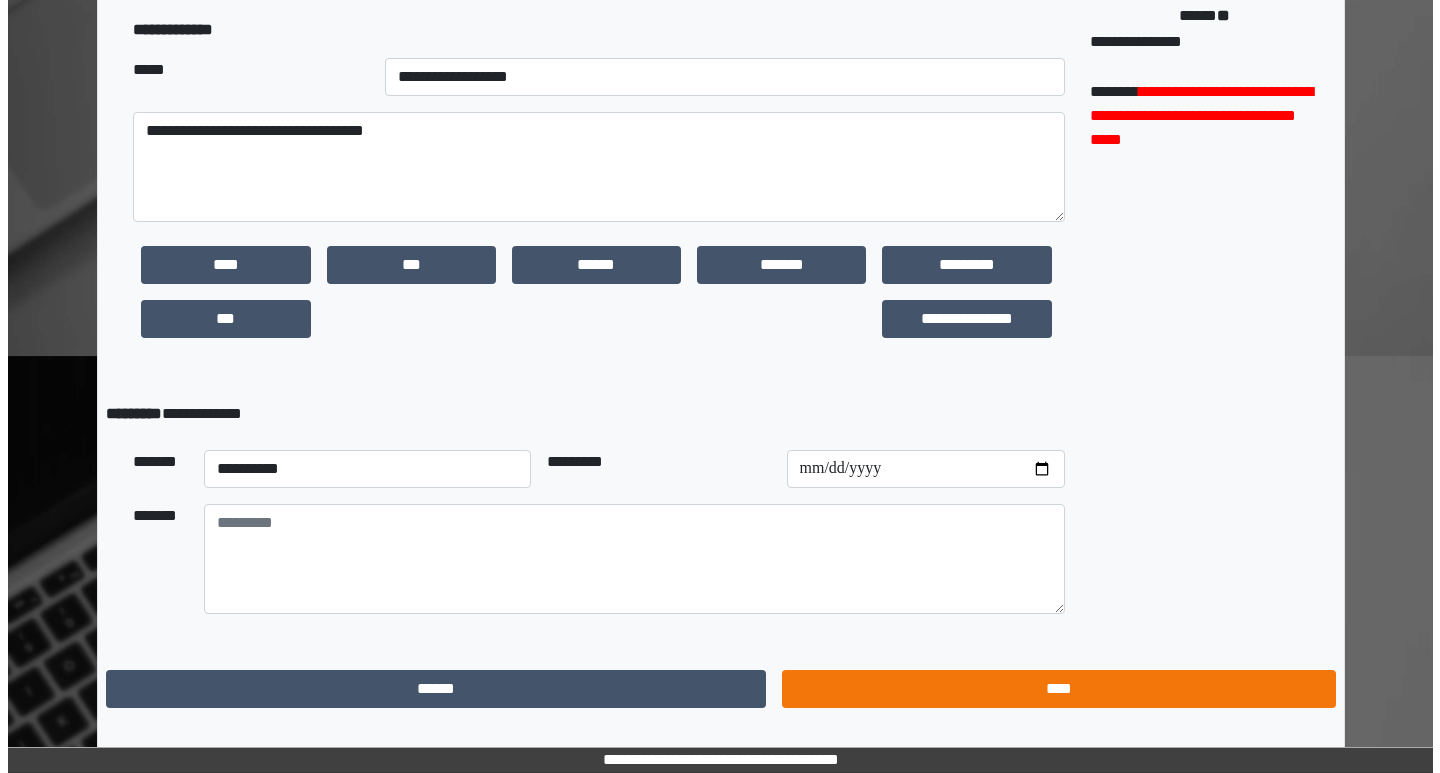 scroll, scrollTop: 0, scrollLeft: 0, axis: both 